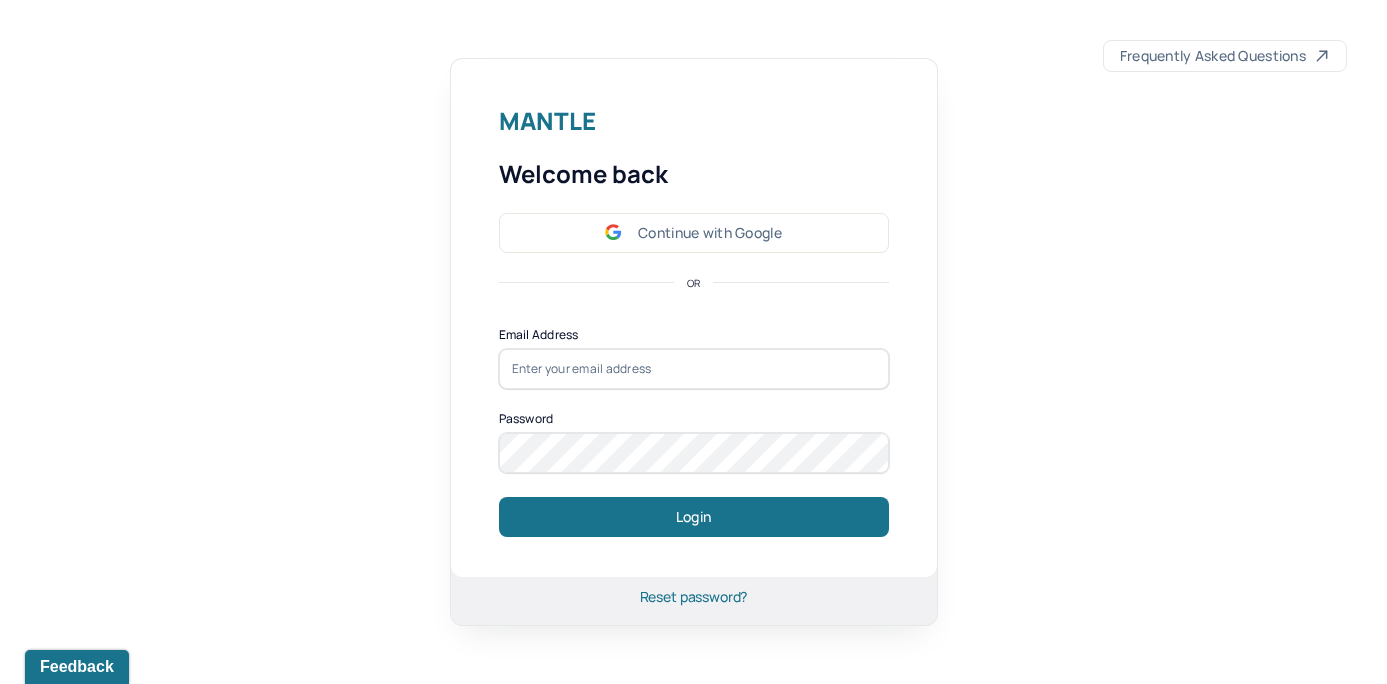scroll, scrollTop: 0, scrollLeft: 0, axis: both 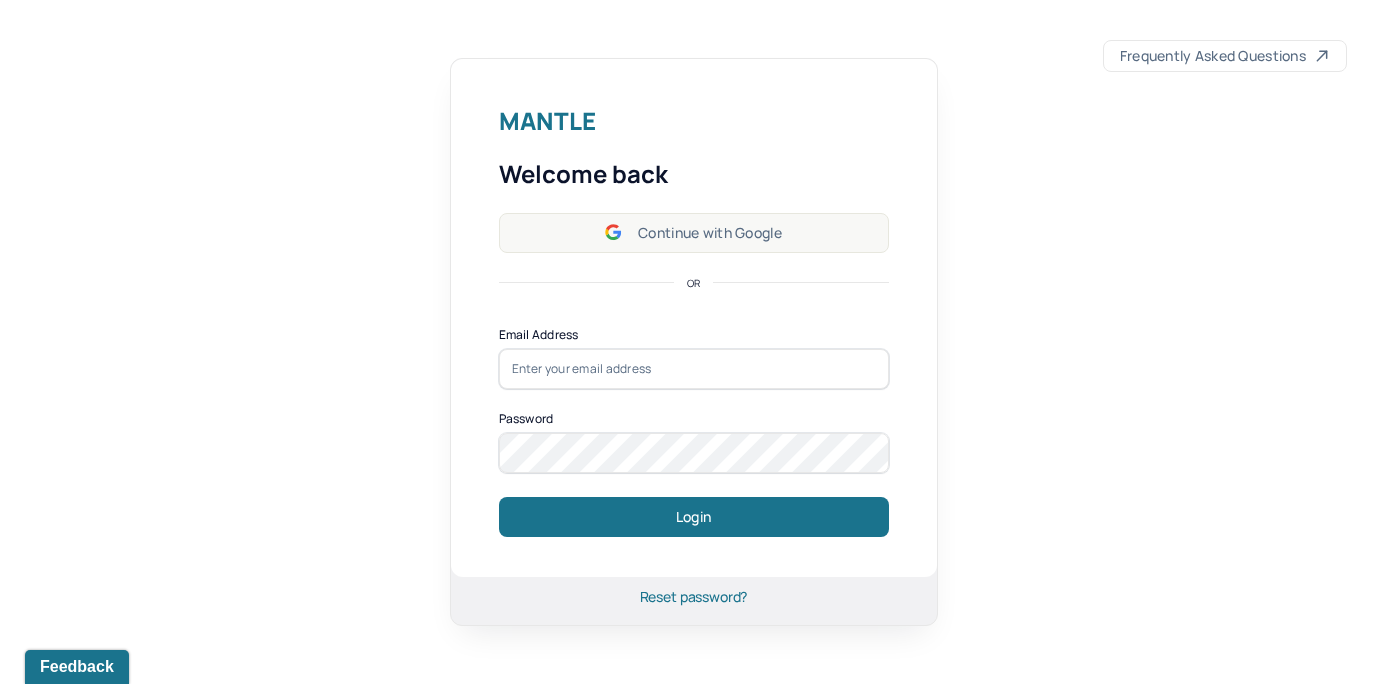 click on "Continue with Google" at bounding box center (694, 233) 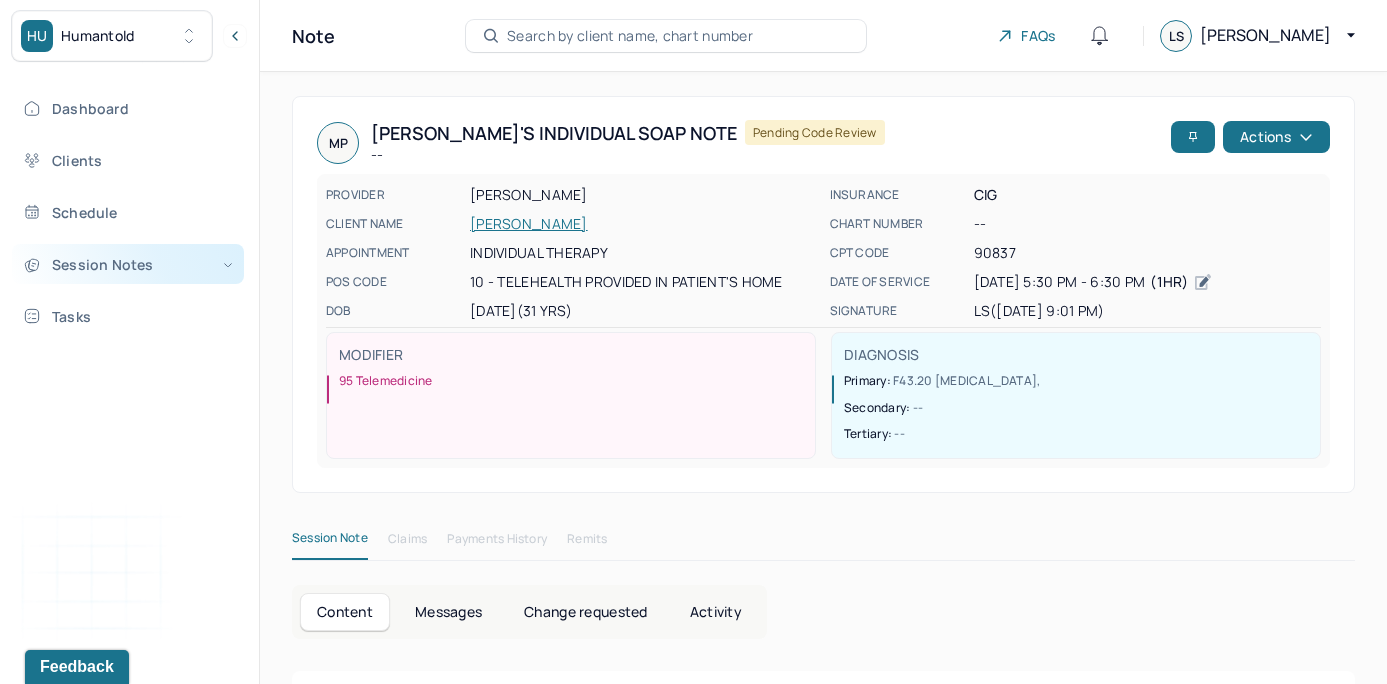 click on "Session Notes" at bounding box center (128, 264) 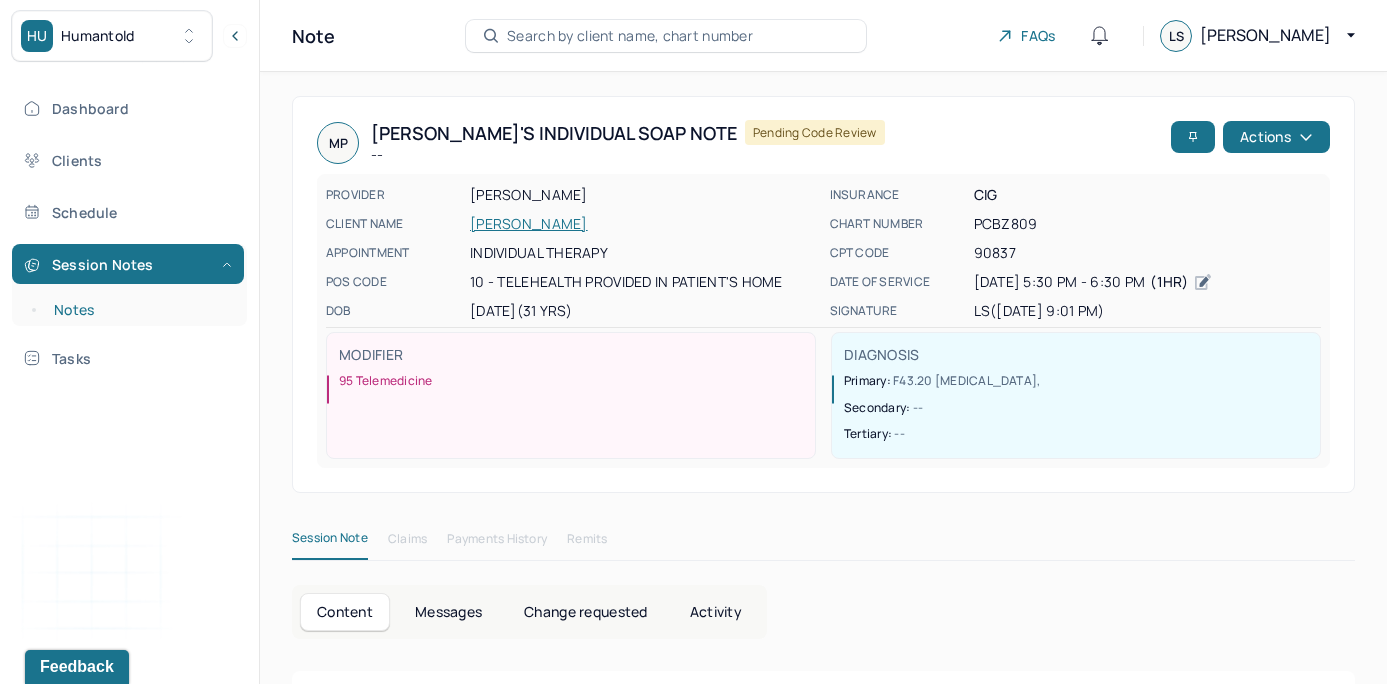 click on "Notes" at bounding box center [139, 310] 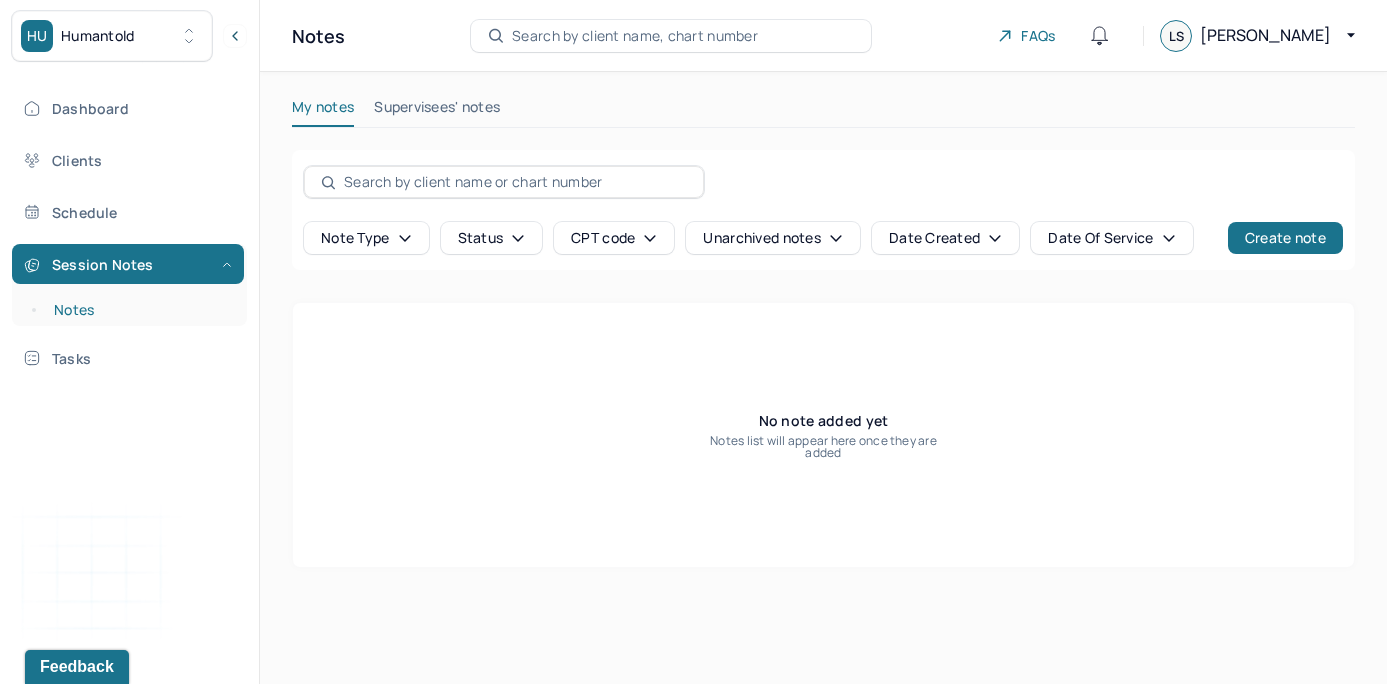 click on "Notes" at bounding box center (139, 310) 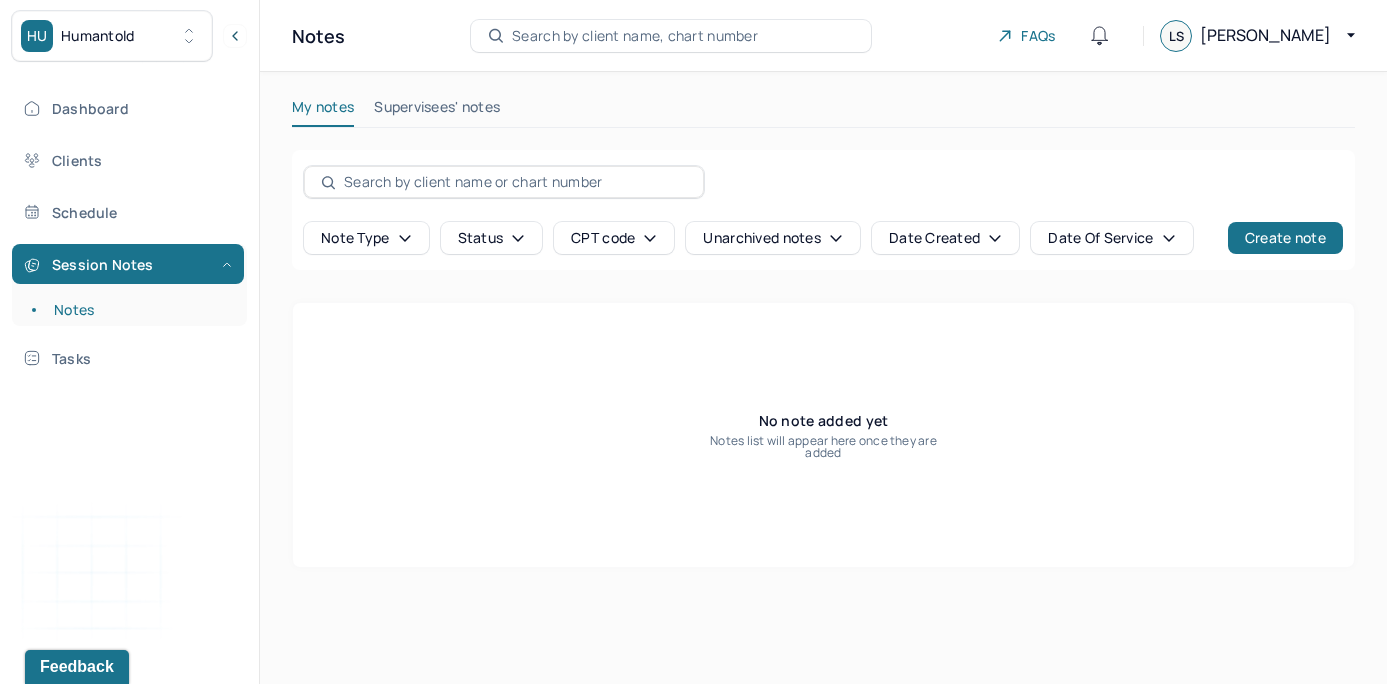 click on "Search by client name, chart number" at bounding box center (635, 36) 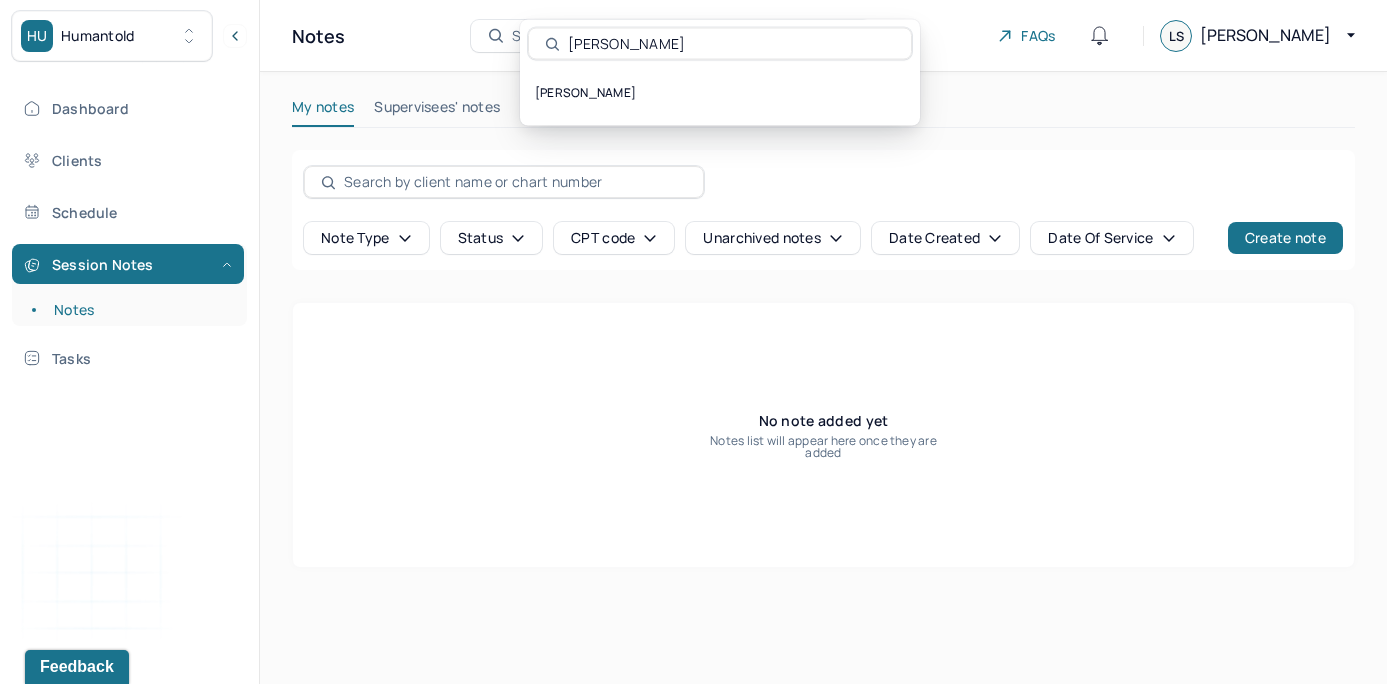 type on "[PERSON_NAME]" 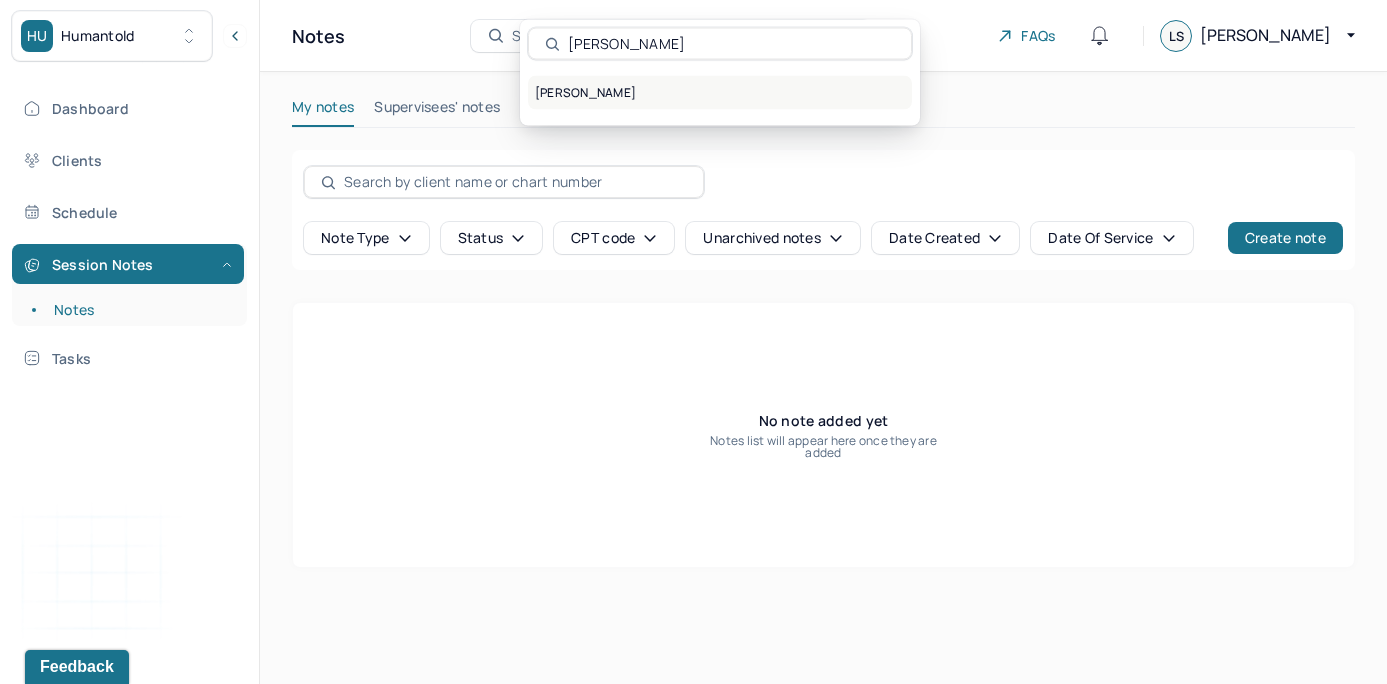 drag, startPoint x: 585, startPoint y: 149, endPoint x: 585, endPoint y: 91, distance: 58 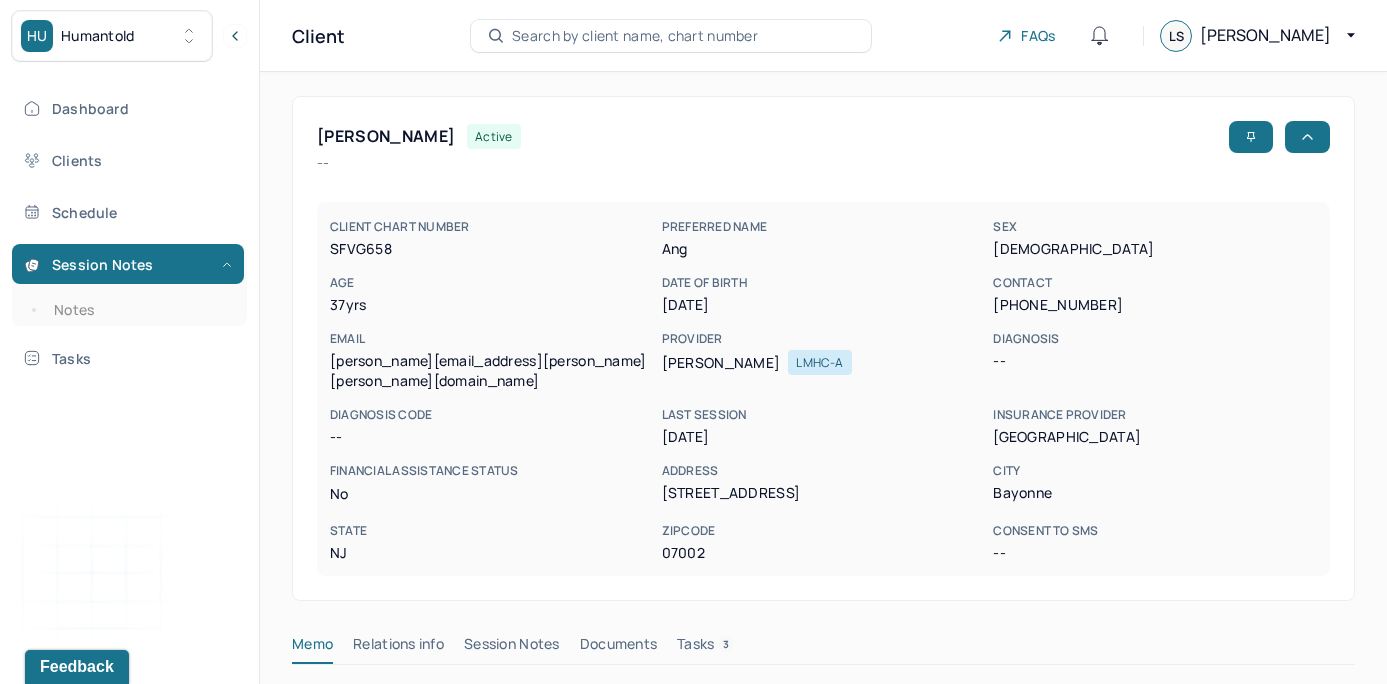 click on "[PERSON_NAME] active         -- CLIENT CHART NUMBER SFVG658 PREFERRED NAME Ang SEX [DEMOGRAPHIC_DATA] AGE [DEMOGRAPHIC_DATA]  yrs DATE OF BIRTH [DEMOGRAPHIC_DATA]  CONTACT [PHONE_NUMBER] EMAIL [PERSON_NAME][EMAIL_ADDRESS][PERSON_NAME][PERSON_NAME][DOMAIN_NAME] PROVIDER [PERSON_NAME] LMHC-A DIAGNOSIS -- DIAGNOSIS CODE -- LAST SESSION [DATE] insurance provider Oxford FINANCIAL ASSISTANCE STATUS no Address [STREET_ADDRESS][US_STATE] Consent to Sms --   Memo     Relations info     Session Notes     Documents     Tasks 3     Category     active     Date     Add memo   No memo yet Client memos will appear here when added   Add memo" at bounding box center [823, 600] 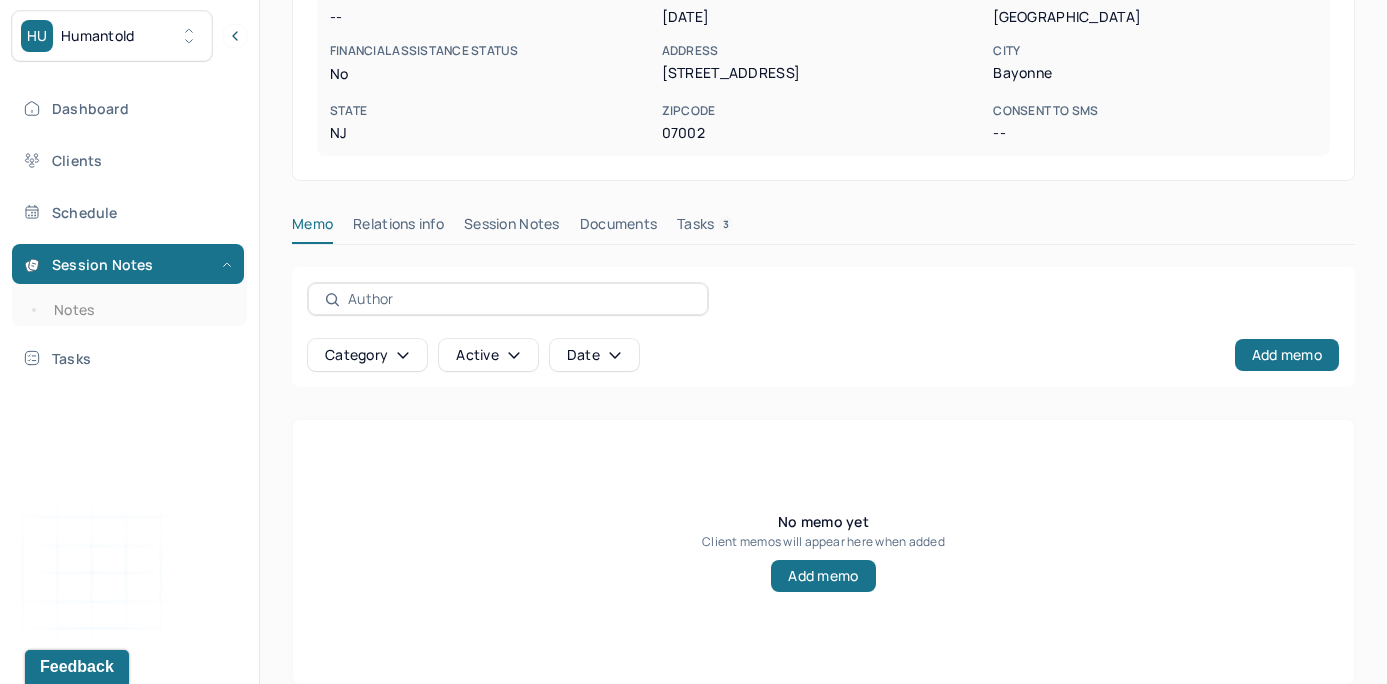 scroll, scrollTop: 431, scrollLeft: 0, axis: vertical 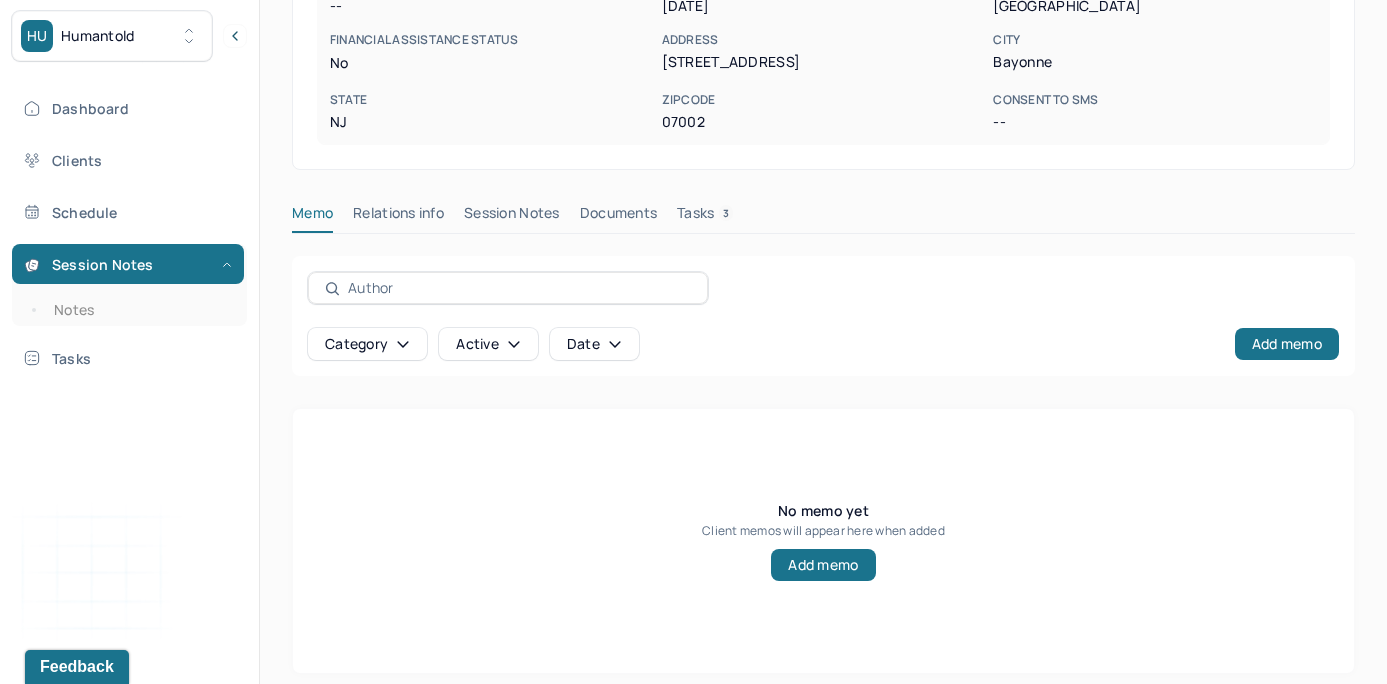 click on "Session Notes" at bounding box center (512, 217) 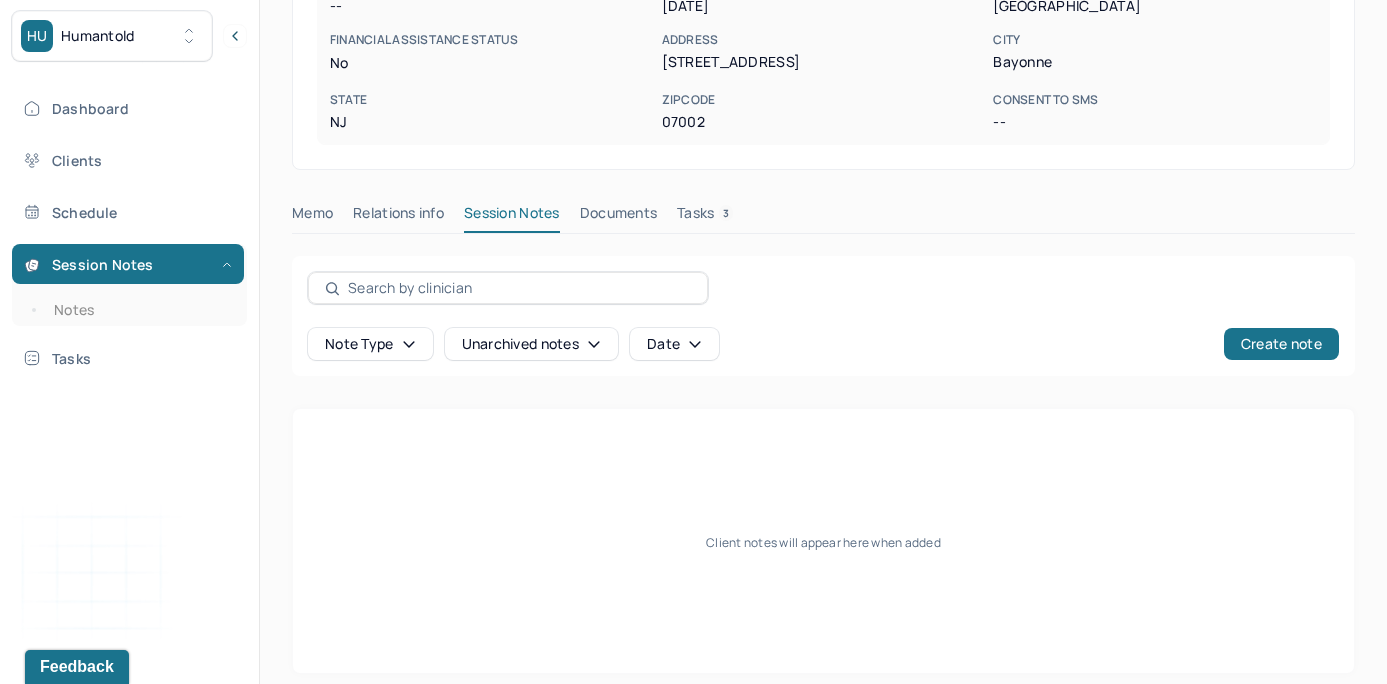 scroll, scrollTop: 430, scrollLeft: 0, axis: vertical 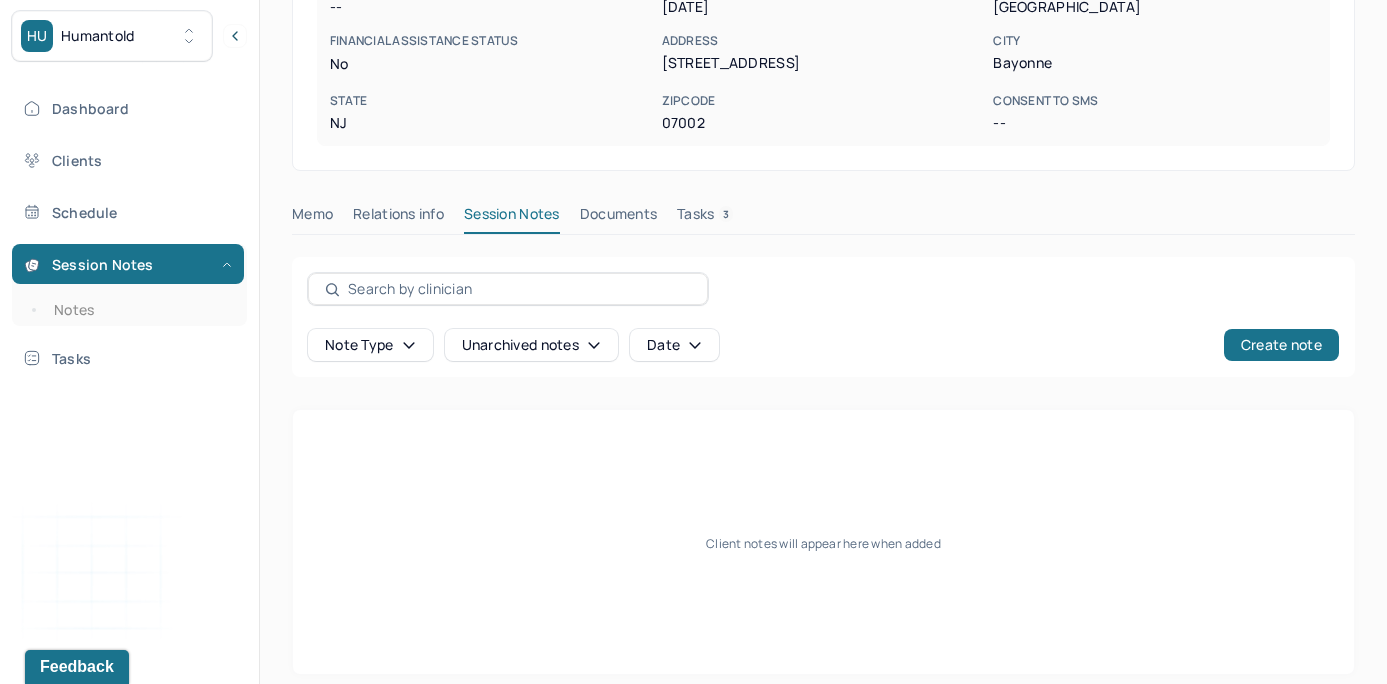 click on "Relations info" at bounding box center (398, 218) 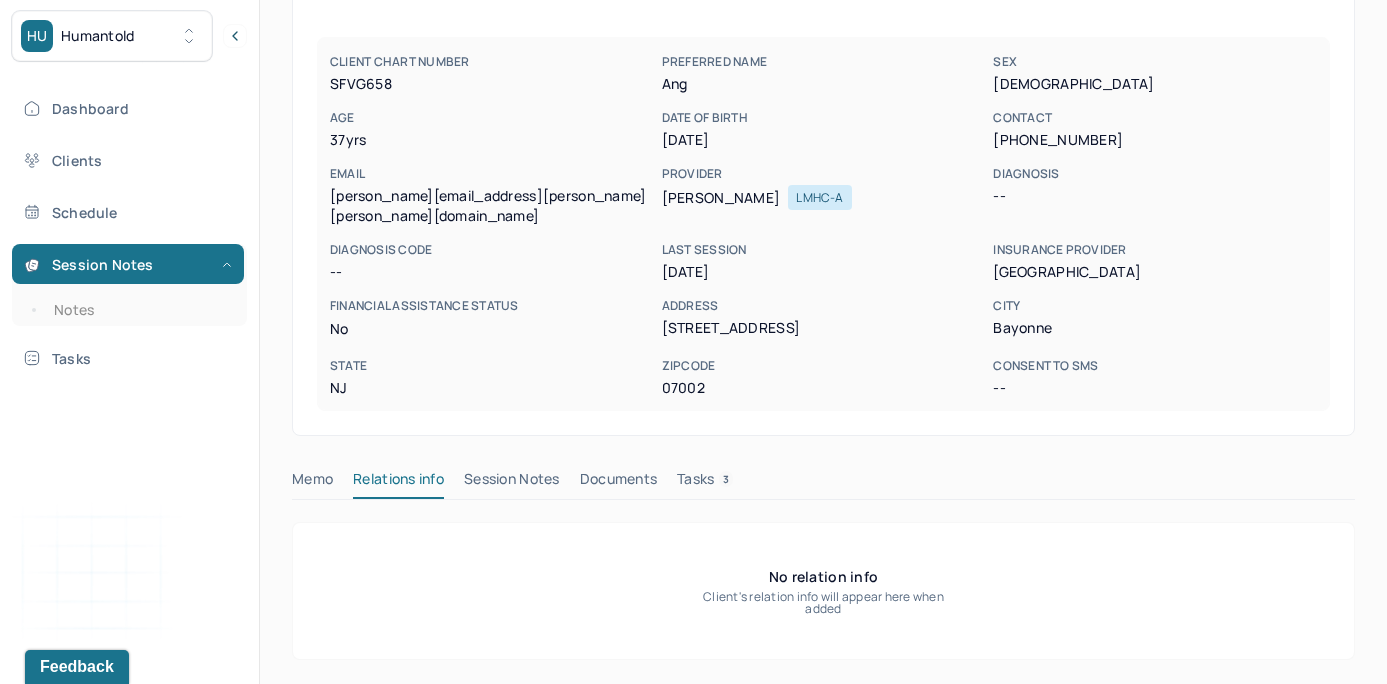 scroll, scrollTop: 149, scrollLeft: 0, axis: vertical 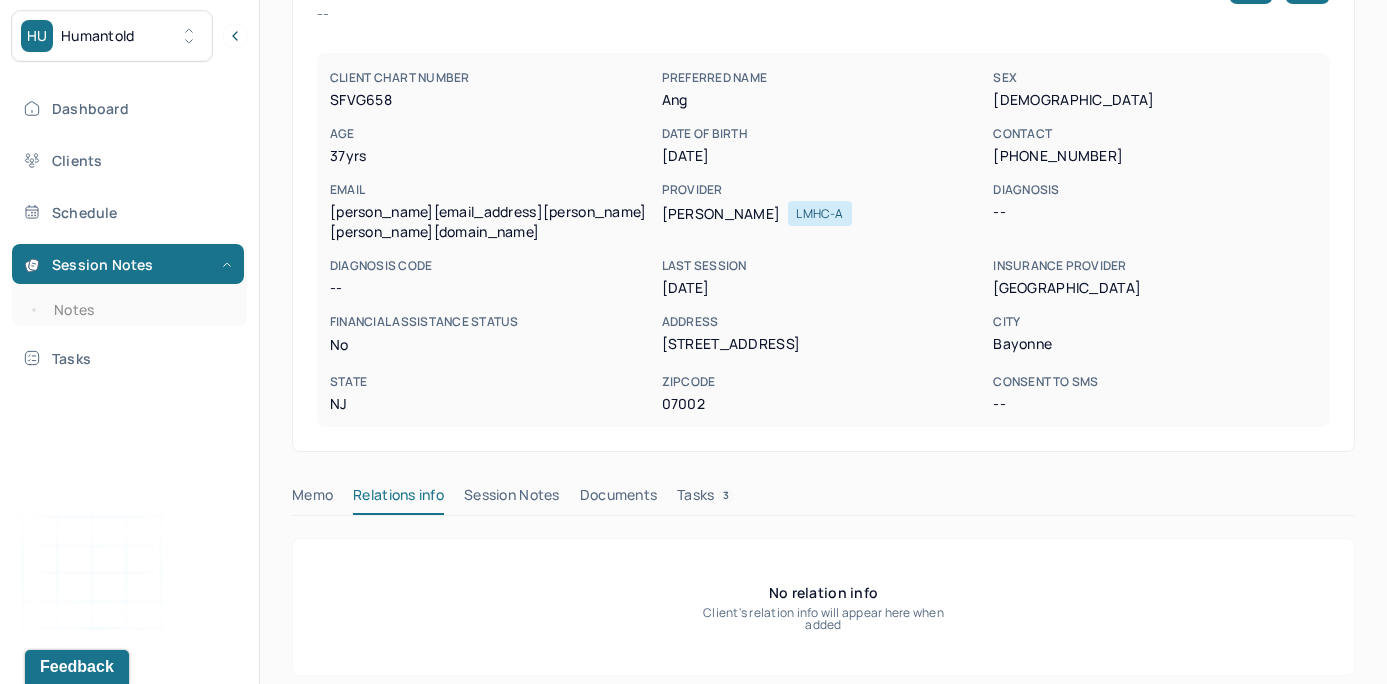 click on "Session Notes" at bounding box center (512, 499) 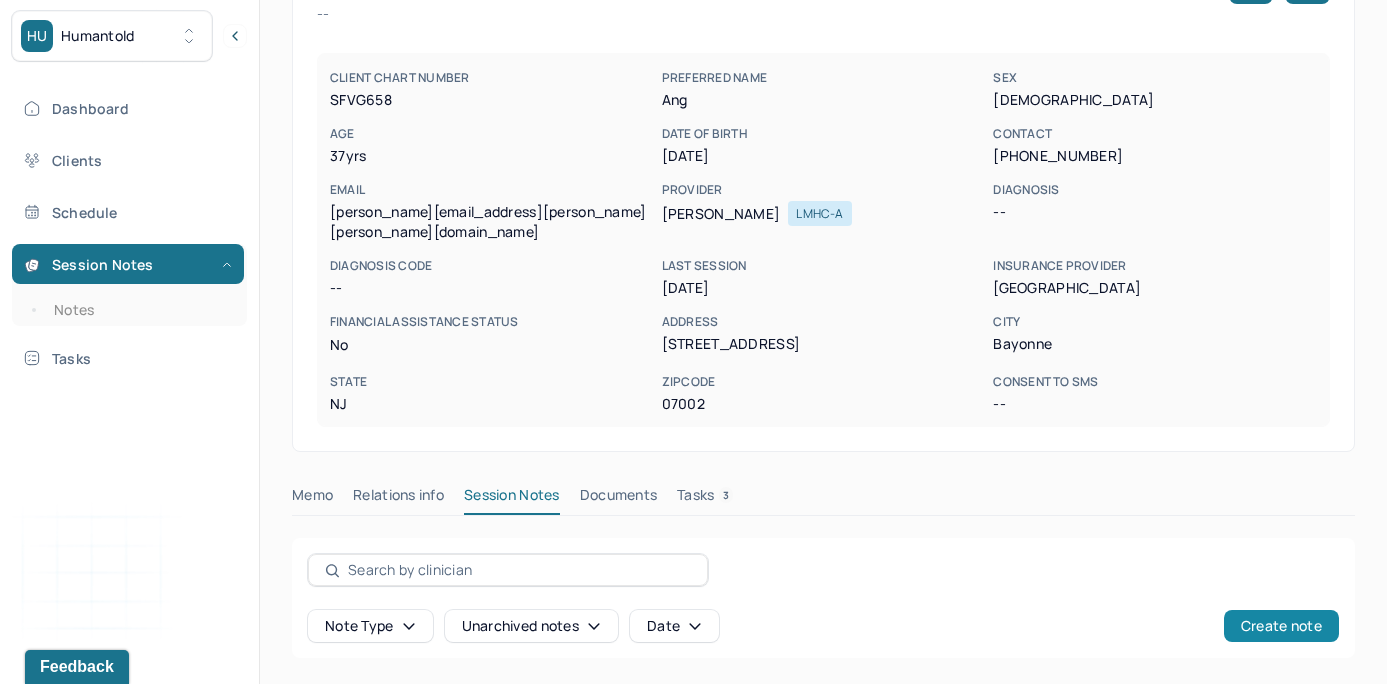 click on "Create note" at bounding box center (1281, 626) 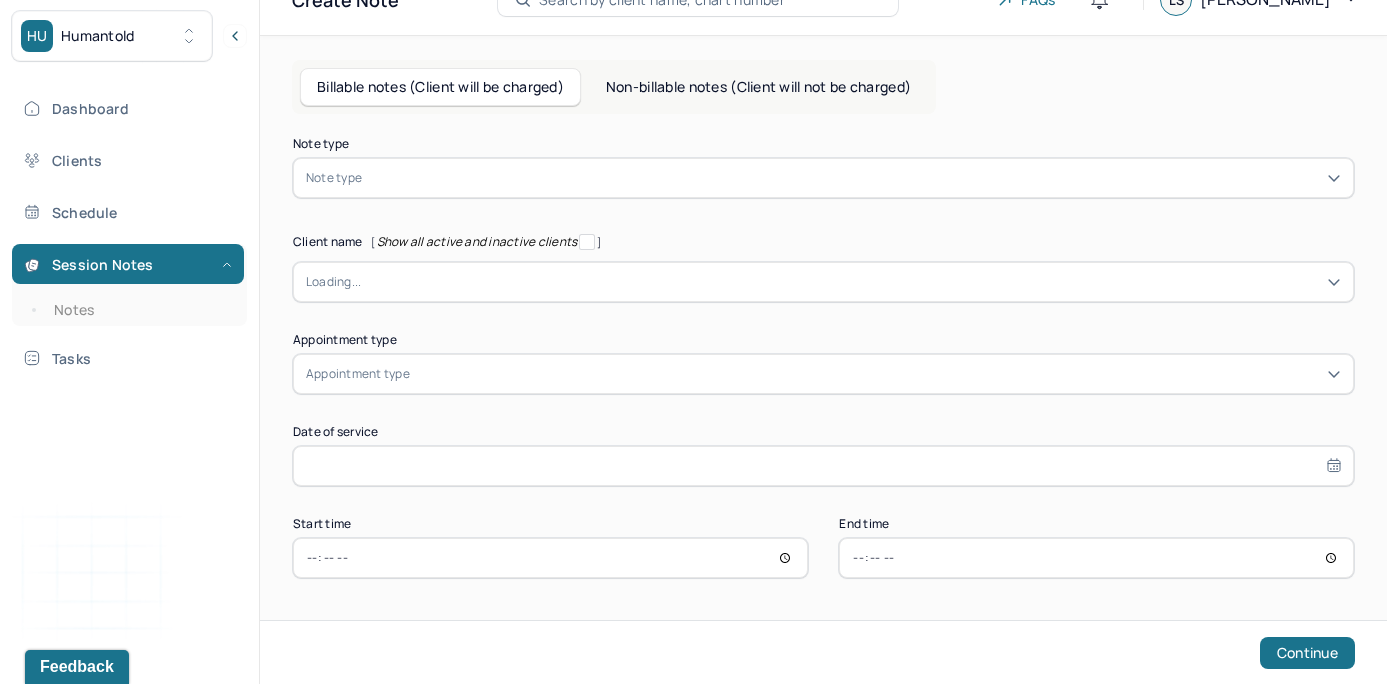 scroll, scrollTop: 37, scrollLeft: 0, axis: vertical 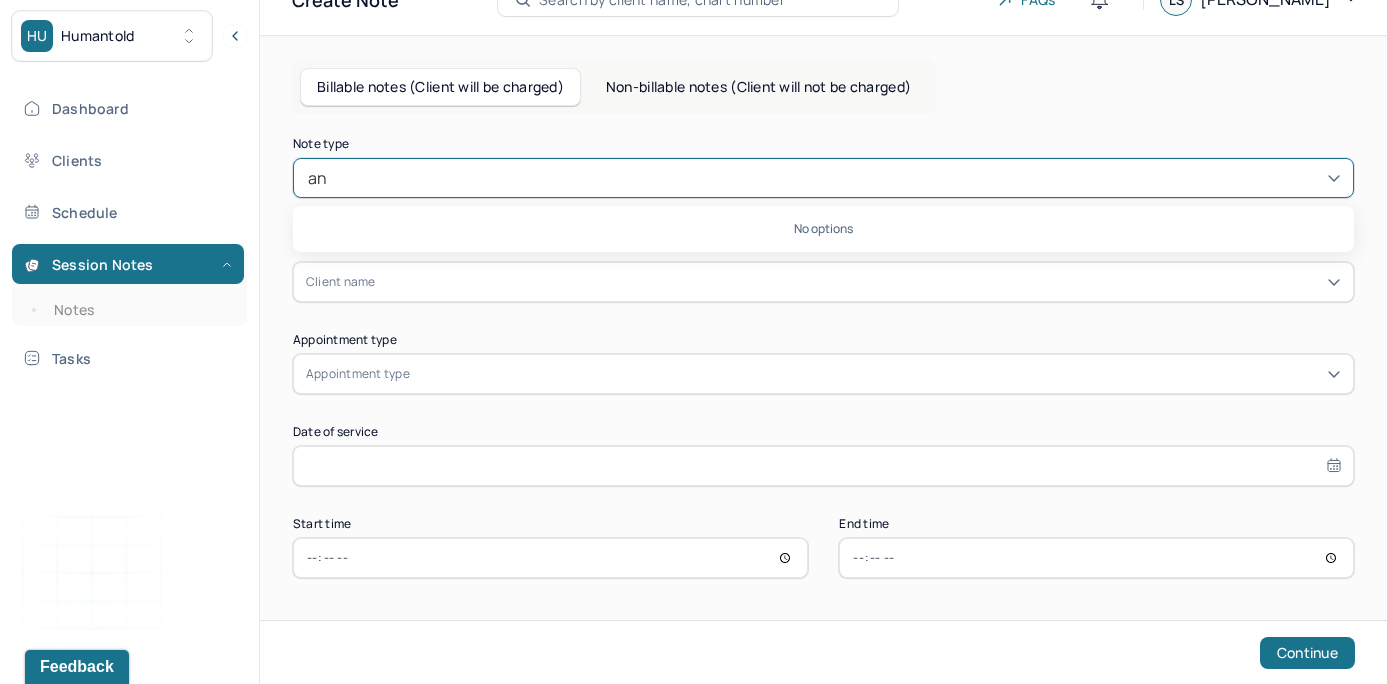 type on "a" 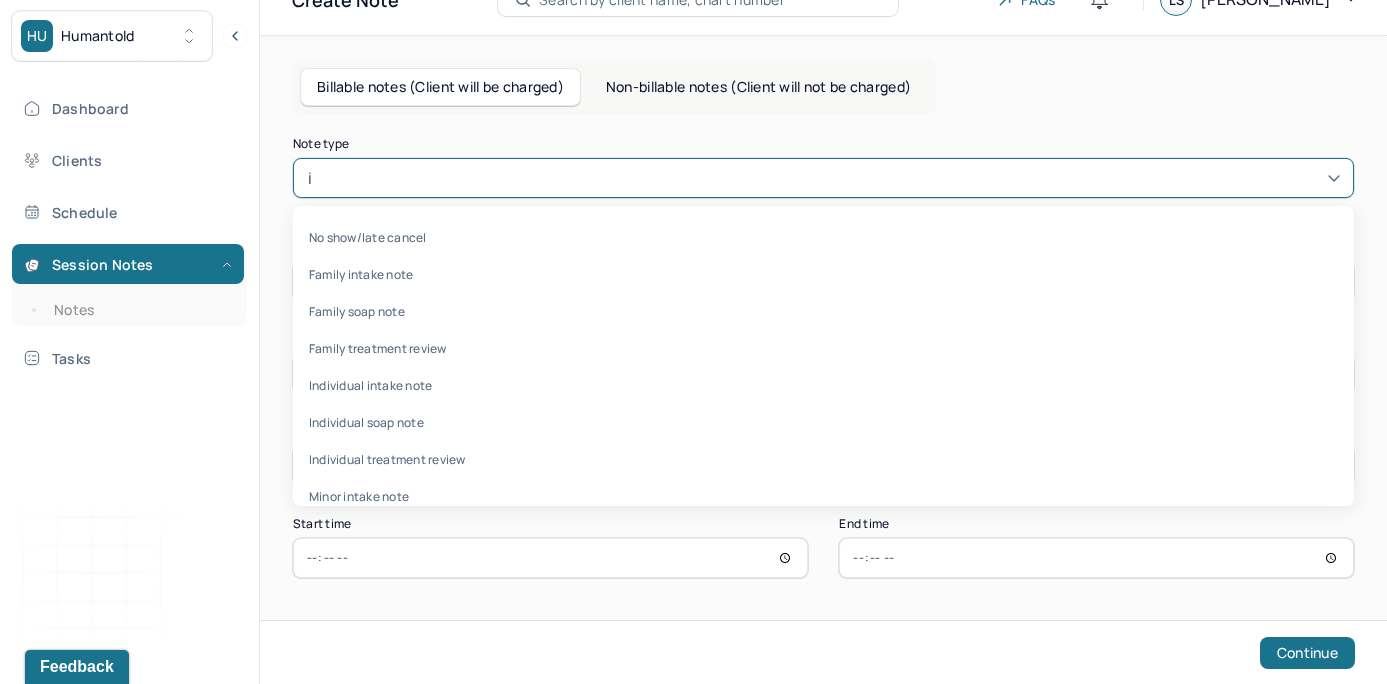 type on "in" 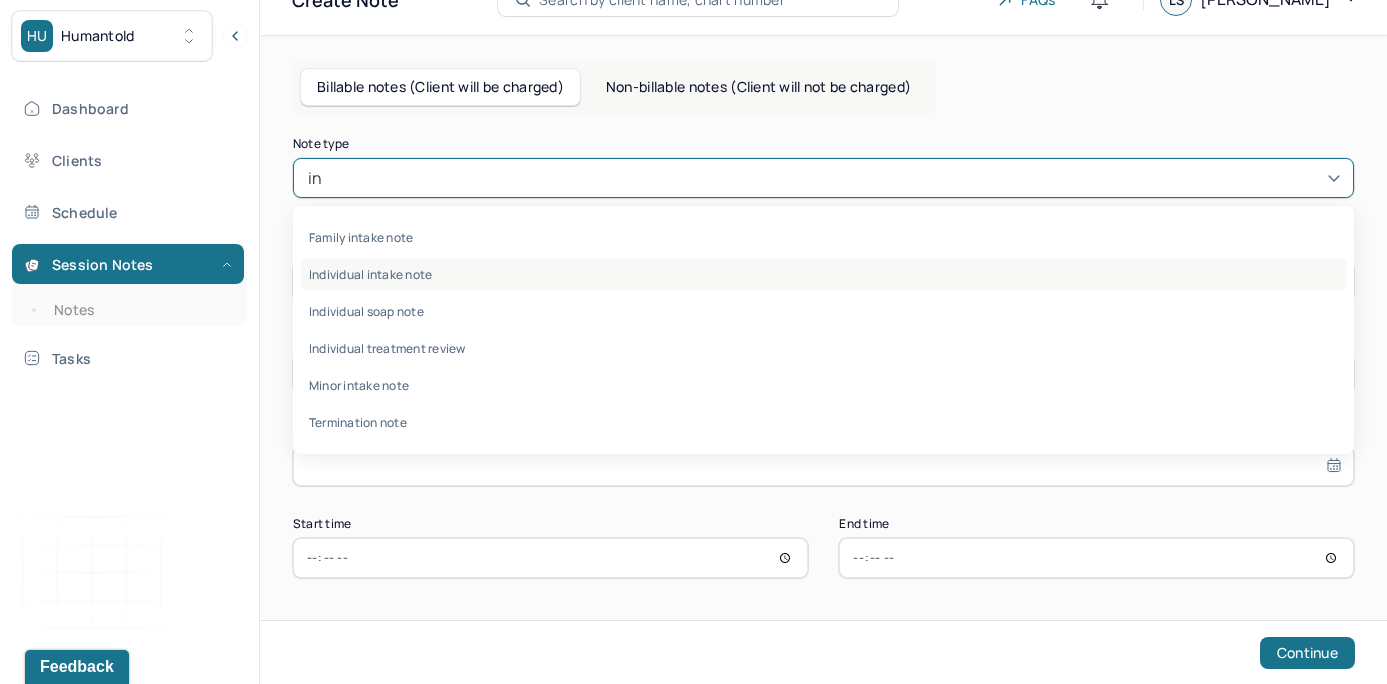click on "Individual intake note" at bounding box center [823, 274] 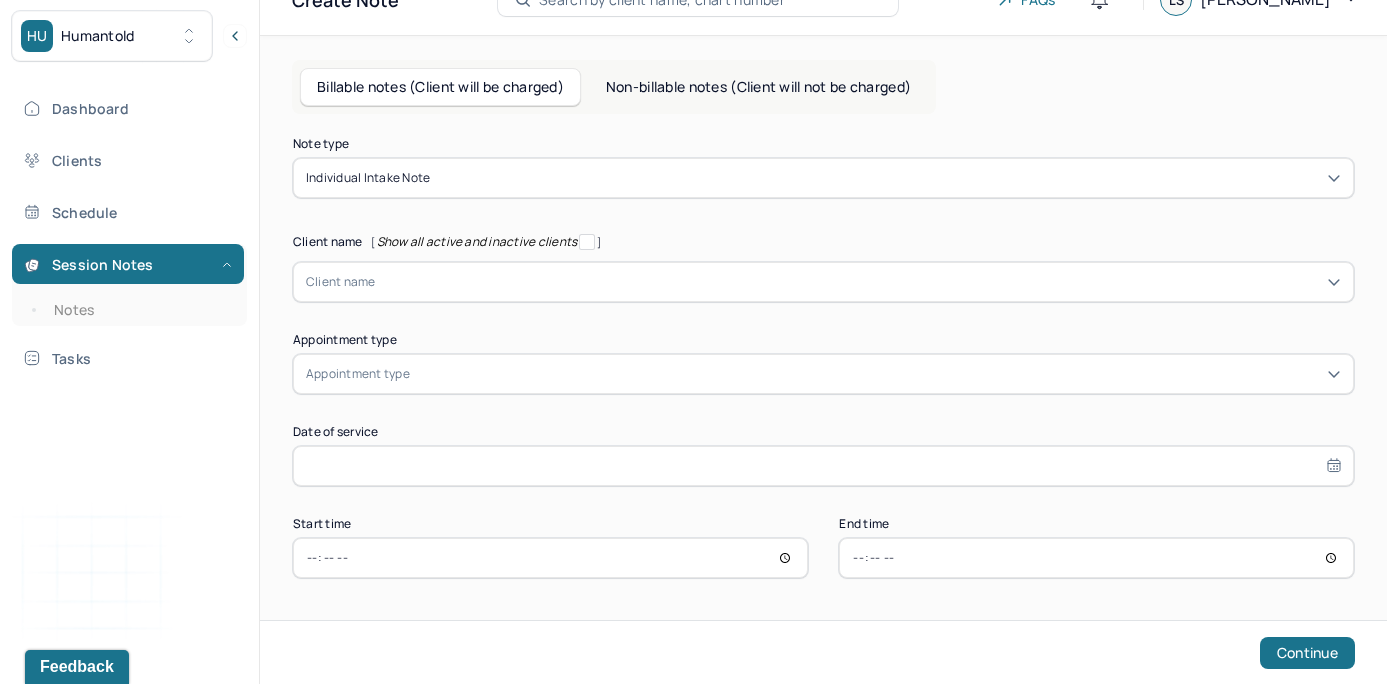 click on "Billable notes (Client will be charged)     Non-billable notes (Client will not be charged)   Note type Individual intake note Client name [ Show all active and inactive clients ] Client name Supervisee name Appointment type Appointment type Date of service Start time End time   Continue" at bounding box center [823, 360] 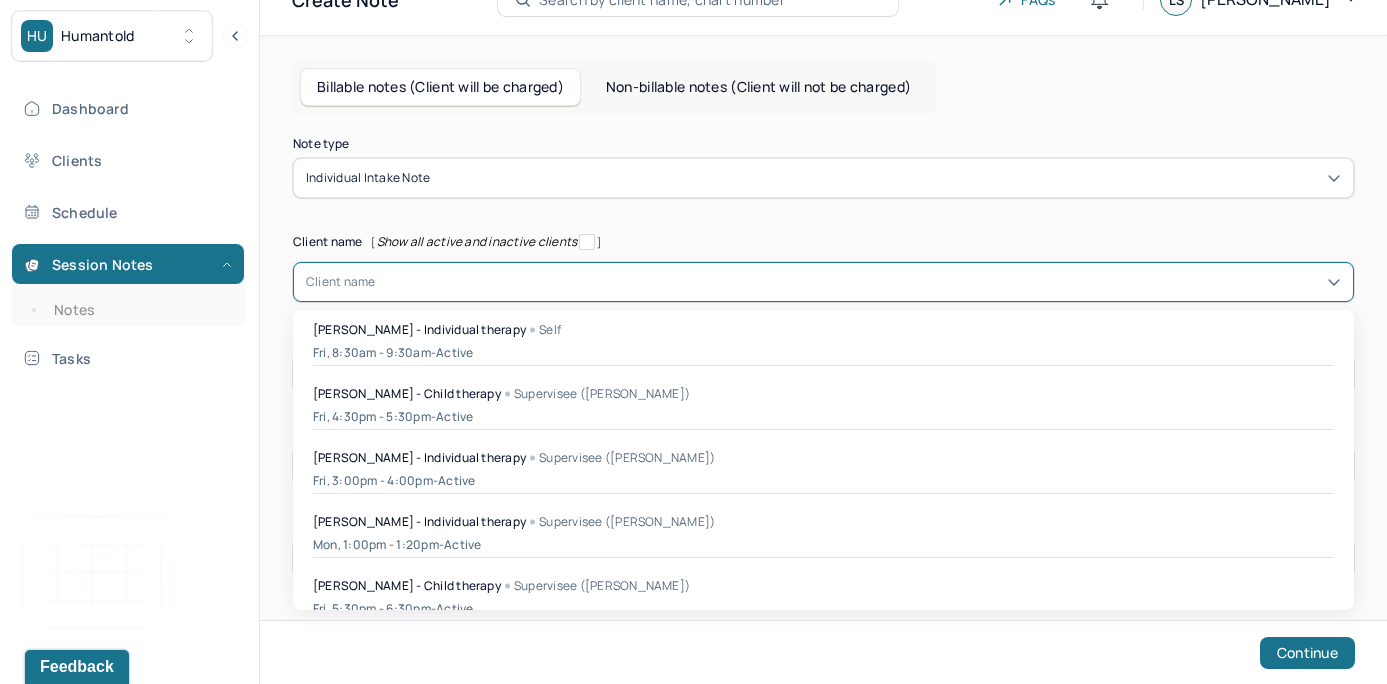 click at bounding box center [858, 282] 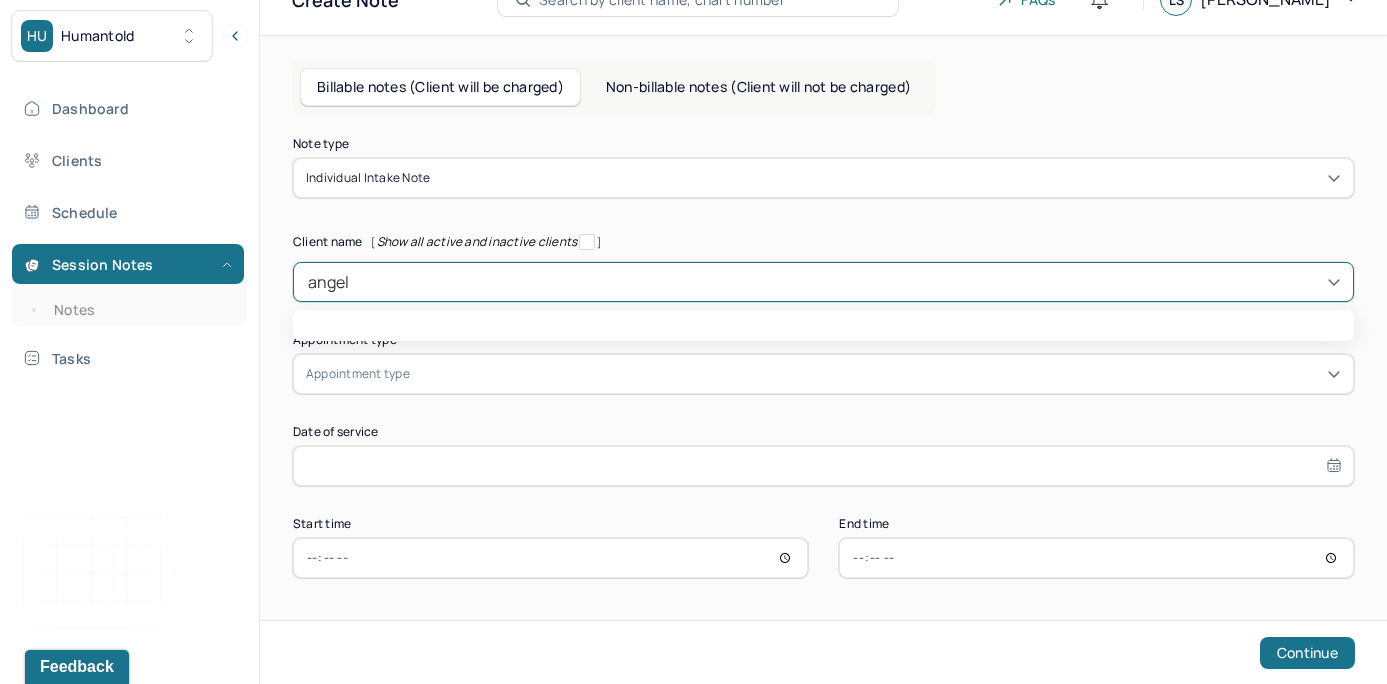 type on "[PERSON_NAME]" 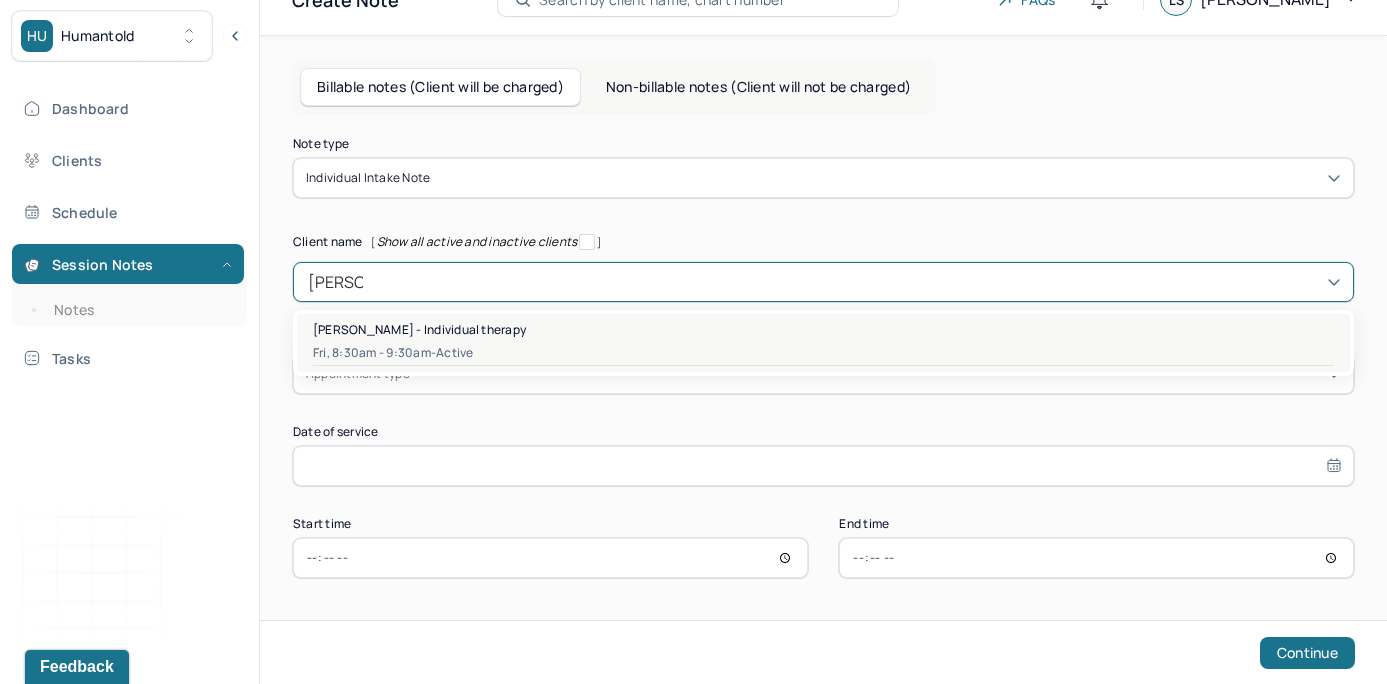 click on "Fri, 8:30am - 9:30am  -  active" at bounding box center (823, 353) 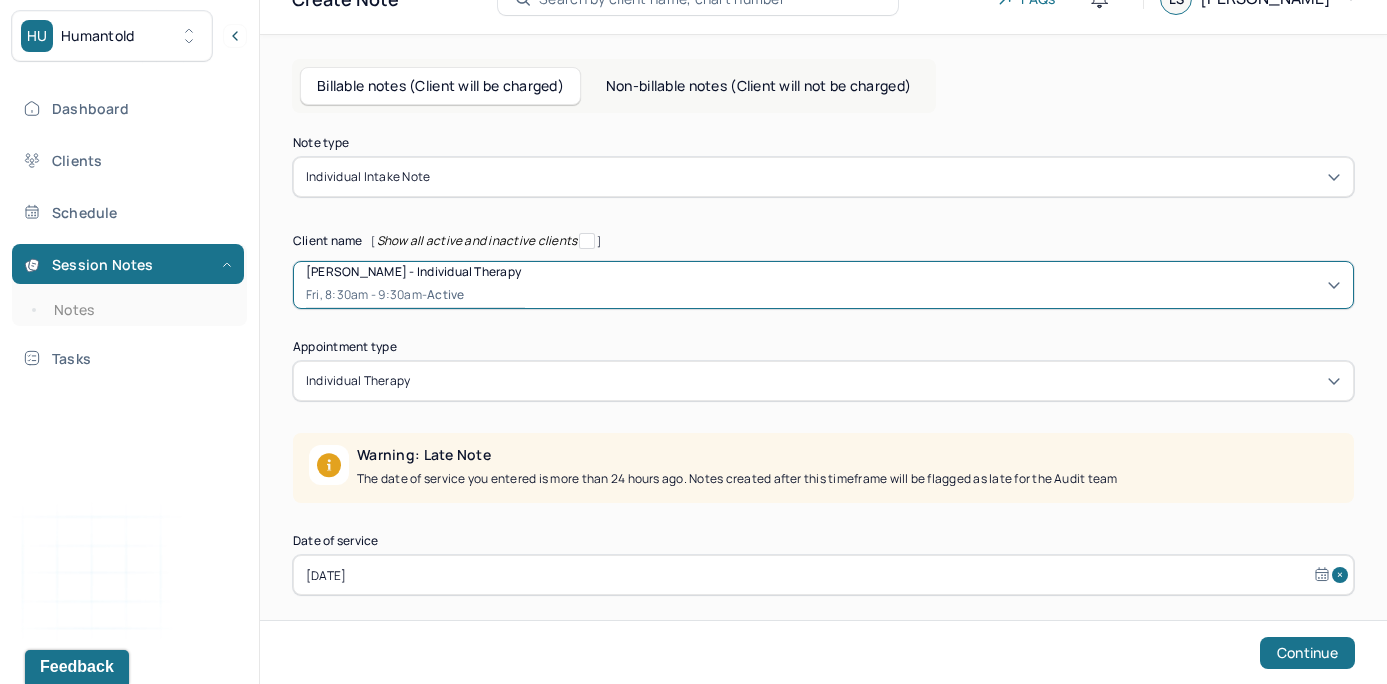 click on "Note type Individual intake note Client name [ Show all active and inactive clients ] option [object Object], selected. [PERSON_NAME] - Individual therapy Fri, 8:30am - 9:30am  -  active Supervisee name [PERSON_NAME] Appointment type individual therapy Warning: Late Note The date of service you entered is more than 24 hours ago. Notes created after this timeframe will be flagged as late for the Audit team Date of service [DATE] Start time 08:30 End time 09:30   Continue" at bounding box center (823, 412) 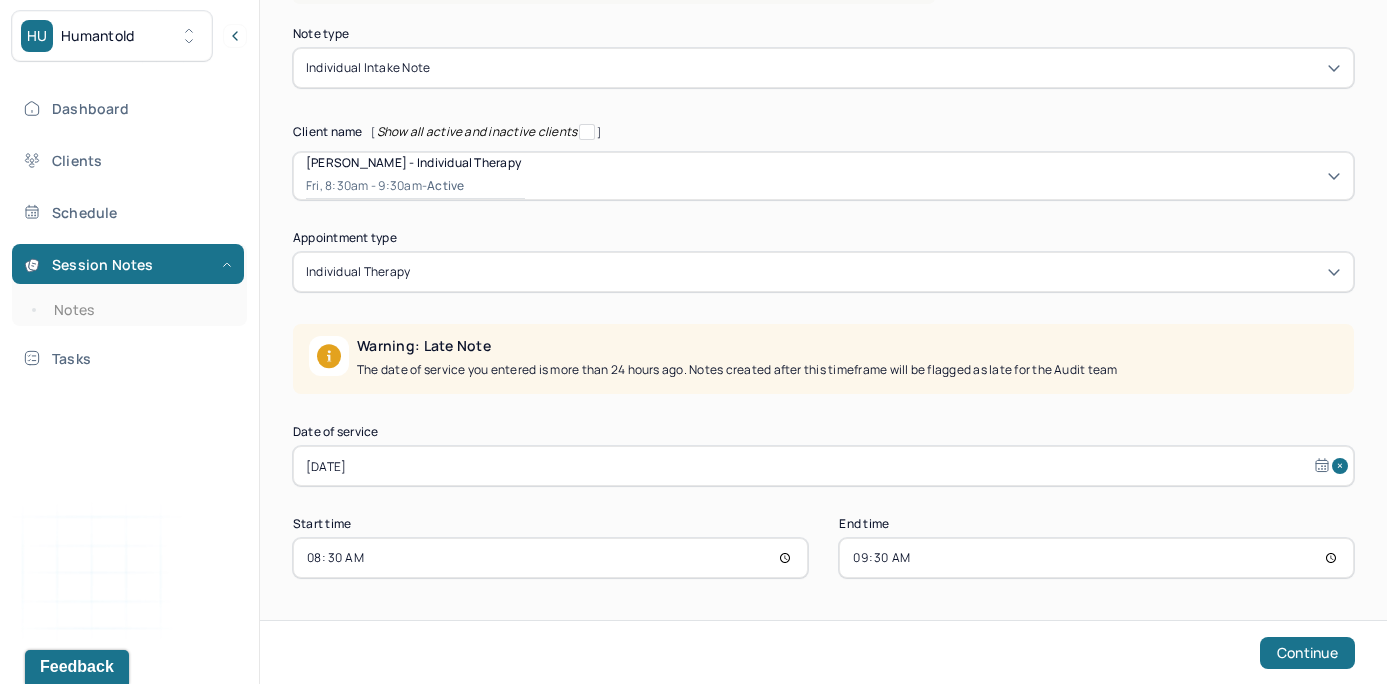 scroll, scrollTop: 146, scrollLeft: 0, axis: vertical 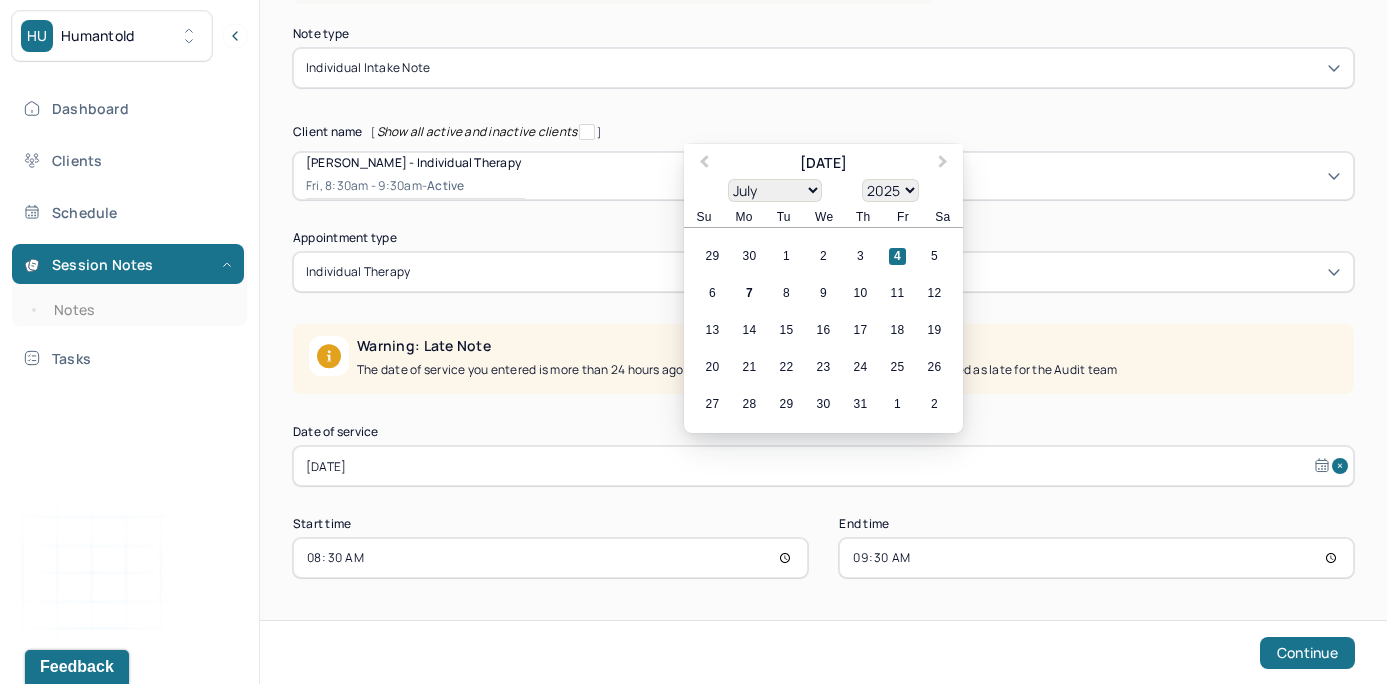 click on "29 30 1 2 3 4 5" at bounding box center [823, 256] 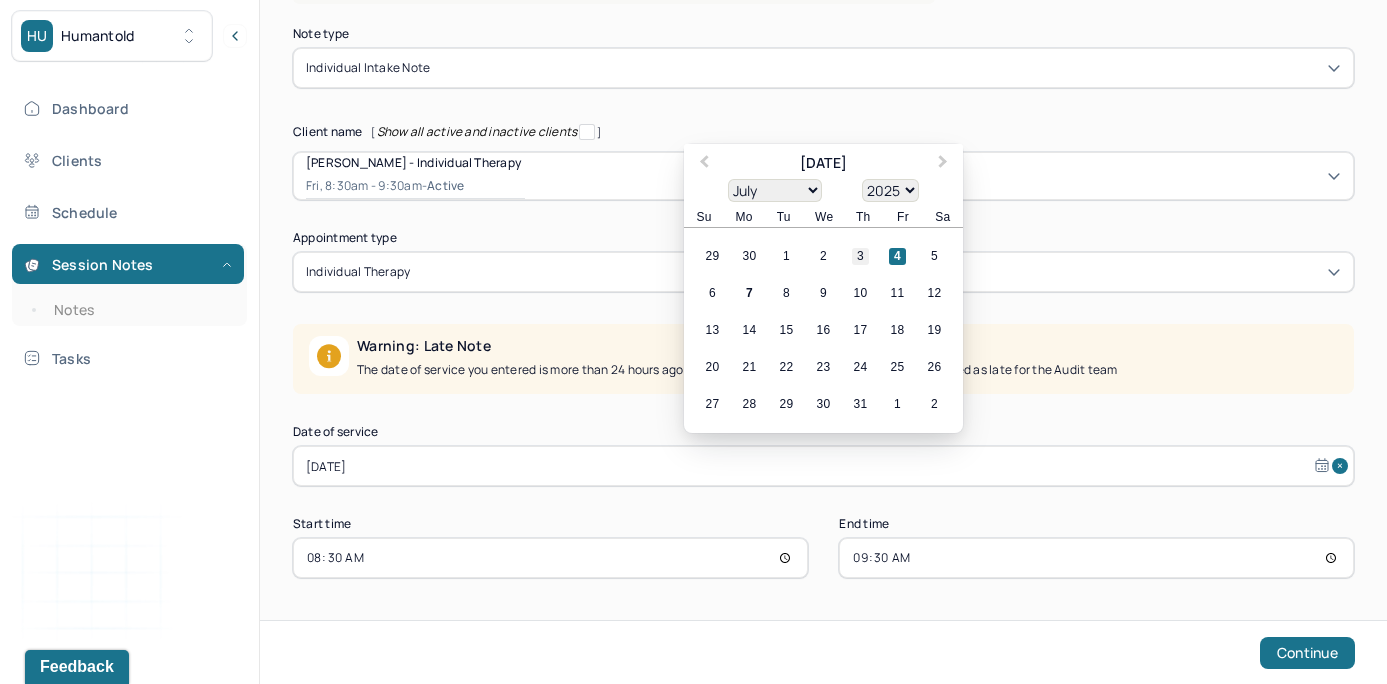 click on "3" at bounding box center [860, 256] 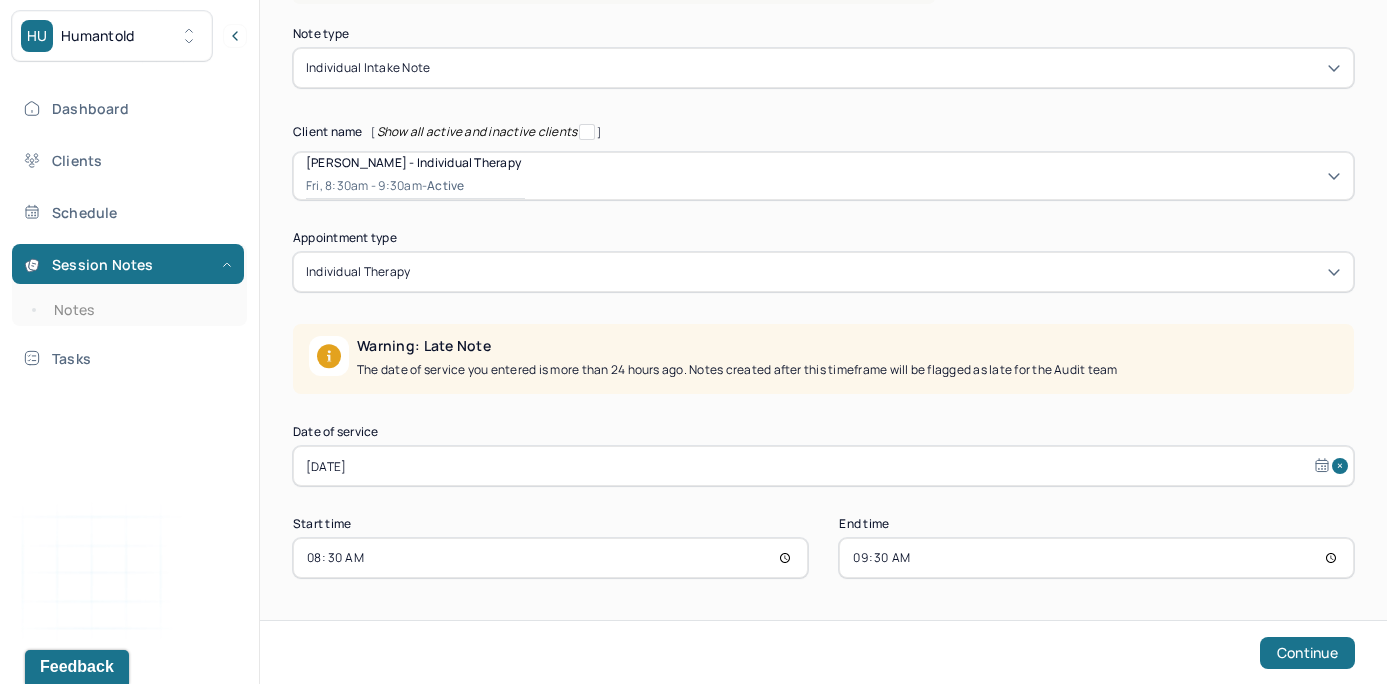 click on "08:30" at bounding box center [550, 558] 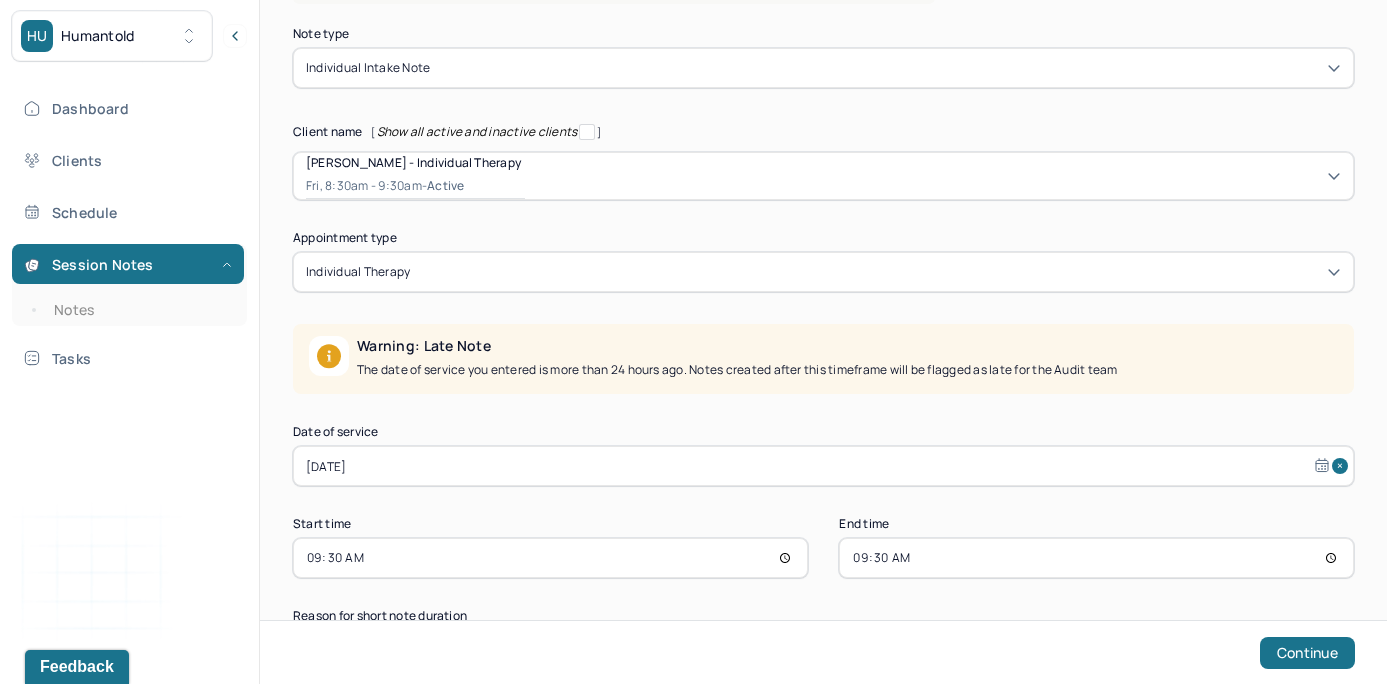 type on "09:30" 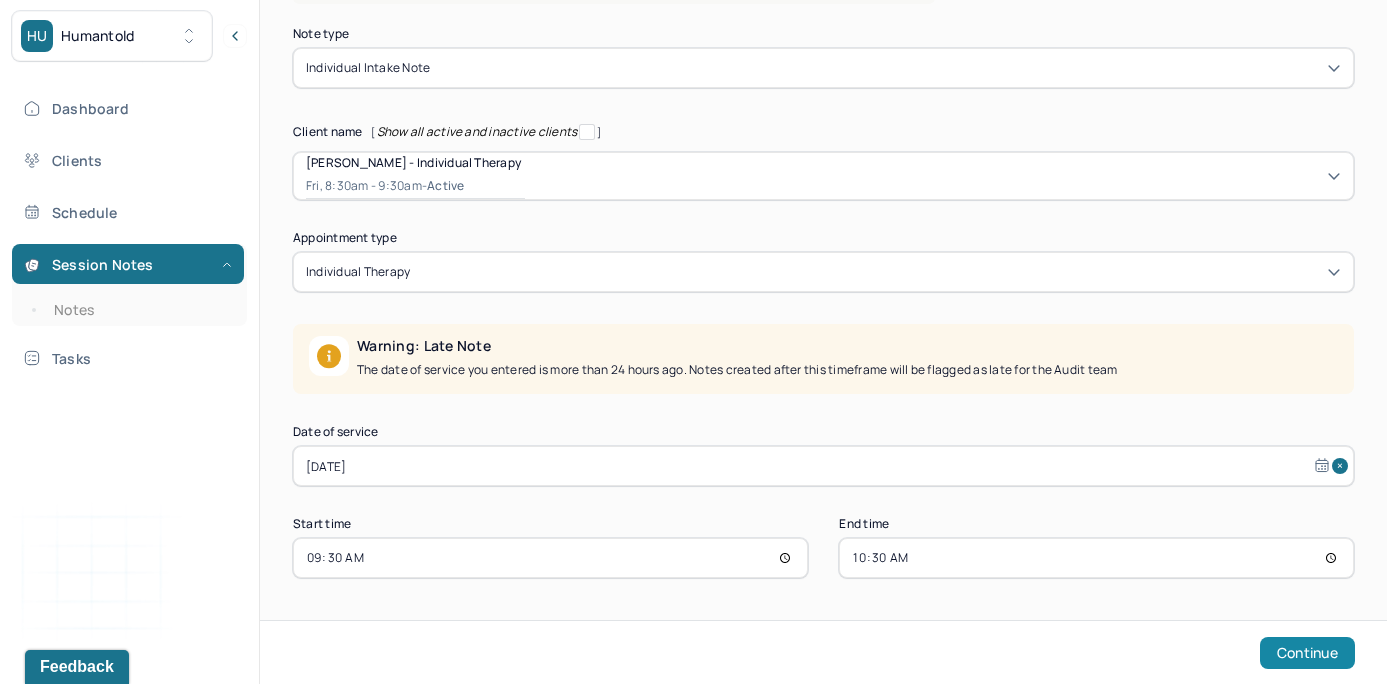 type on "10:30" 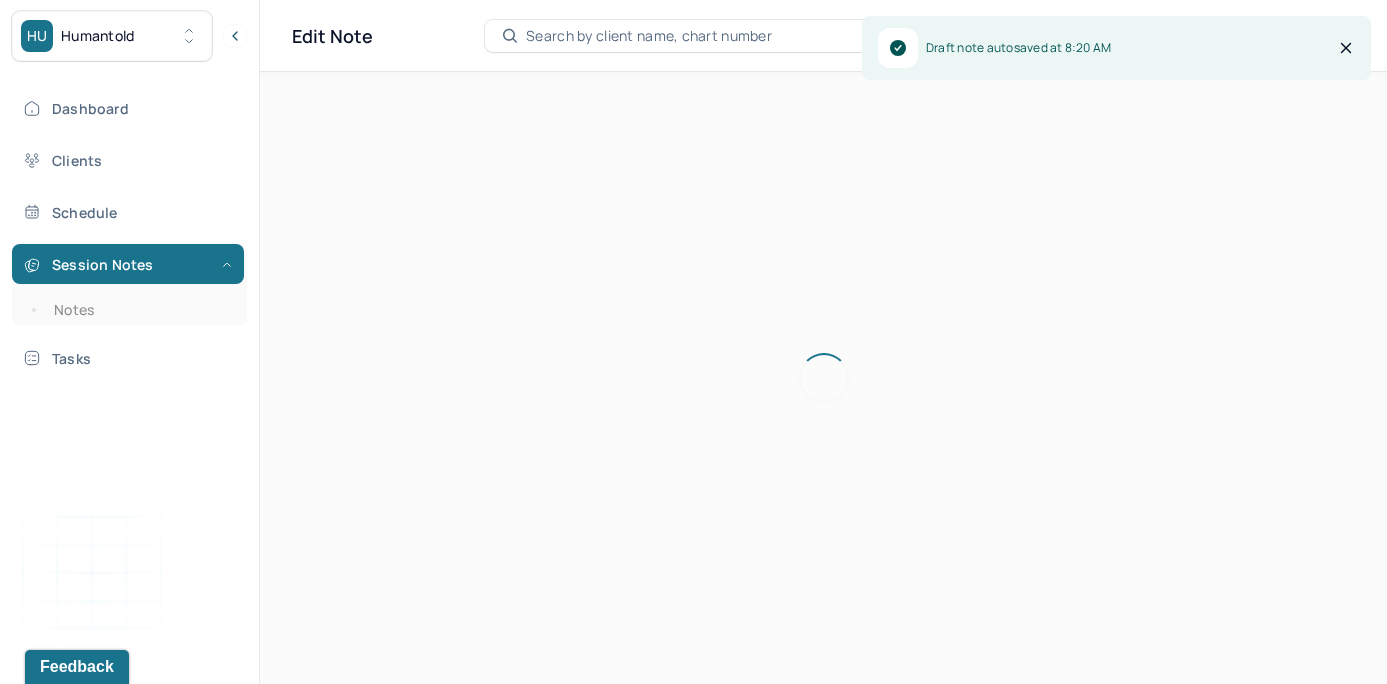 scroll, scrollTop: 0, scrollLeft: 0, axis: both 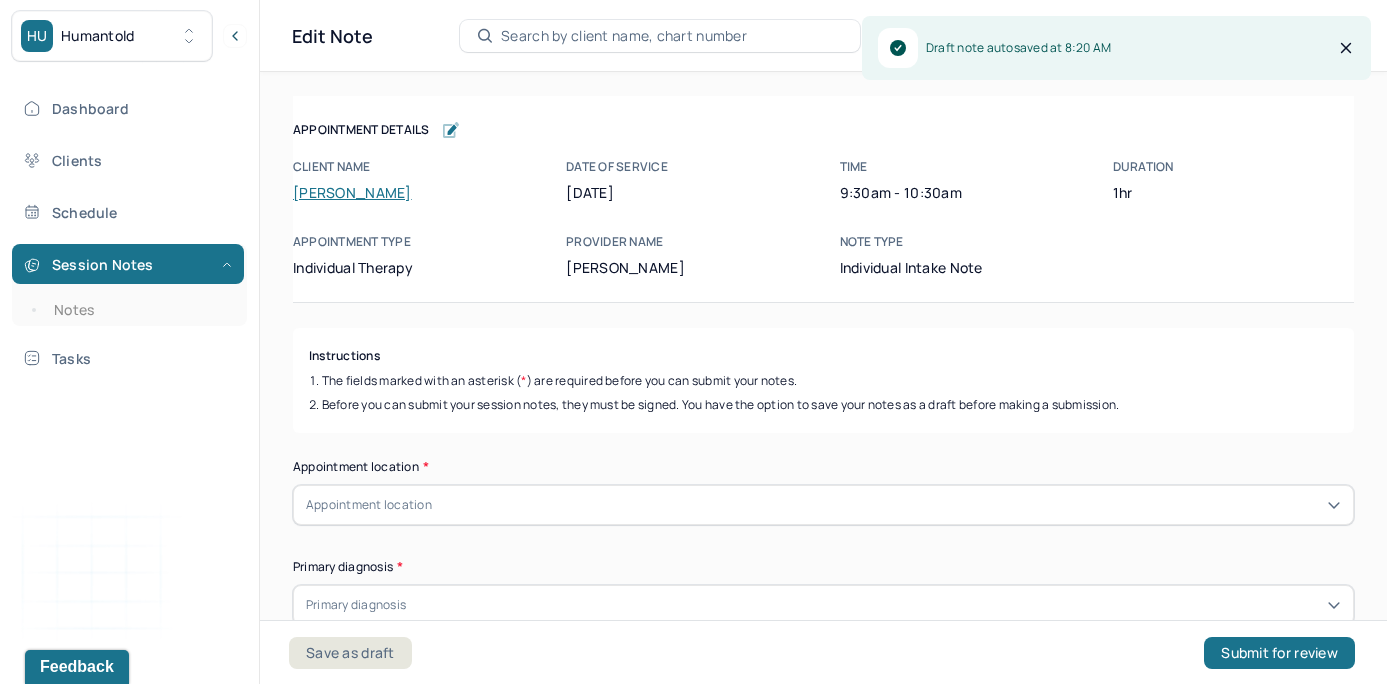 click on "Appointment Details     Client name [PERSON_NAME] Date of service [DATE] Time 9:30am - 10:30am Duration 1hr Appointment type individual therapy Provider name [PERSON_NAME] Note type Individual intake note Appointment Details     Client name [PERSON_NAME] Date of service [DATE] Time 9:30am - 10:30am Duration 1hr Appointment type individual therapy Provider name [PERSON_NAME] Note type Individual intake note Instructions The fields marked with an asterisk ( * ) are required before you can submit your notes. Before you can submit your session notes, they must be signed. You have the option to save your notes as a draft before making a submission. Appointment location * Appointment location Primary diagnosis * Primary diagnosis Secondary diagnosis (optional) Secondary diagnosis Tertiary diagnosis (optional) Tertiary diagnosis Identity Preferred name (optional) Gender * Gender Pronouns (optional) Religion (optional) Religion Education (optional) Education Race (optional) Race Ethnicity (optional) (optional) No" at bounding box center [823, 5748] 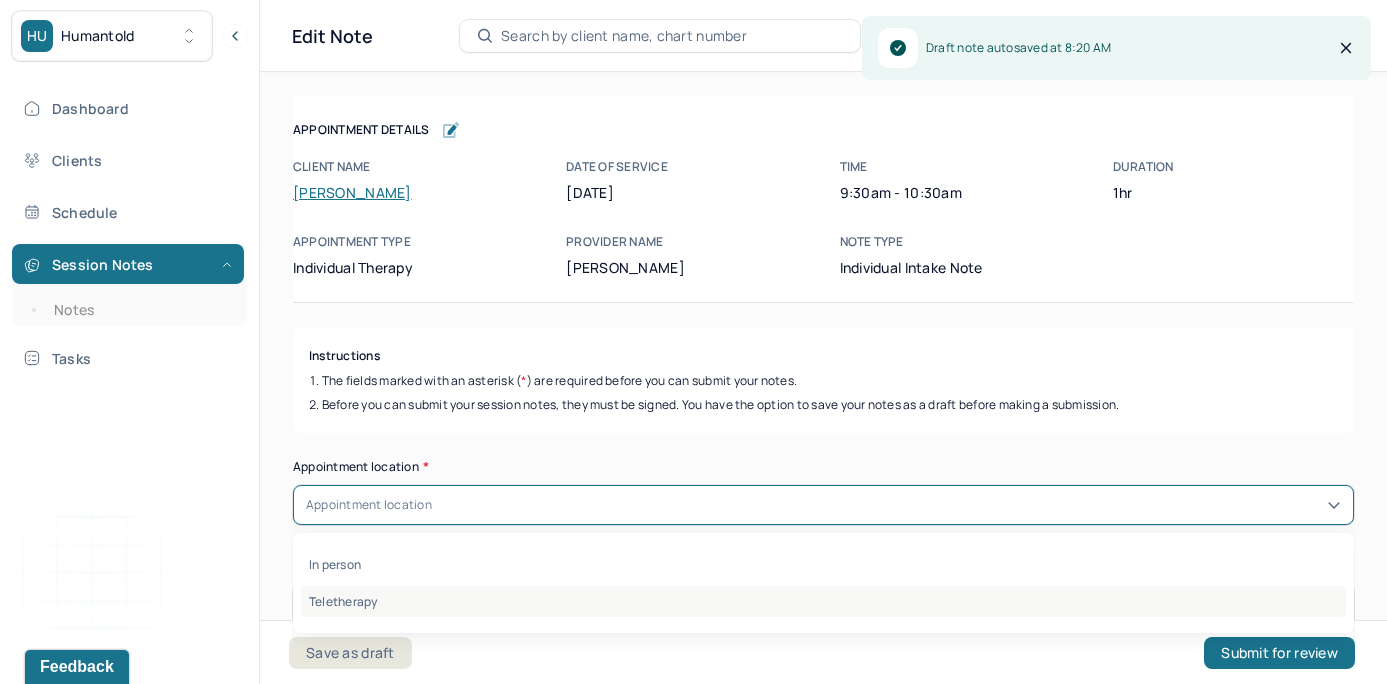 click on "Teletherapy" at bounding box center [823, 601] 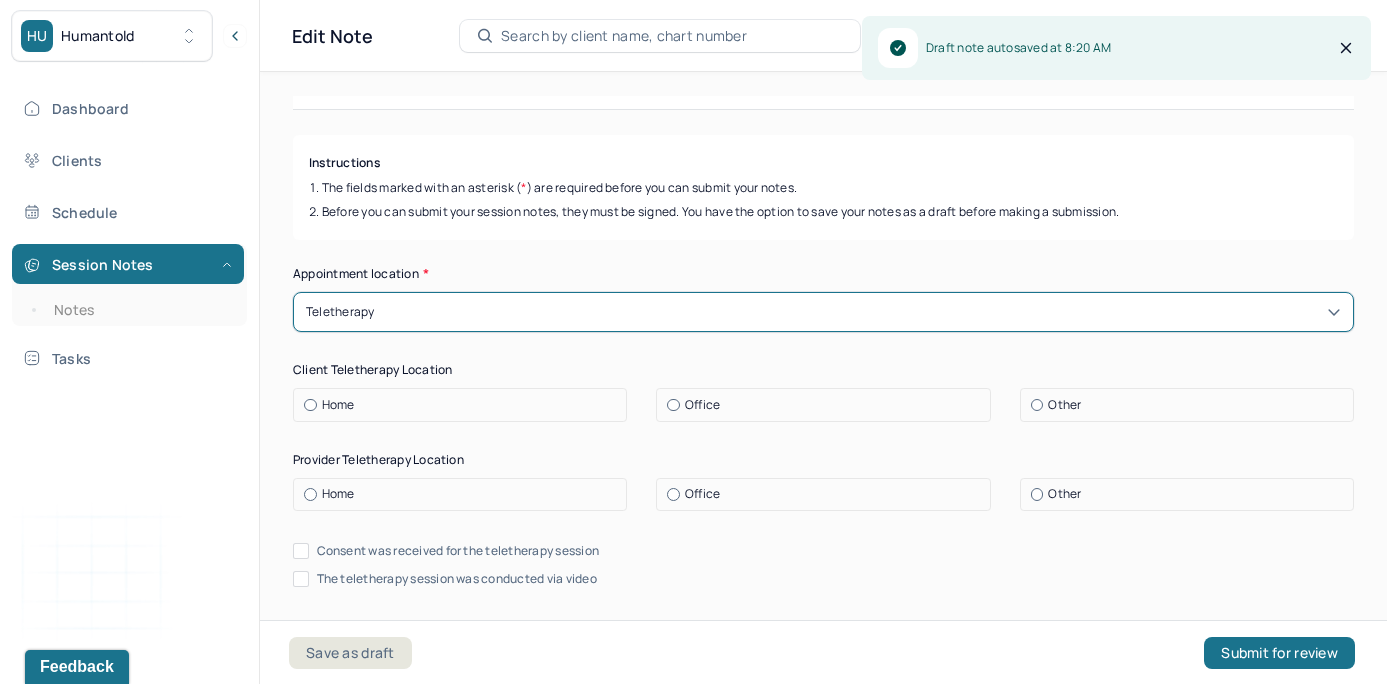 click on "Appointment location * option Teletherapy, selected. Teletherapy Client Teletherapy Location Home Office Other Provider Teletherapy Location Home Office Other Consent was received for the teletherapy session The teletherapy session was conducted via video Primary diagnosis * Primary diagnosis Secondary diagnosis (optional) Secondary diagnosis Tertiary diagnosis (optional) Tertiary diagnosis Identity Preferred name (optional) Gender * Gender Pronouns (optional) Religion (optional) Religion Education (optional) Education Race (optional) Race Ethnicity (optional) Sexual orientation (optional) Sexual orientation Current employment (optional) Current employment details (optional) Relationship status (optional) Relationship status Name of partner (optional) Emergency contact information (optional) Legal problems (optional)" at bounding box center [823, 1266] 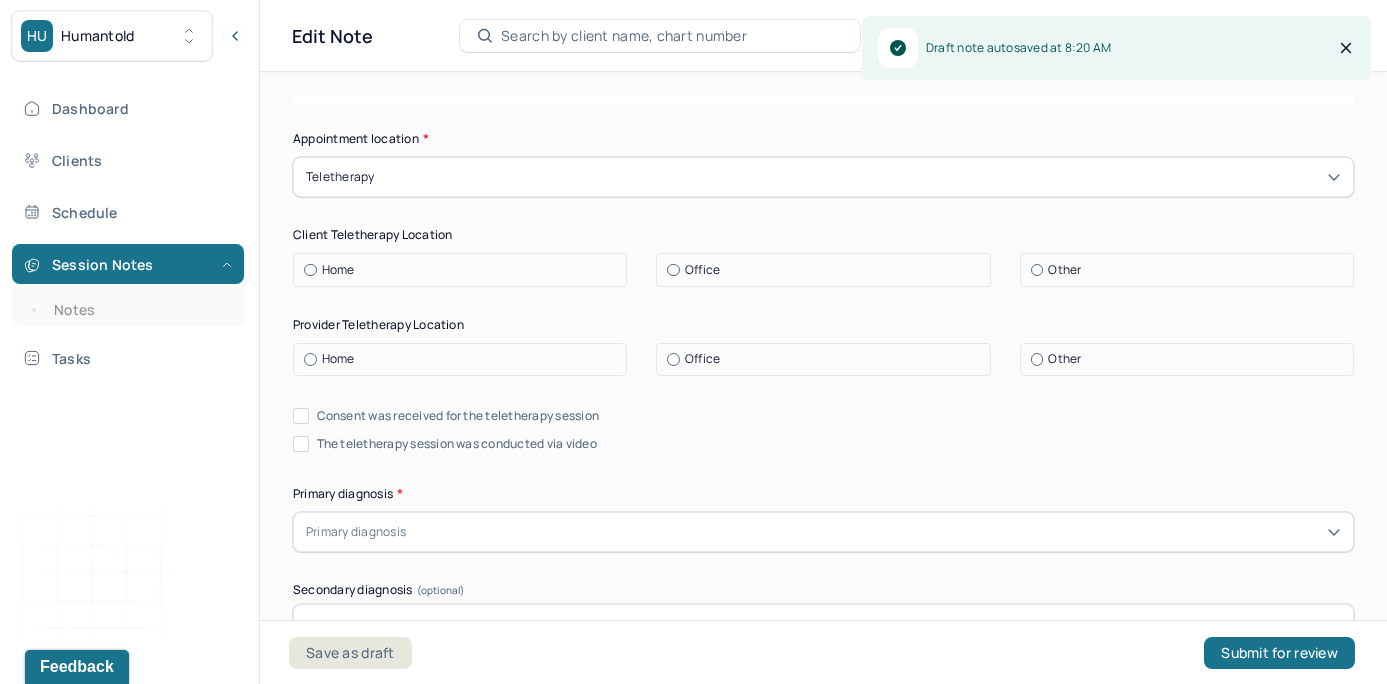 scroll, scrollTop: 338, scrollLeft: 0, axis: vertical 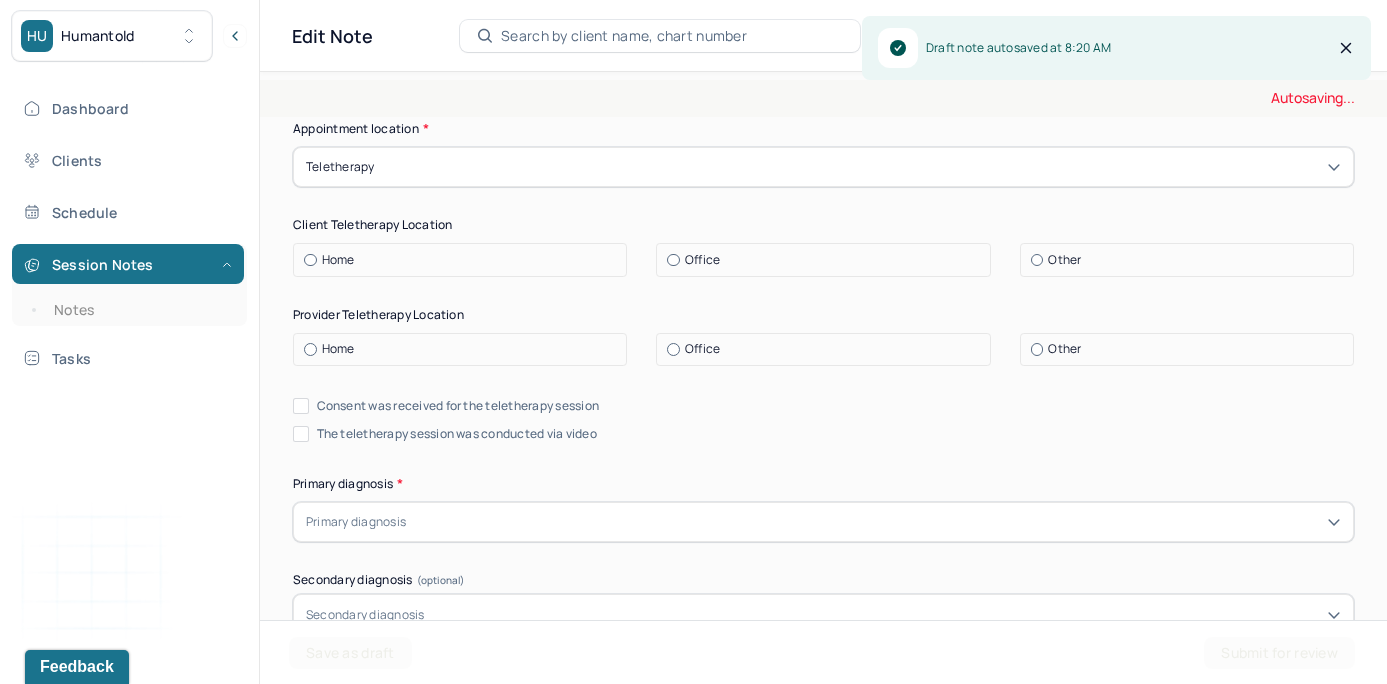 click at bounding box center (310, 260) 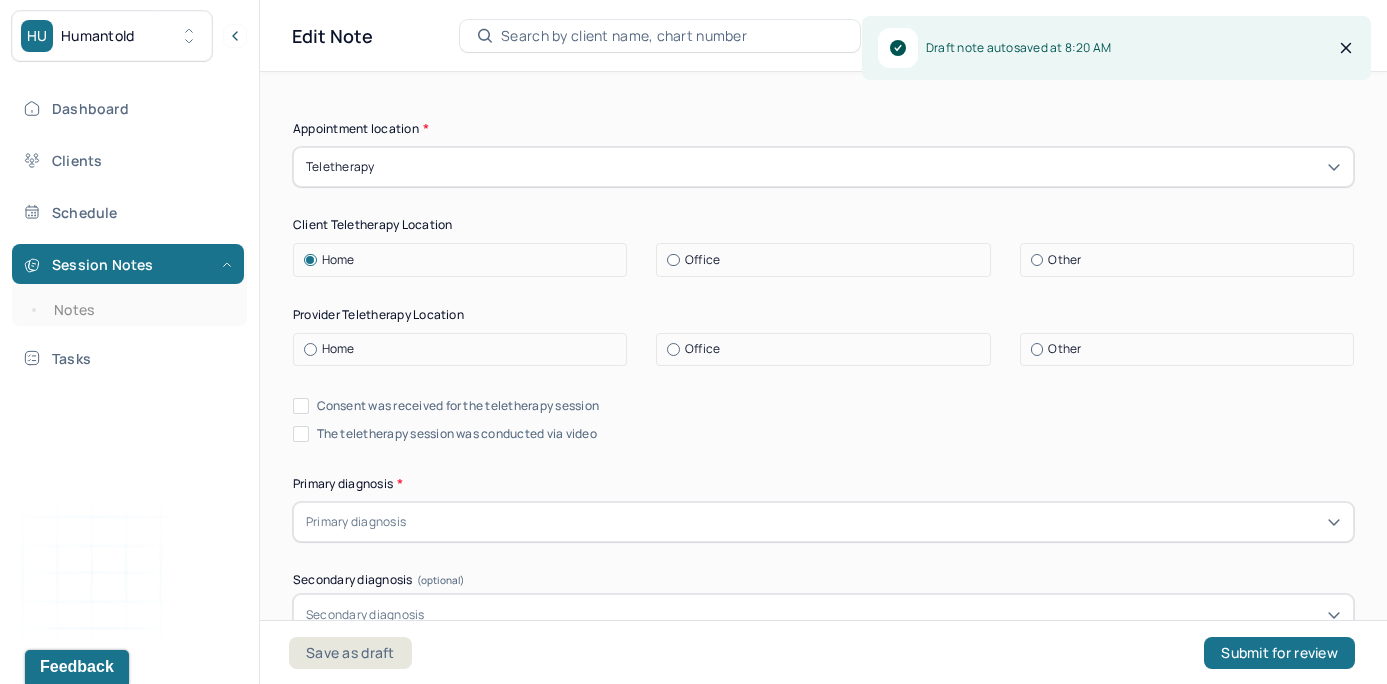 click at bounding box center [310, 349] 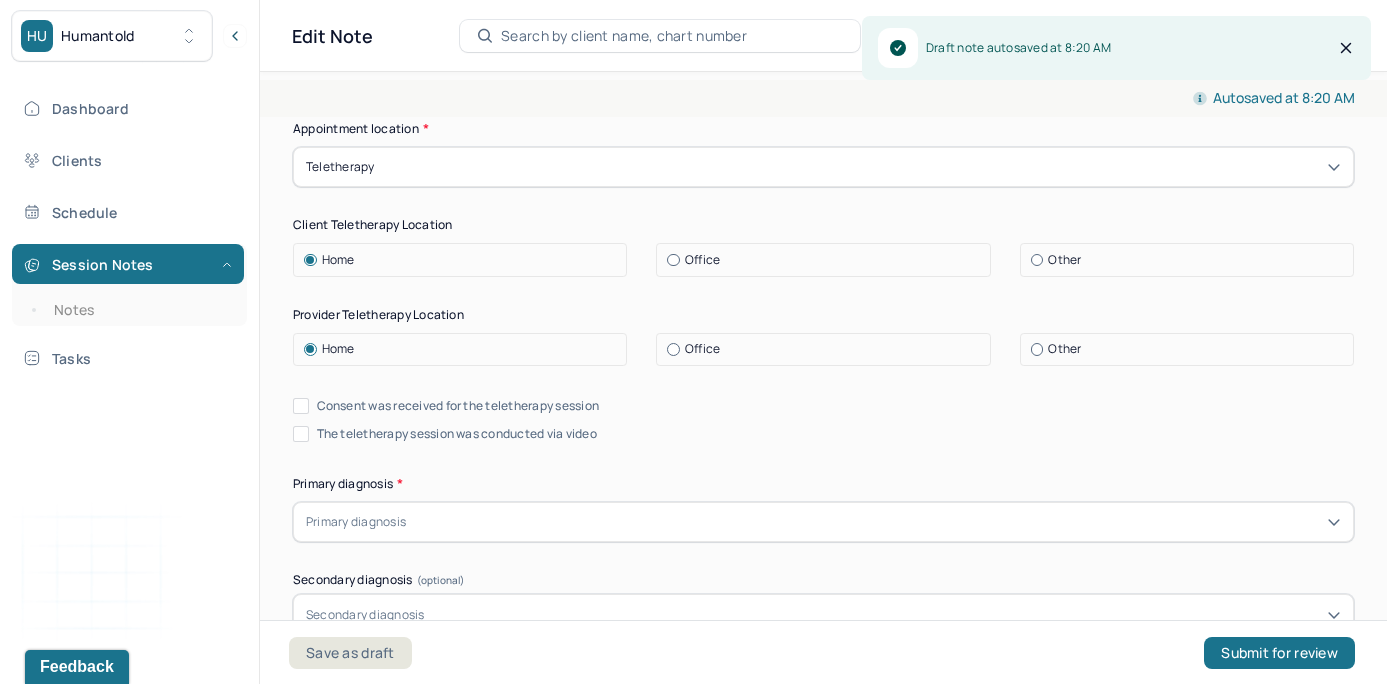 click on "Consent was received for the teletherapy session" at bounding box center (301, 406) 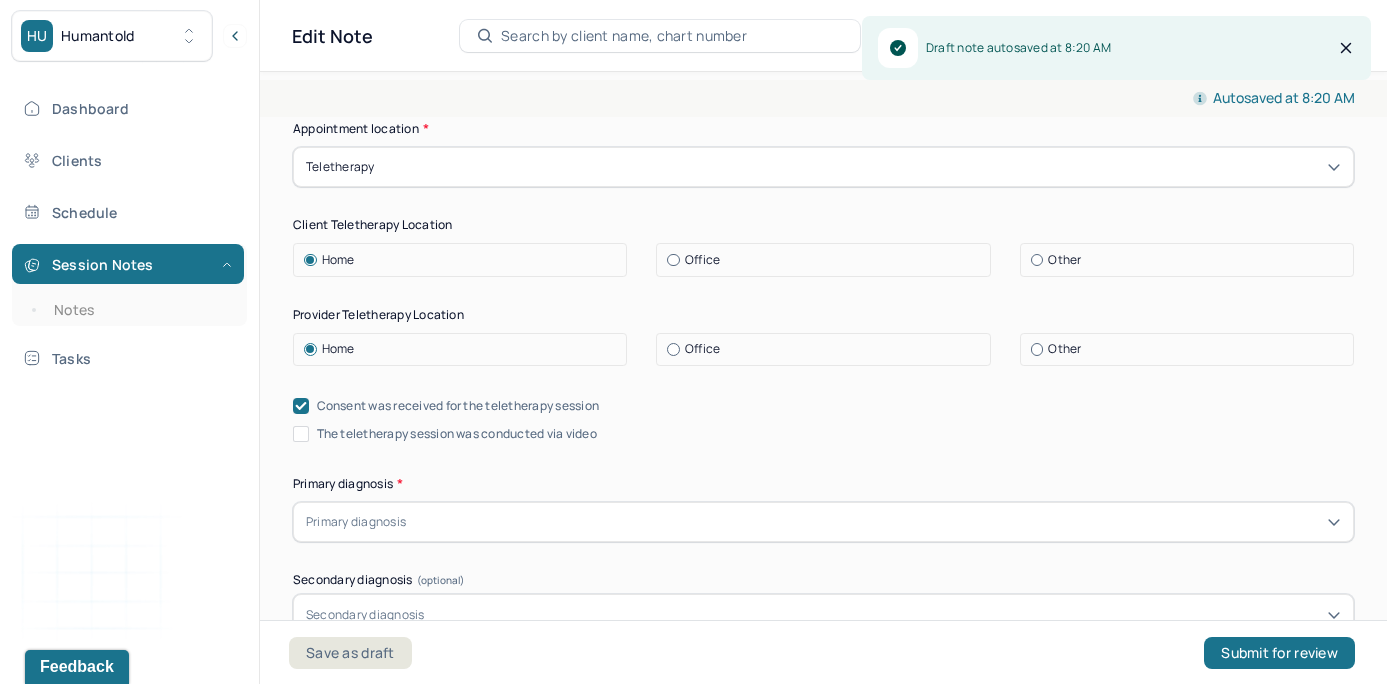 click on "The teletherapy session was conducted via video" at bounding box center (301, 434) 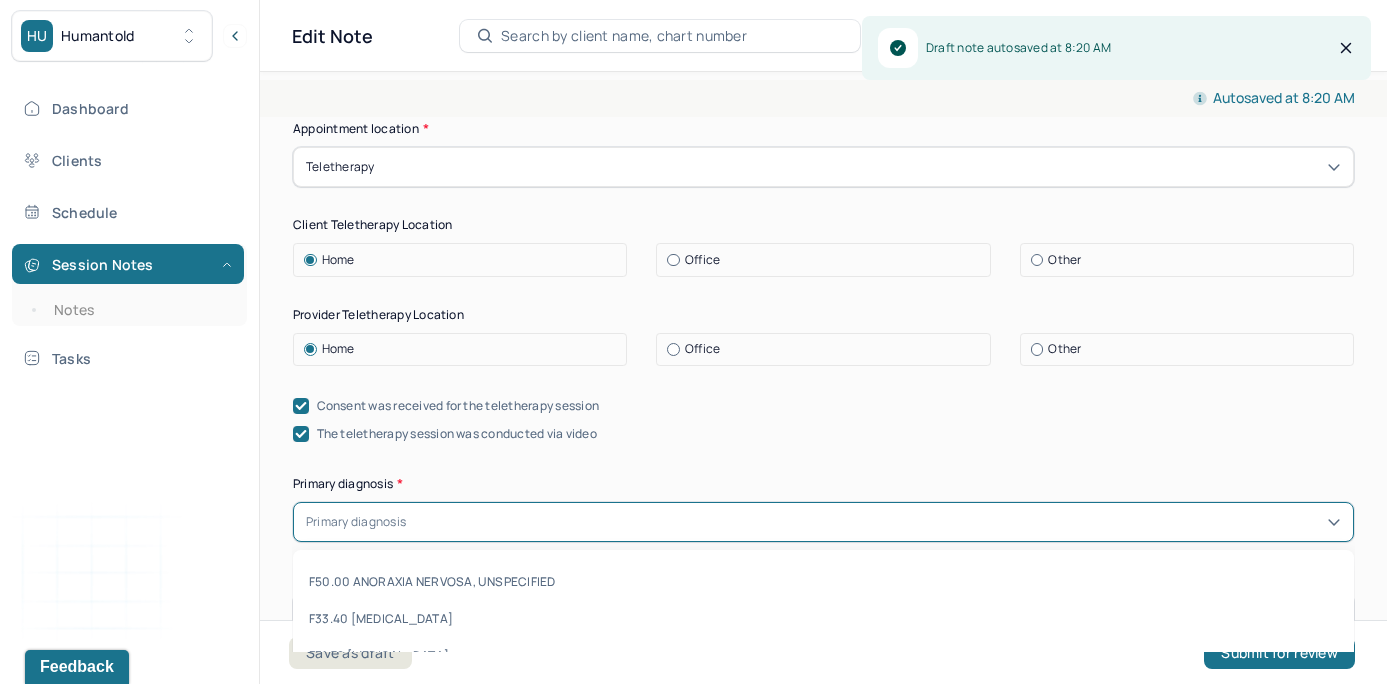 click at bounding box center (875, 522) 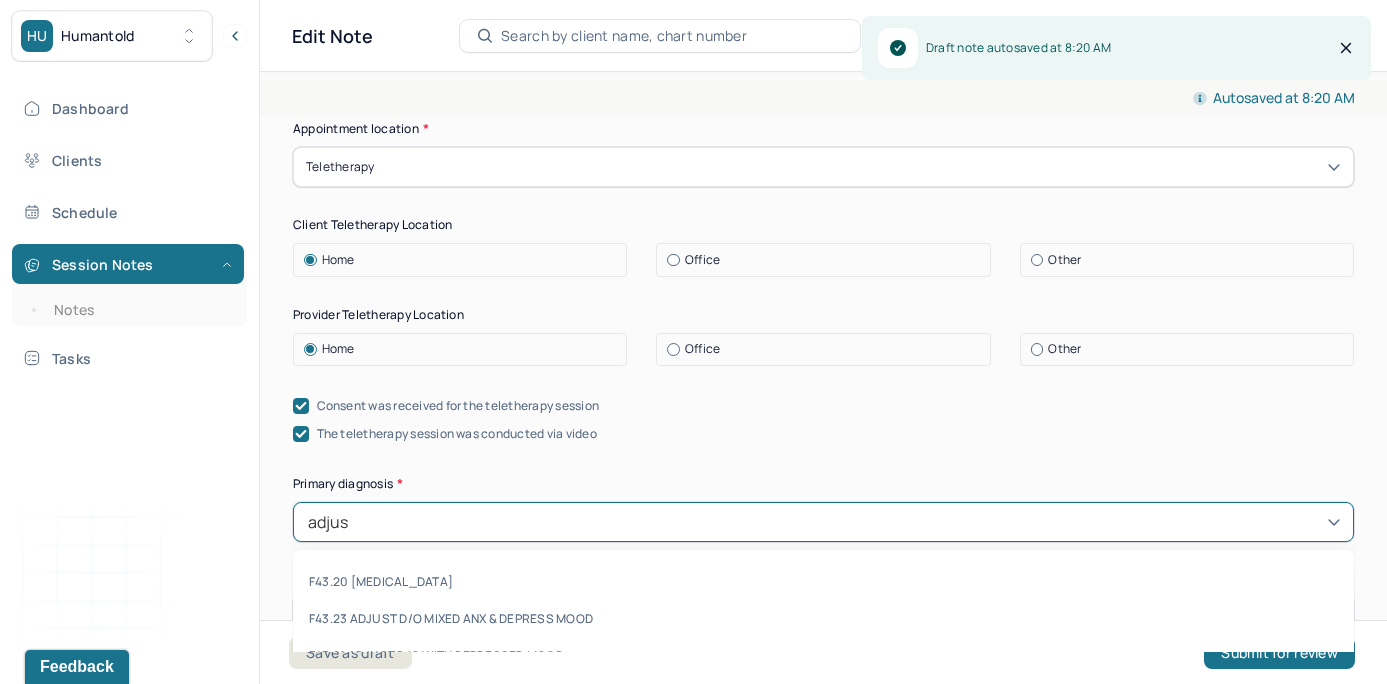 type on "adjust" 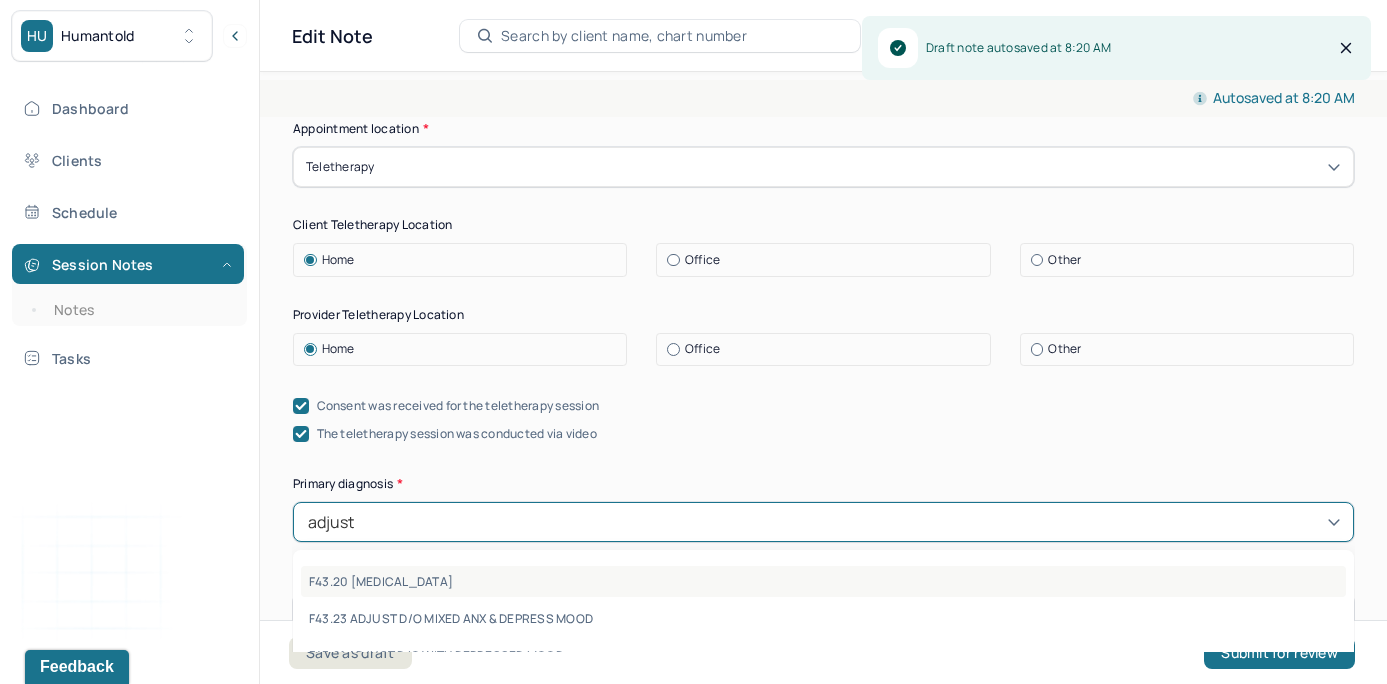 click on "F43.20 [MEDICAL_DATA]" at bounding box center [823, 581] 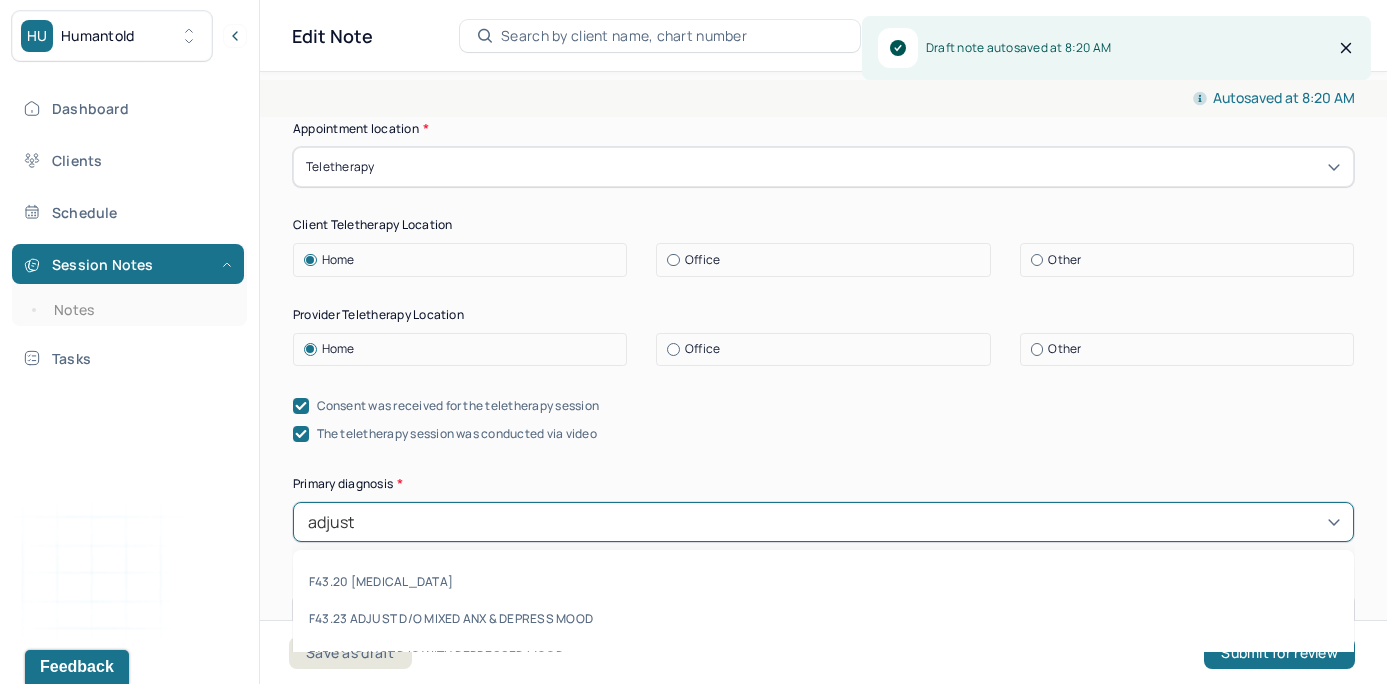 type 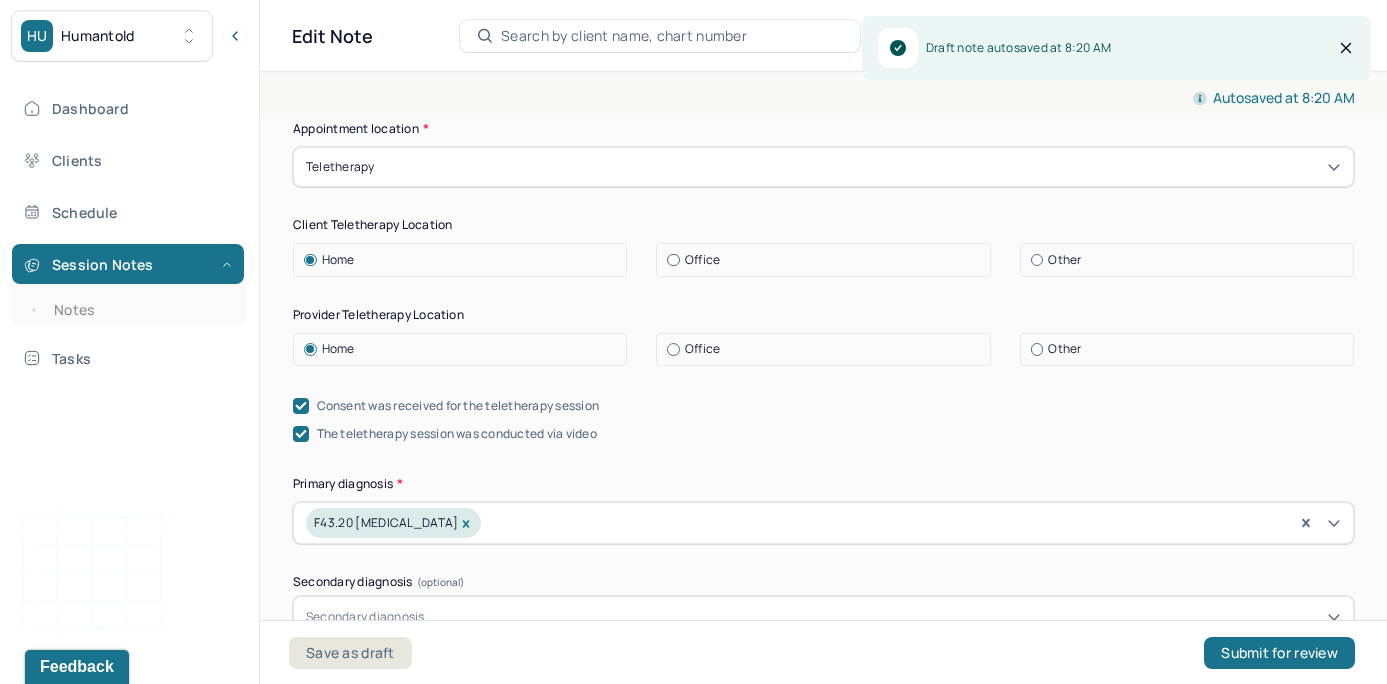 click on "Appointment location * Teletherapy Client Teletherapy Location Home Office Other Provider Teletherapy Location Home Office Other Consent was received for the teletherapy session The teletherapy session was conducted via video Primary diagnosis * F43.20 [MEDICAL_DATA] Secondary diagnosis (optional) Secondary diagnosis Tertiary diagnosis (optional) Tertiary diagnosis Identity Preferred name (optional) Gender * Gender Pronouns (optional) Religion (optional) Religion Education (optional) Education Race (optional) Race Ethnicity (optional) Sexual orientation (optional) Sexual orientation Current employment (optional) Current employment details (optional) Relationship status (optional) Relationship status Name of partner (optional) Emergency contact information (optional) Legal problems (optional)" at bounding box center [823, 1122] 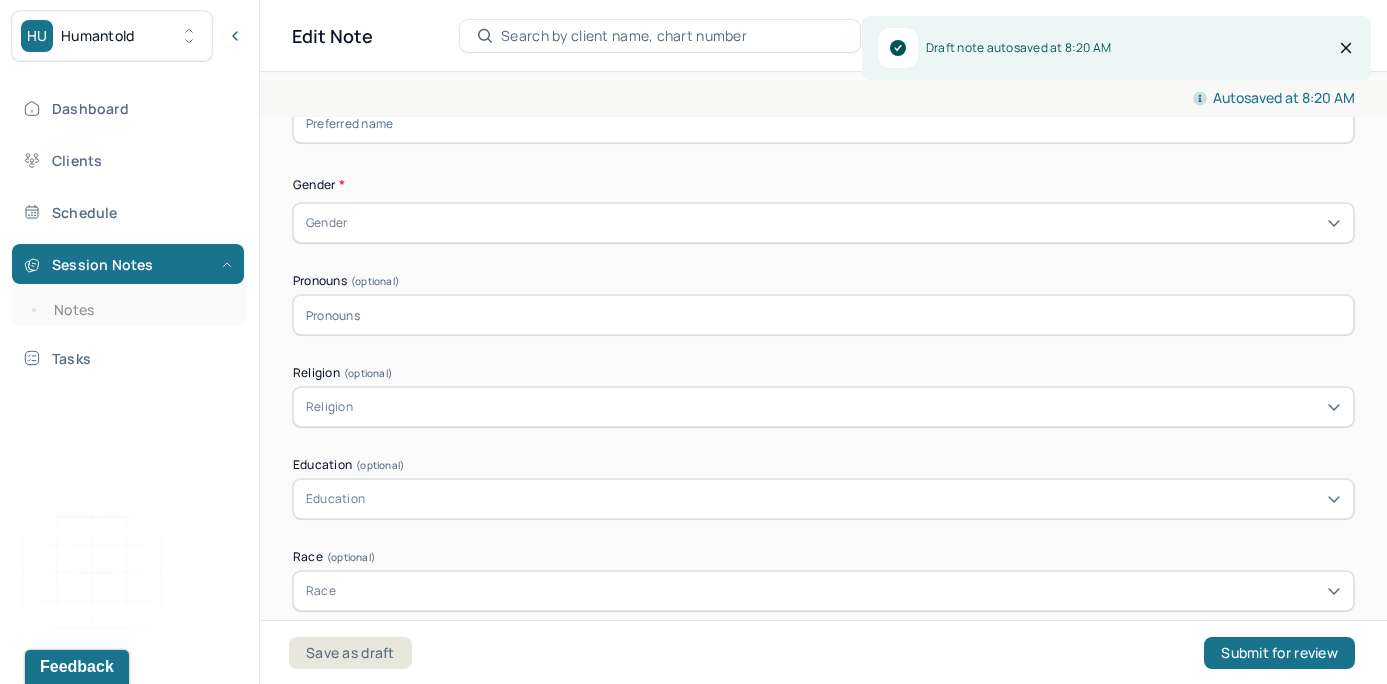 scroll, scrollTop: 1054, scrollLeft: 0, axis: vertical 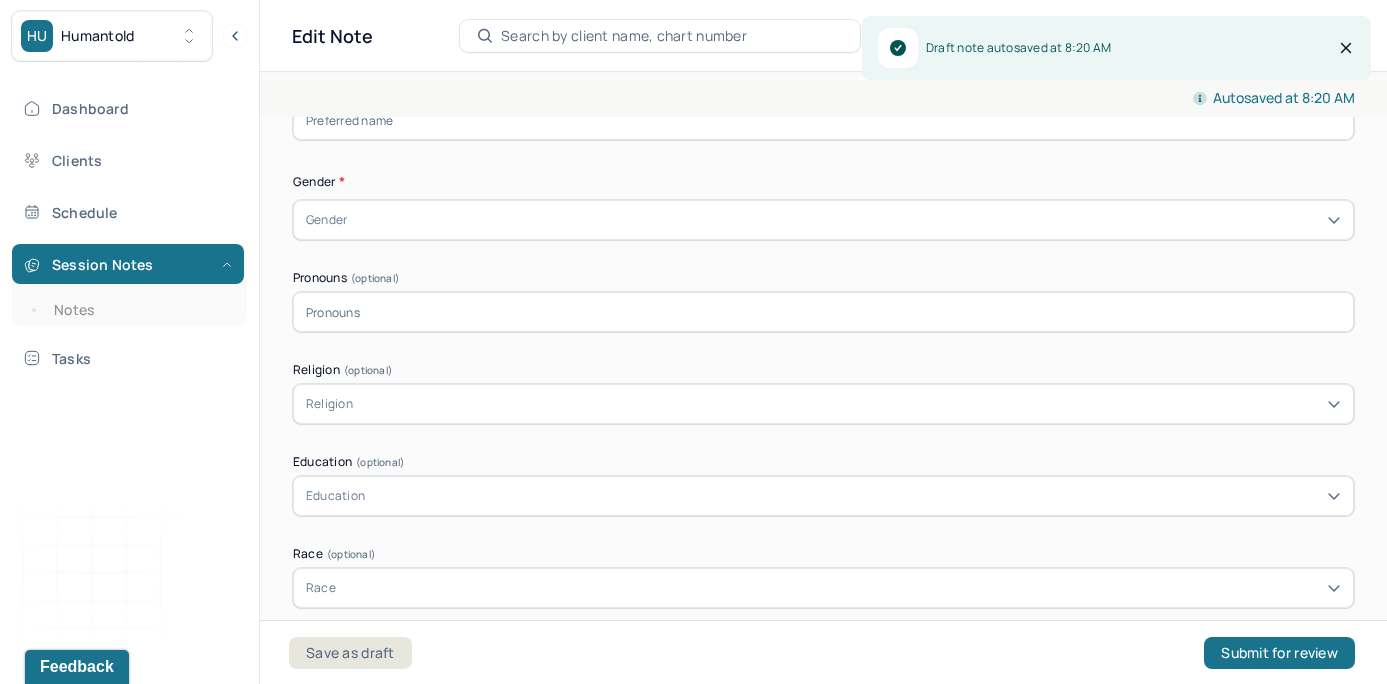 click on "Gender" at bounding box center (823, 220) 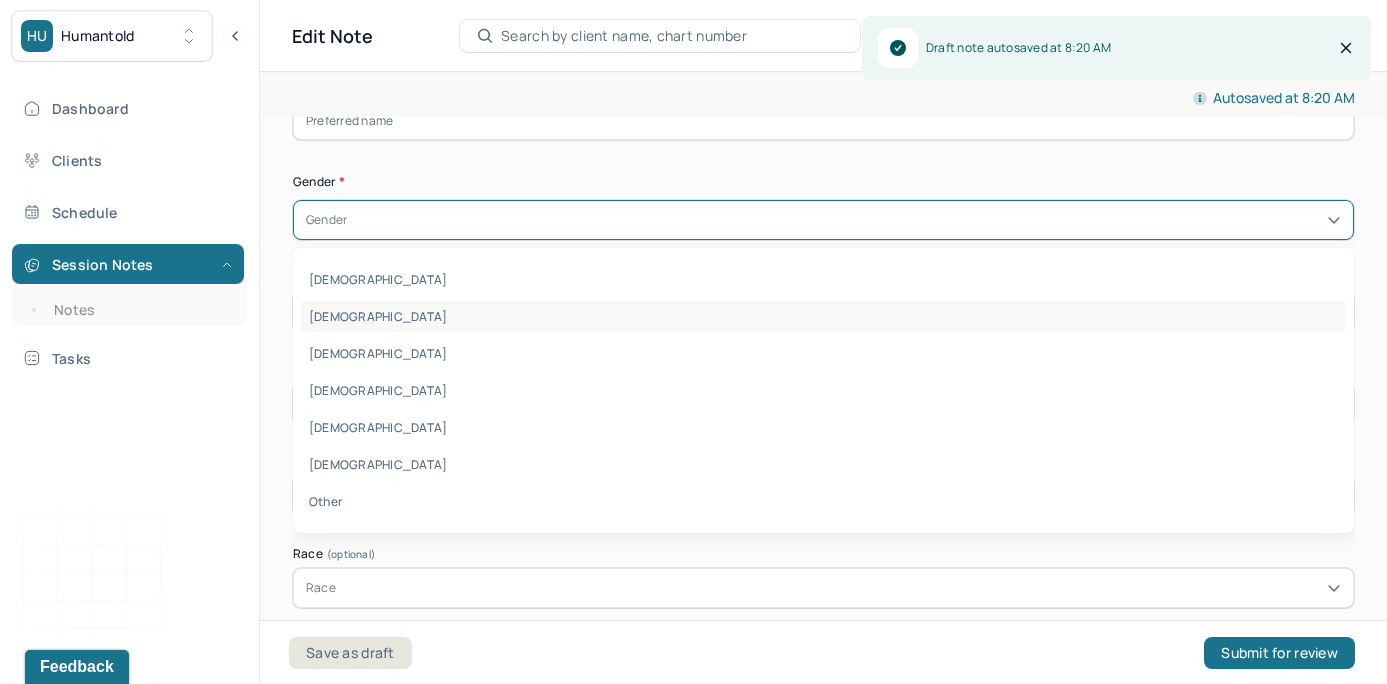 click on "[DEMOGRAPHIC_DATA]" at bounding box center [823, 316] 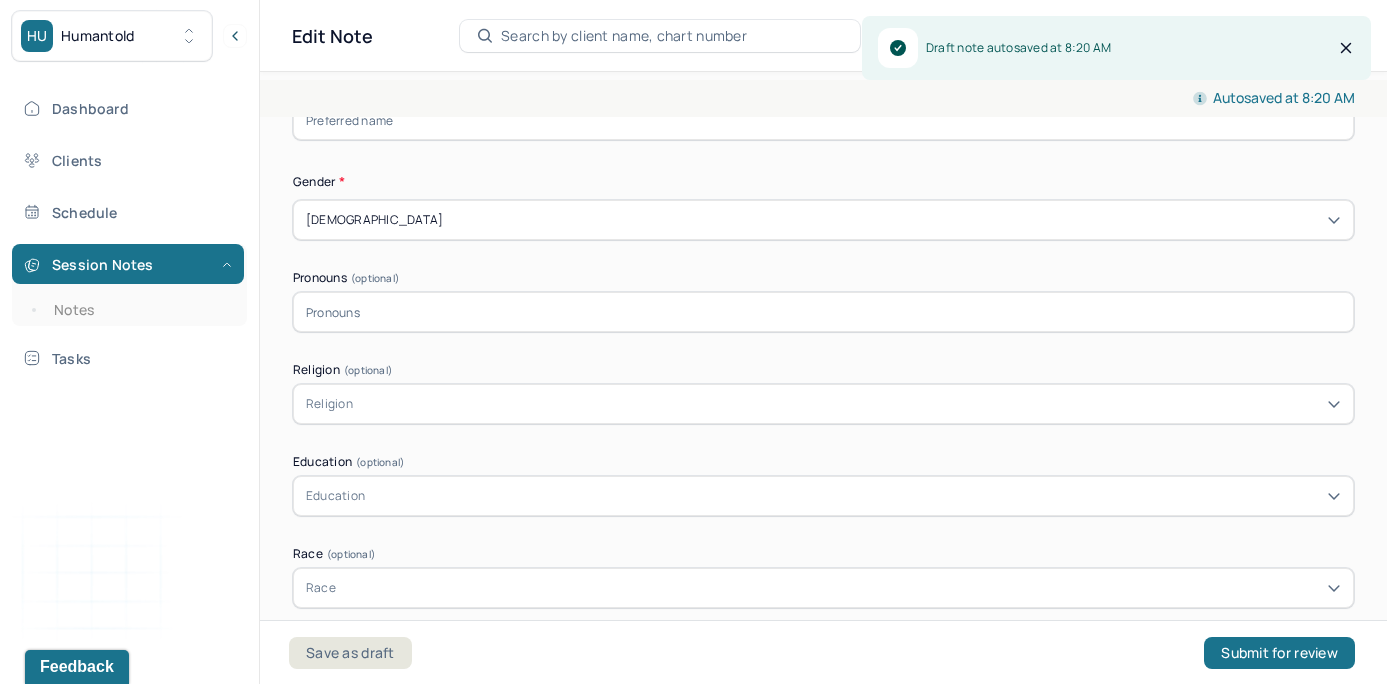 click at bounding box center (823, 312) 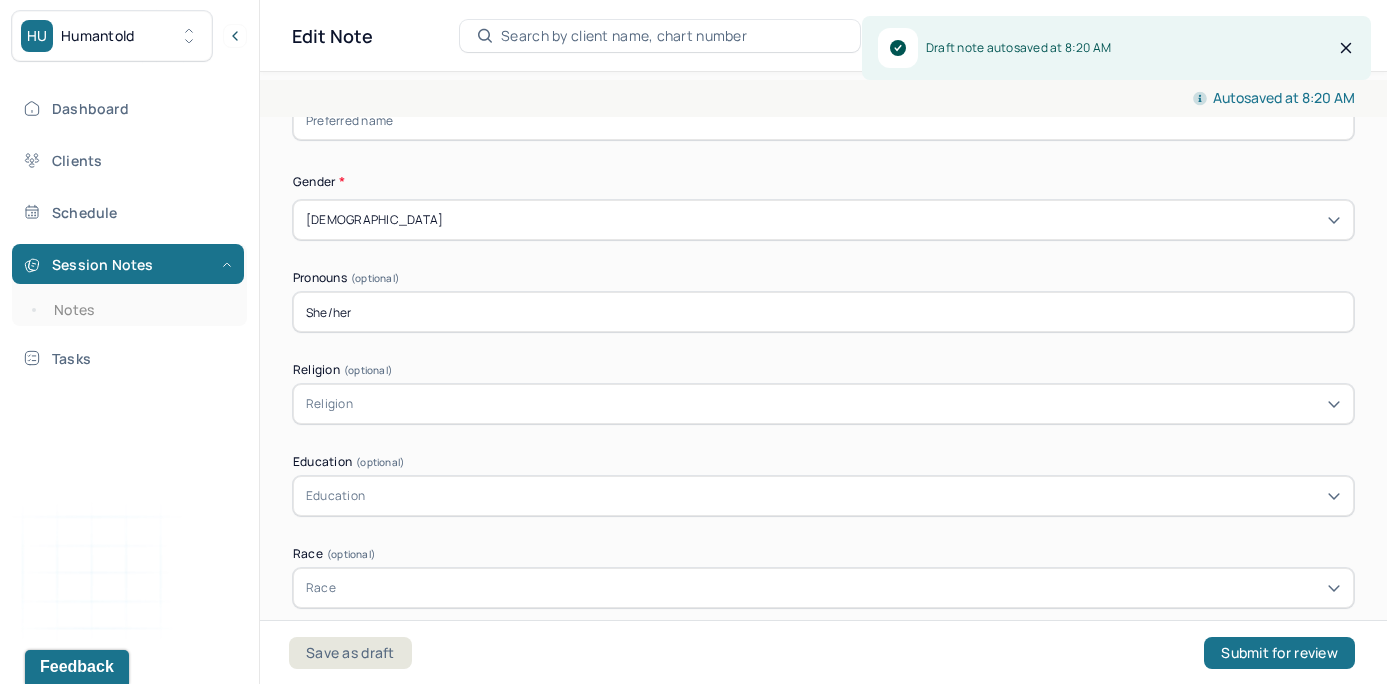 type on "She/her" 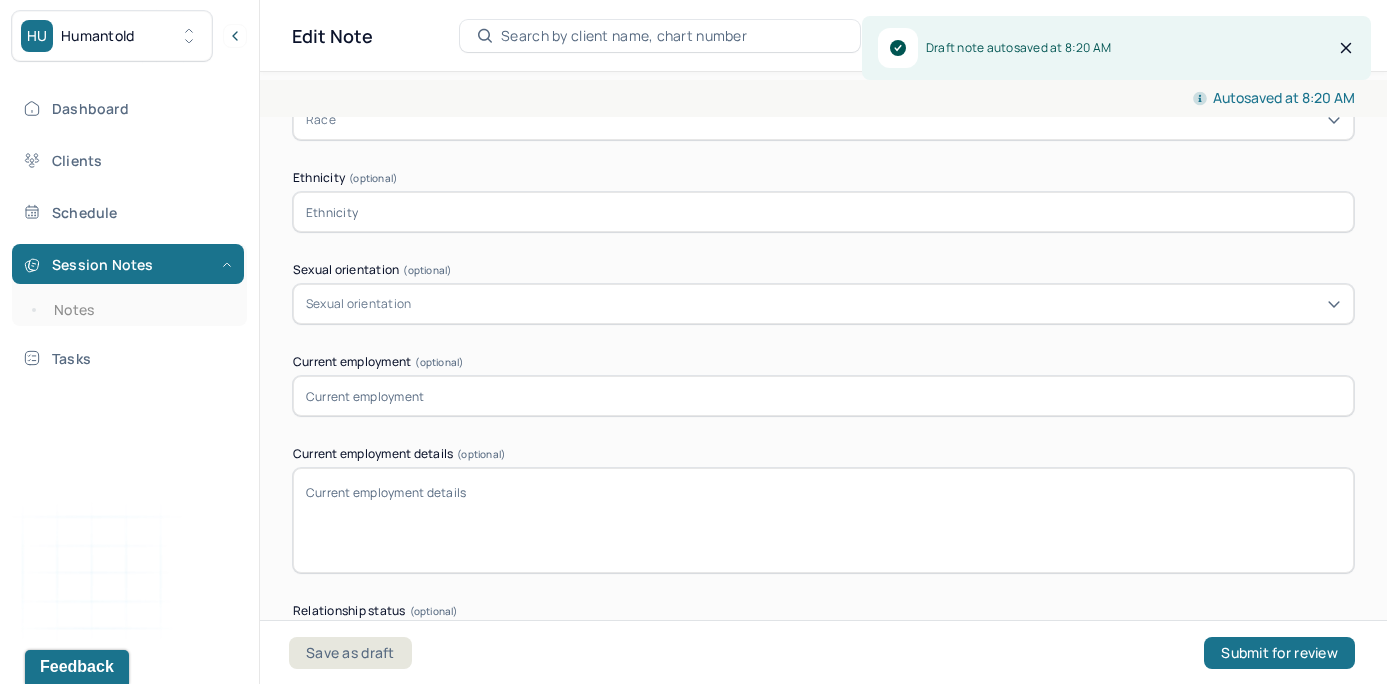 scroll, scrollTop: 1559, scrollLeft: 0, axis: vertical 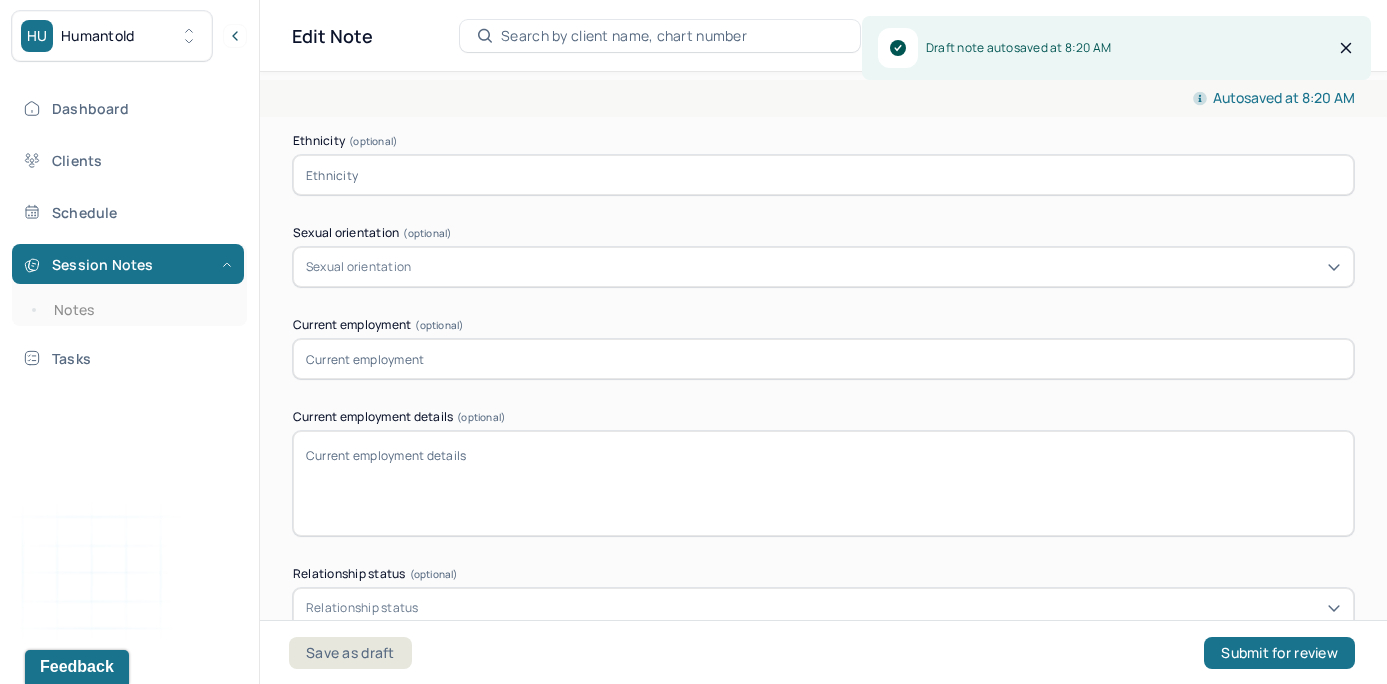 click at bounding box center [823, 359] 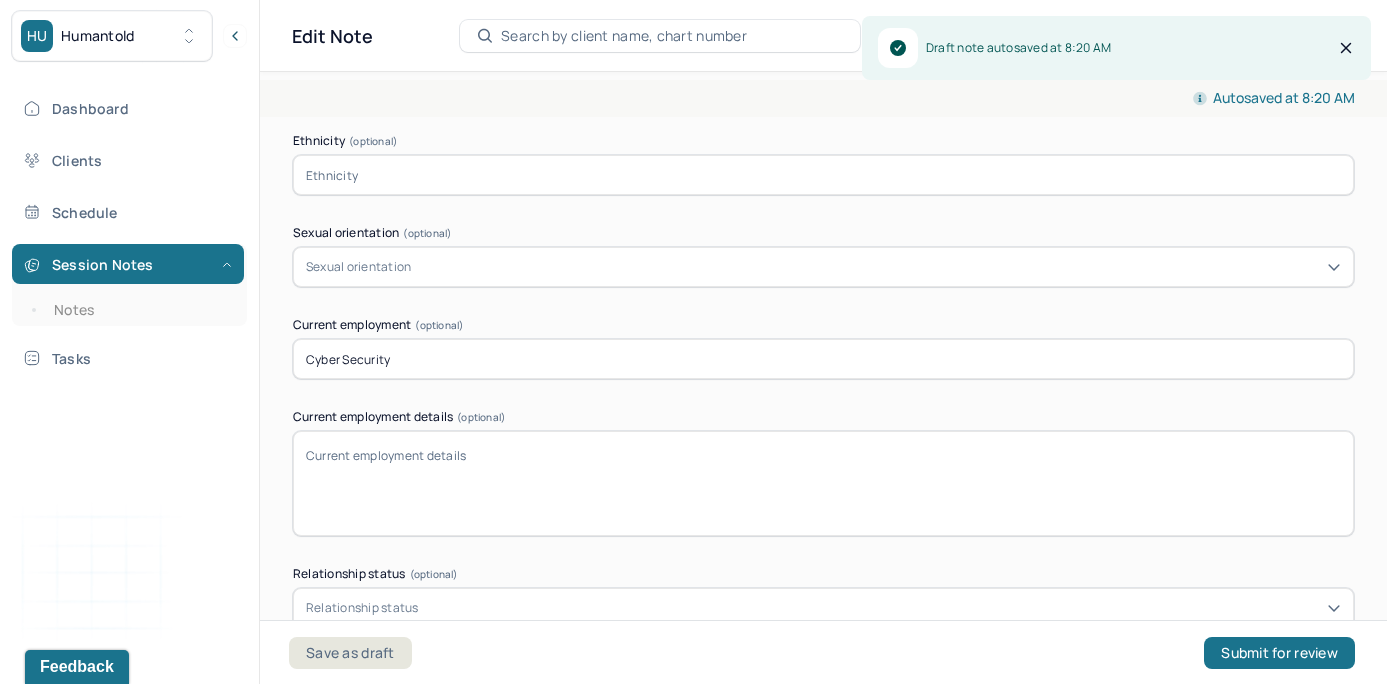 type on "Cyber Security" 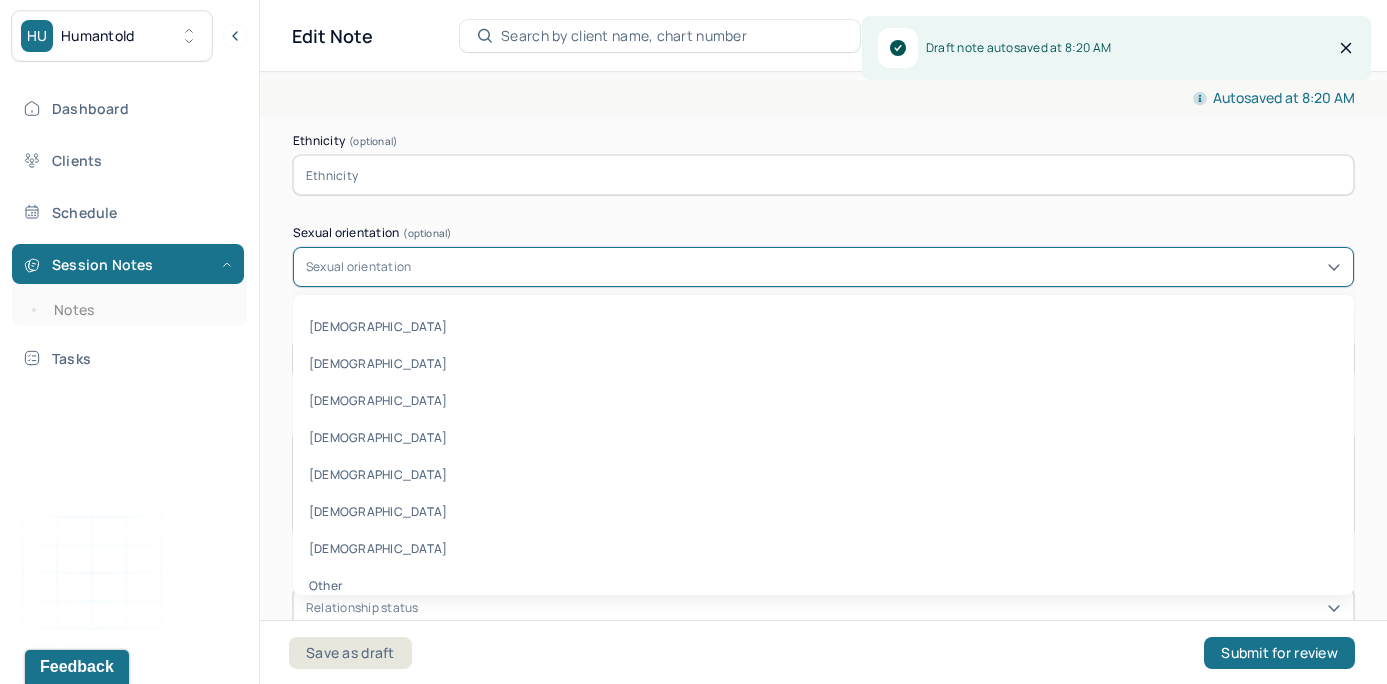 click on "Sexual orientation" at bounding box center [823, 267] 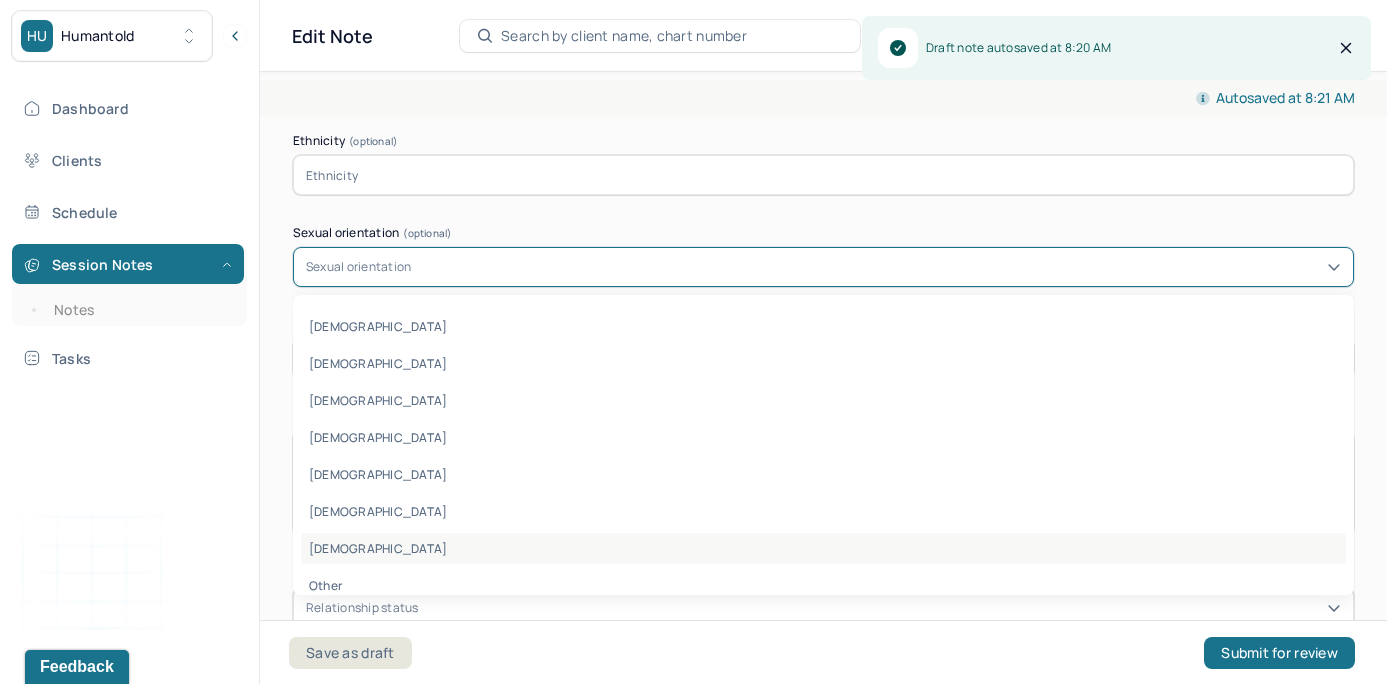 click on "[DEMOGRAPHIC_DATA]" at bounding box center (823, 548) 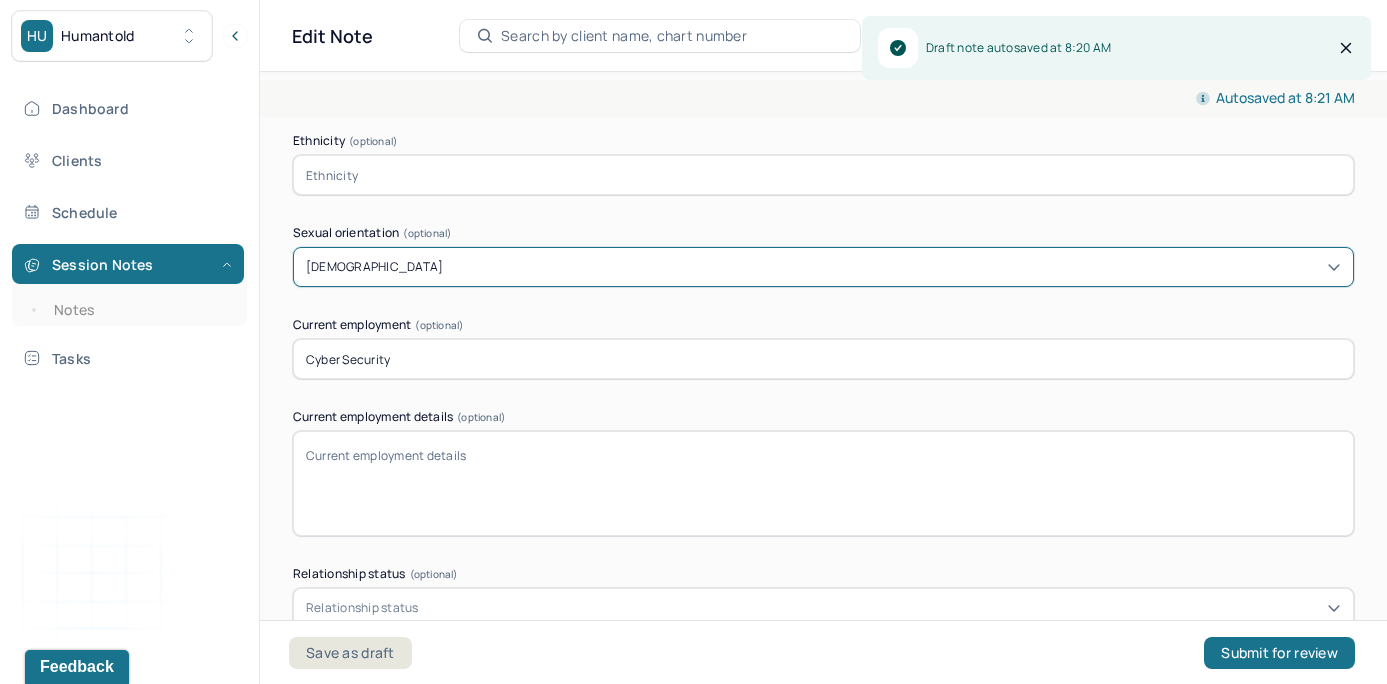 click on "Autosaved at 8:21 AM Appointment Details     Client name [PERSON_NAME] Date of service [DATE] Time 9:30am - 10:30am Duration 1hr Appointment type individual therapy Provider name [PERSON_NAME] Modifier 1 95 Telemedicine Note type Individual intake note Appointment Details     Client name [PERSON_NAME] Date of service [DATE] Time 9:30am - 10:30am Duration 1hr Appointment type individual therapy Provider name [PERSON_NAME] Modifier 1 95 Telemedicine Note type Individual intake note Instructions The fields marked with an asterisk ( * ) are required before you can submit your notes. Before you can submit your session notes, they must be signed. You have the option to save your notes as a draft before making a submission. Appointment location * Teletherapy Client Teletherapy Location Home Office Other Provider Teletherapy Location Home Office Other Consent was received for the teletherapy session The teletherapy session was conducted via video Primary diagnosis * F43.20 [MEDICAL_DATA] Identity" at bounding box center [823, 374] 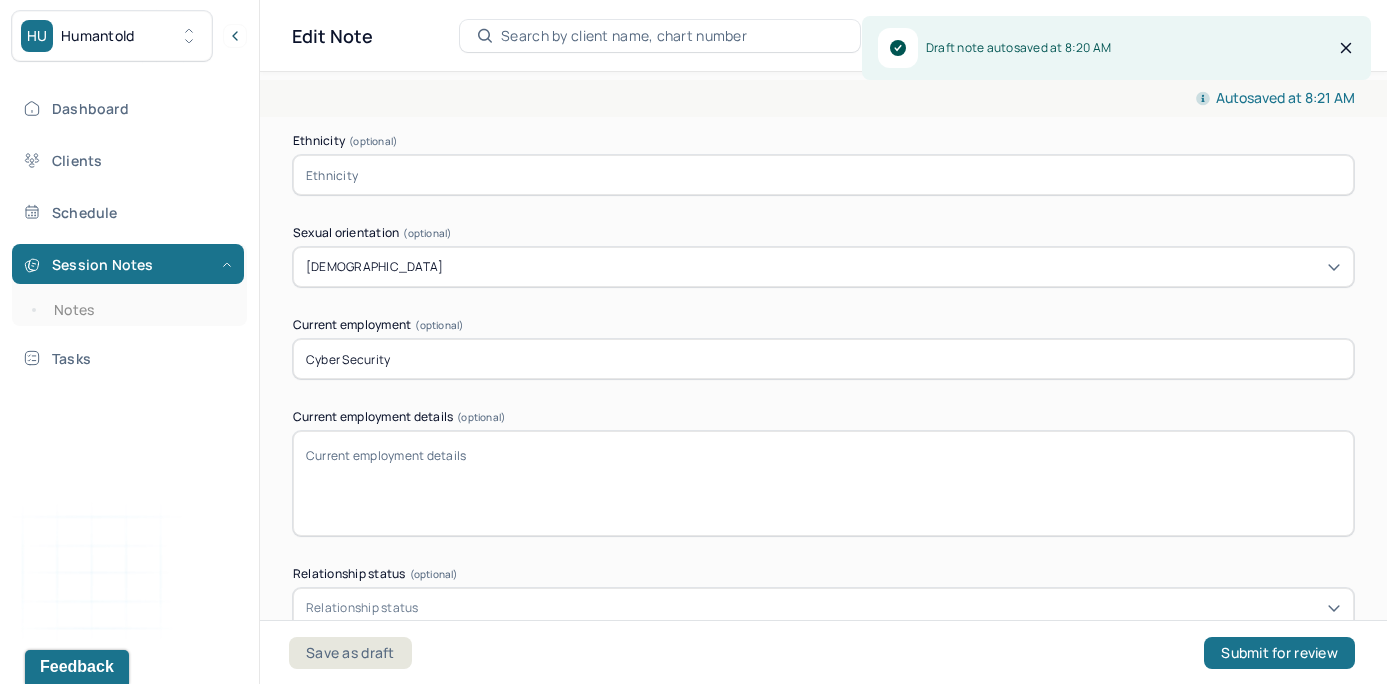 click on "Appointment location * Teletherapy Client Teletherapy Location Home Office Other Provider Teletherapy Location Home Office Other Consent was received for the teletherapy session The teletherapy session was conducted via video Primary diagnosis * F43.20 [MEDICAL_DATA] Secondary diagnosis (optional) Secondary diagnosis Tertiary diagnosis (optional) Tertiary diagnosis Identity Preferred name (optional) Gender * [DEMOGRAPHIC_DATA] Pronouns (optional) She/her Religion (optional) Religion Education (optional) Education Race (optional) Race Ethnicity (optional) Sexual orientation (optional) [DEMOGRAPHIC_DATA] Current employment (optional) Cyber Security Current employment details (optional) Relationship status (optional) Relationship status Name of partner (optional) Emergency contact information (optional) Legal problems (optional)" at bounding box center [823, -99] 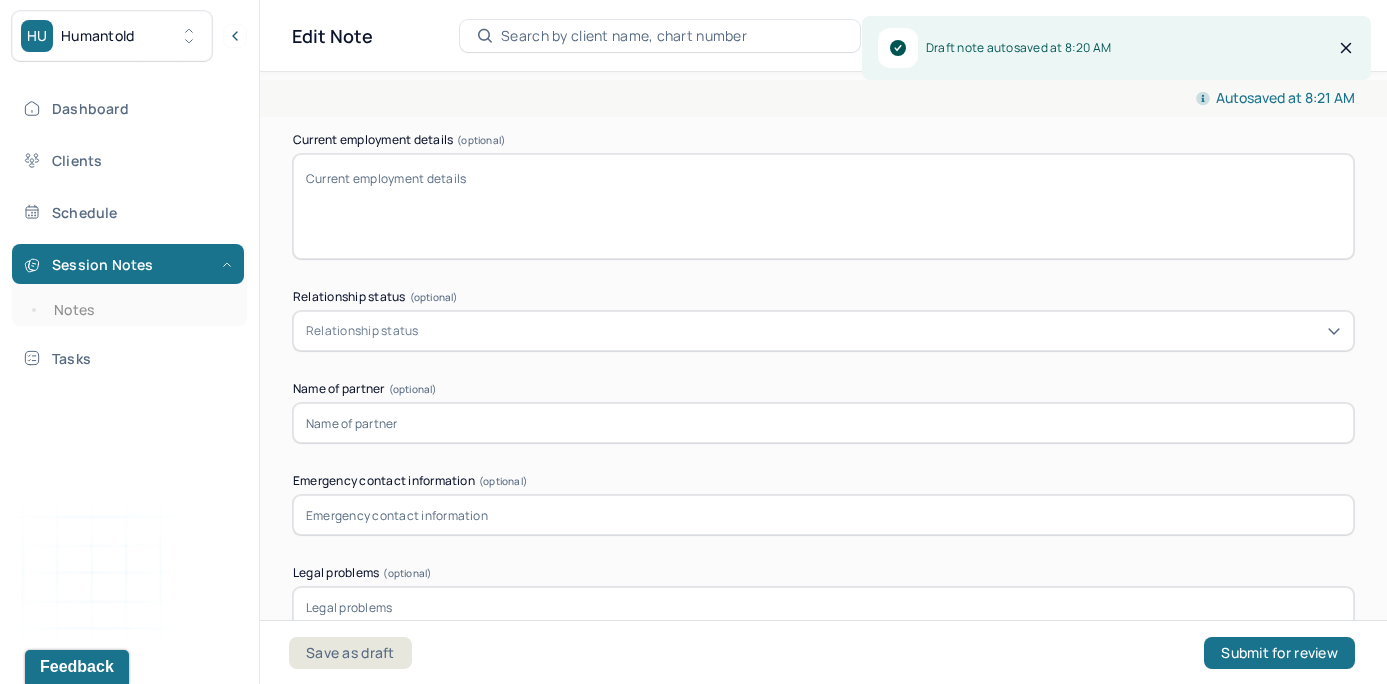 scroll, scrollTop: 1847, scrollLeft: 0, axis: vertical 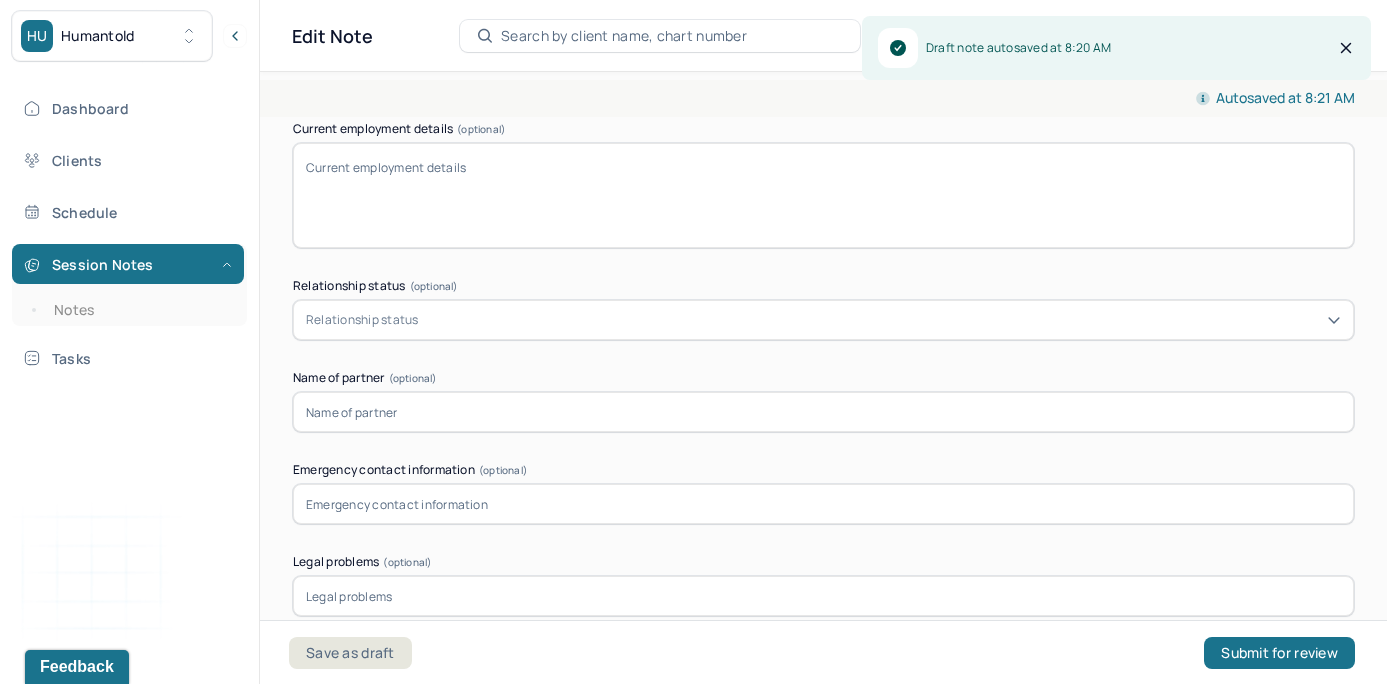 click on "Relationship status" at bounding box center [823, 320] 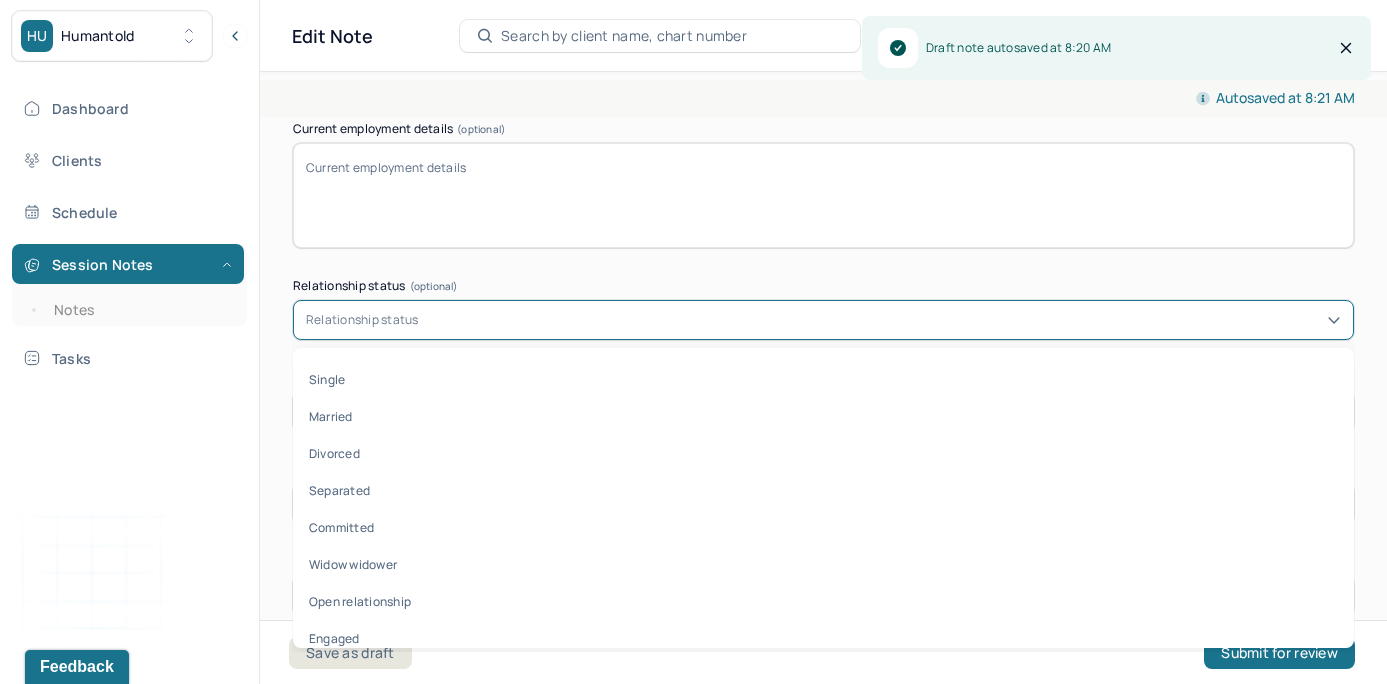 type 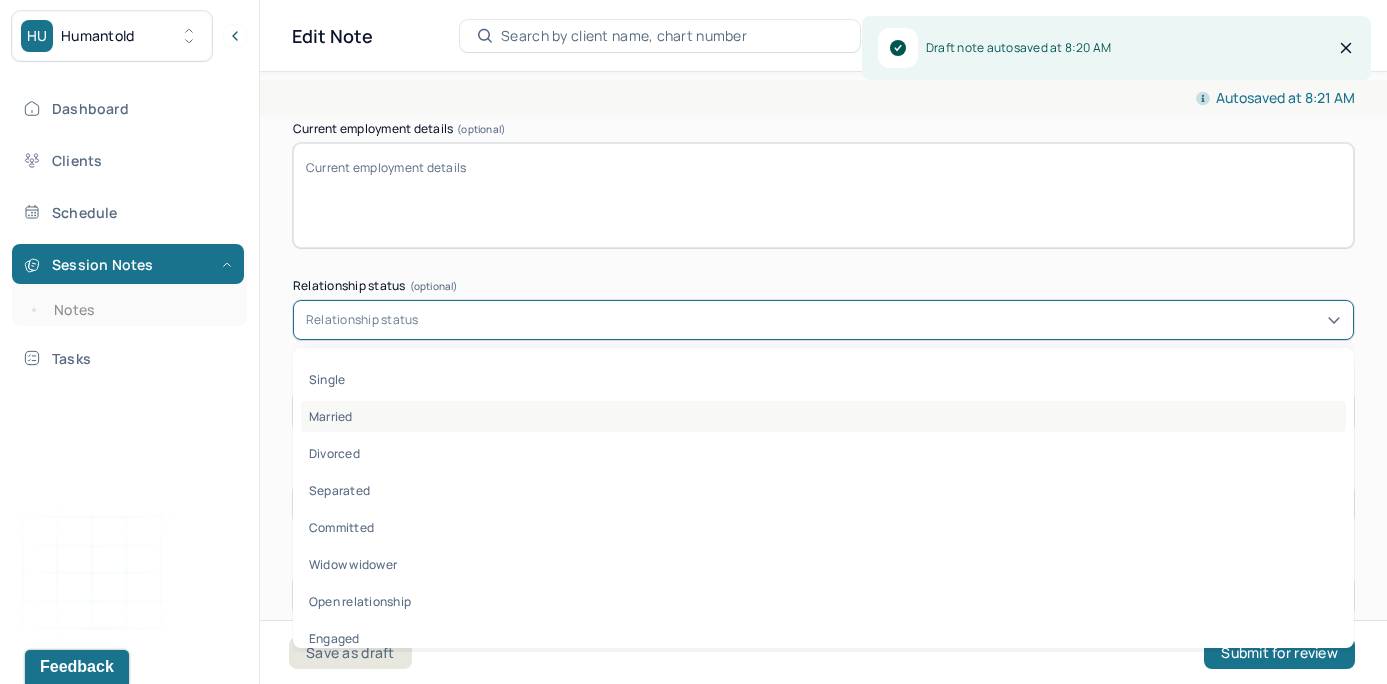 click on "Married" at bounding box center [823, 416] 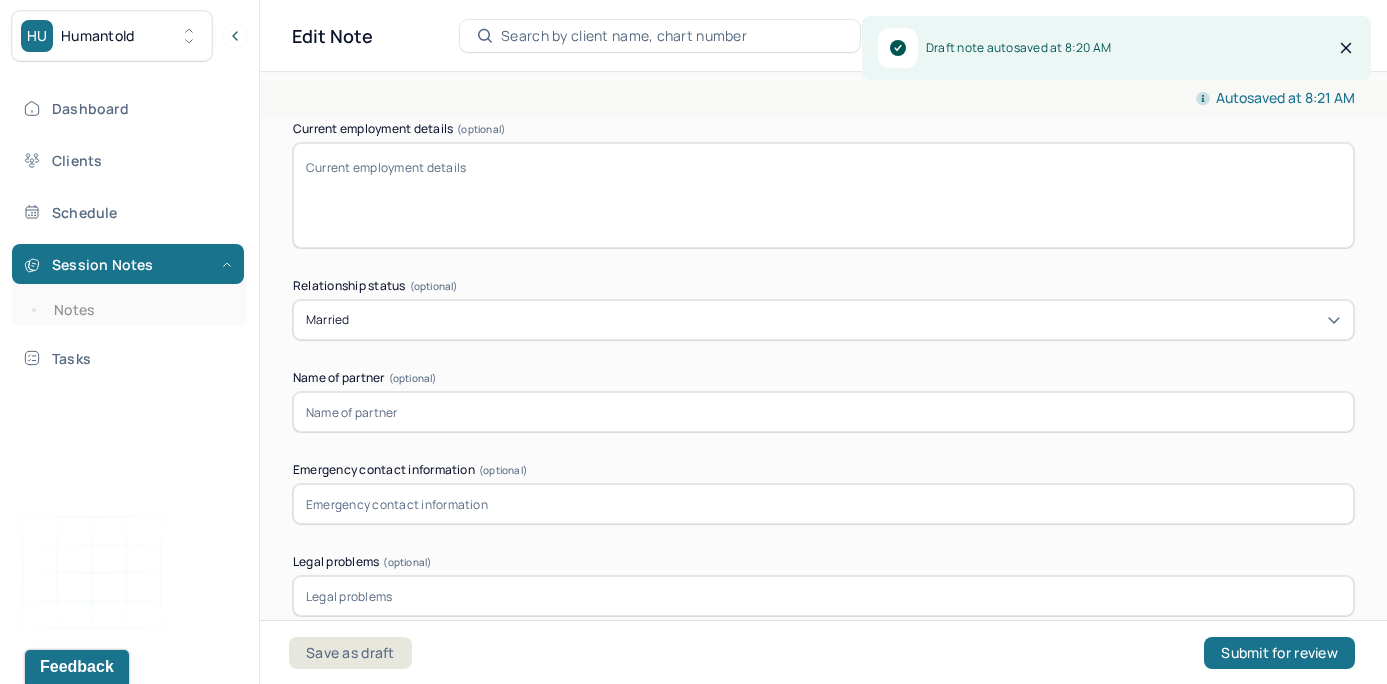 click on "Appointment location * Teletherapy Client Teletherapy Location Home Office Other Provider Teletherapy Location Home Office Other Consent was received for the teletherapy session The teletherapy session was conducted via video Primary diagnosis * F43.20 [MEDICAL_DATA] Secondary diagnosis (optional) Secondary diagnosis Tertiary diagnosis (optional) Tertiary diagnosis Identity Preferred name (optional) Gender * [DEMOGRAPHIC_DATA] Pronouns (optional) She/her Religion (optional) Religion Education (optional) Education Race (optional) Race Ethnicity (optional) Sexual orientation (optional) [DEMOGRAPHIC_DATA] Current employment (optional) Cyber Security Current employment details (optional) Relationship status (optional) Married Name of partner (optional) Emergency contact information (optional) Legal problems (optional)" at bounding box center (823, -387) 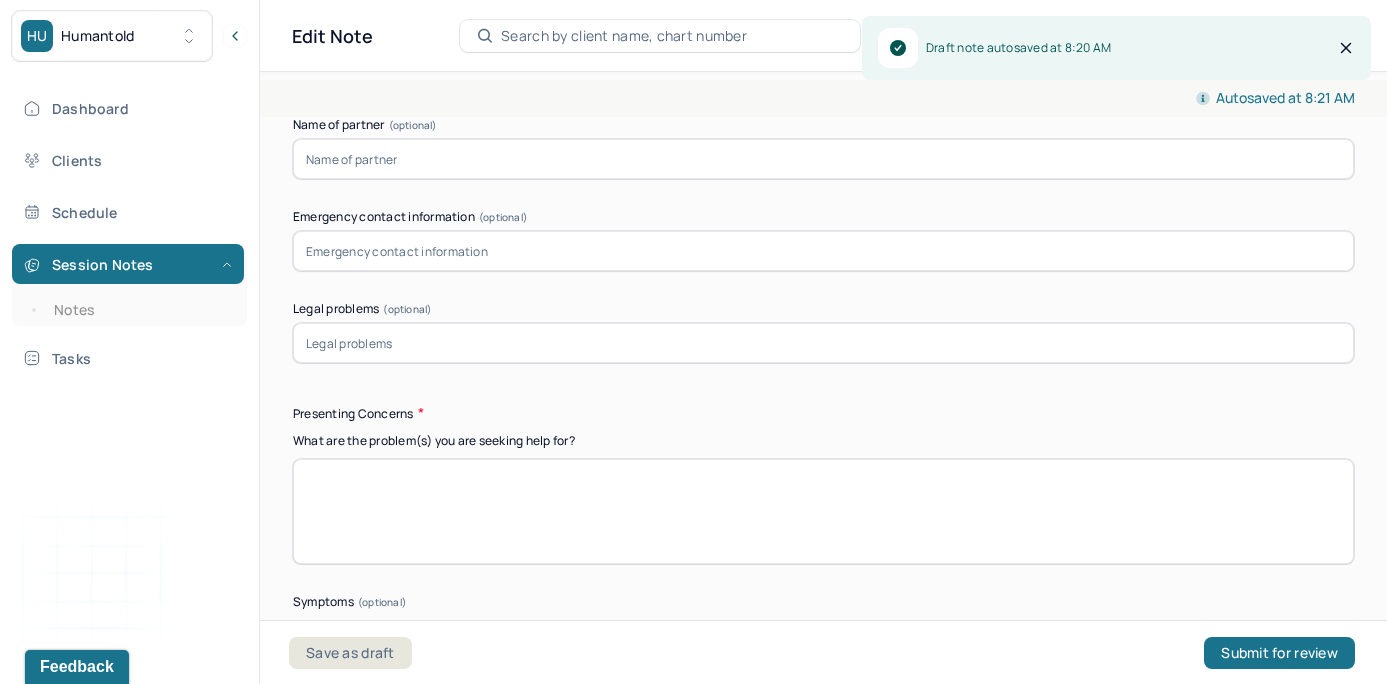 scroll, scrollTop: 2103, scrollLeft: 0, axis: vertical 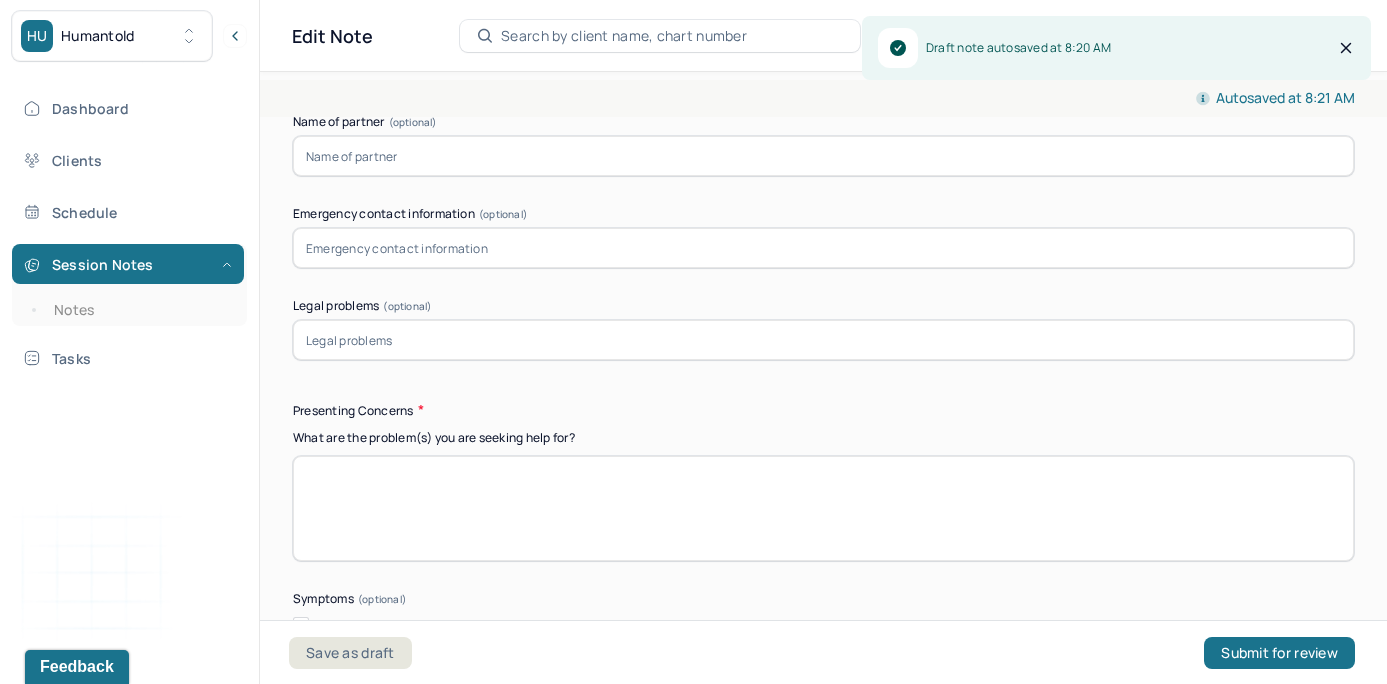 click at bounding box center [823, 508] 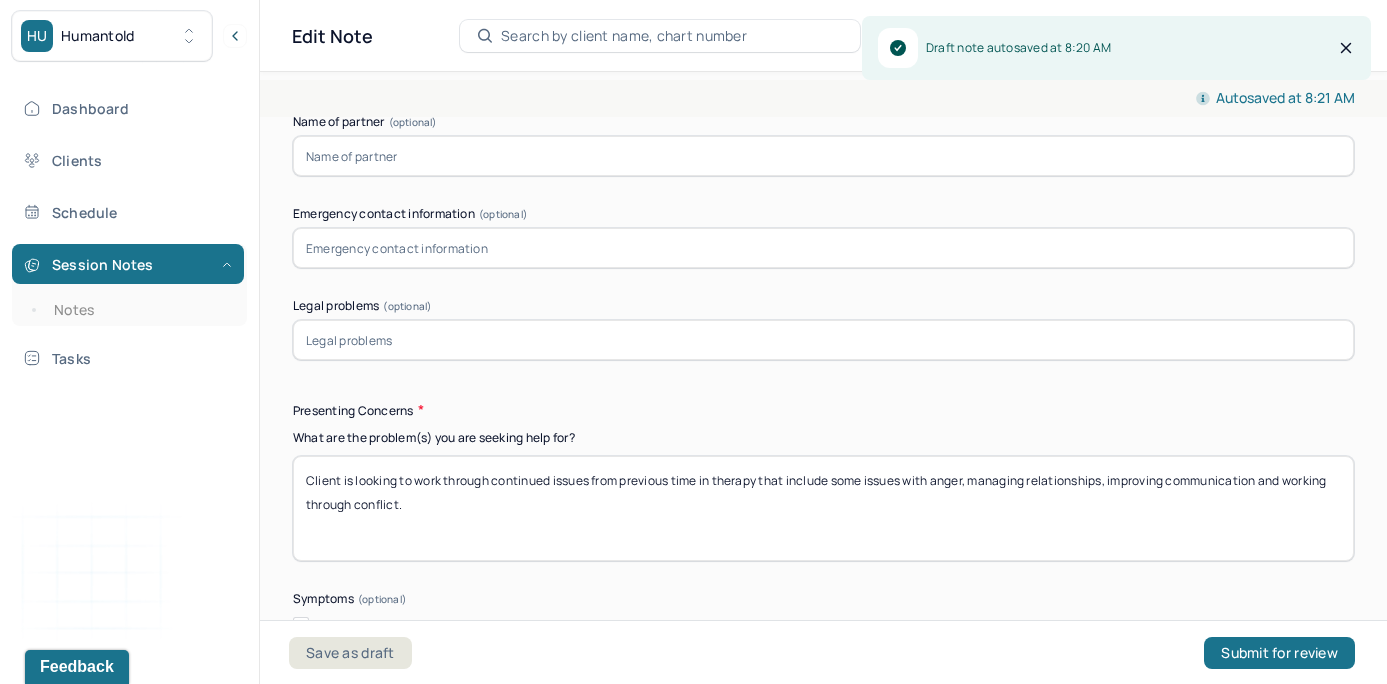click on "What are the problem(s) you are seeking help for?" at bounding box center [823, 438] 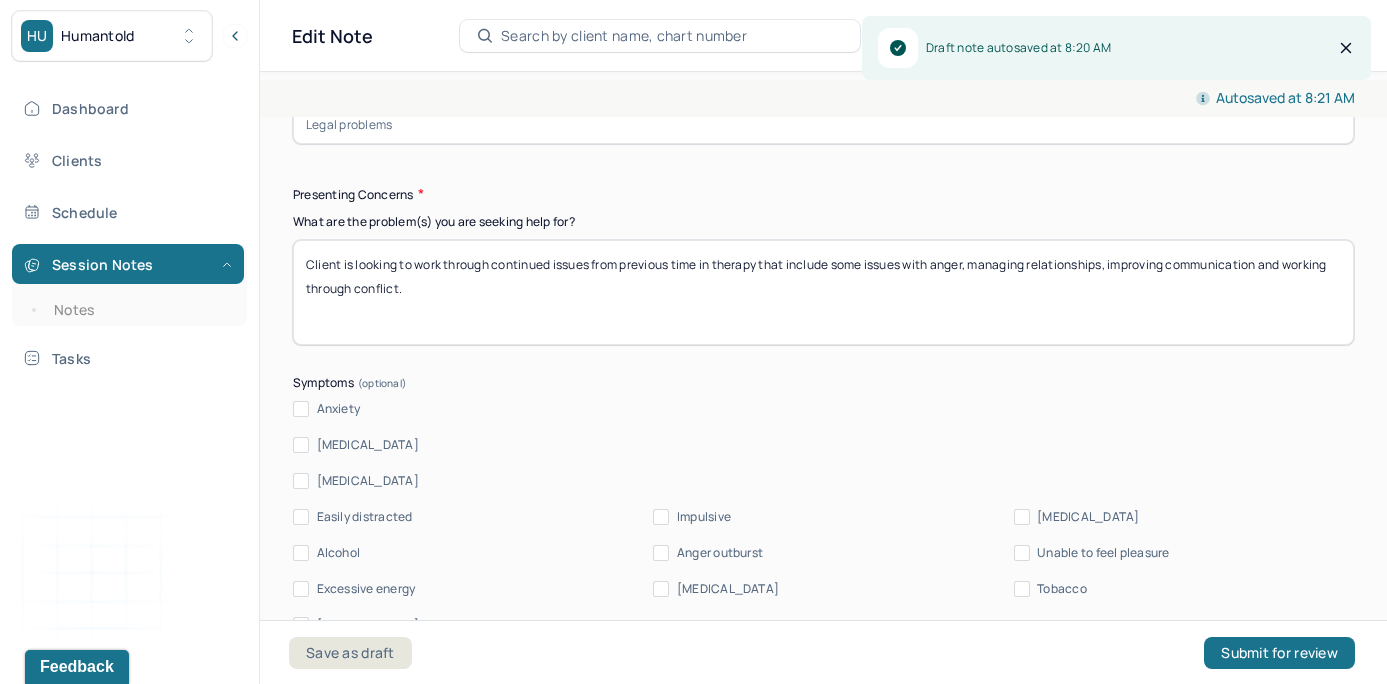 scroll, scrollTop: 2335, scrollLeft: 0, axis: vertical 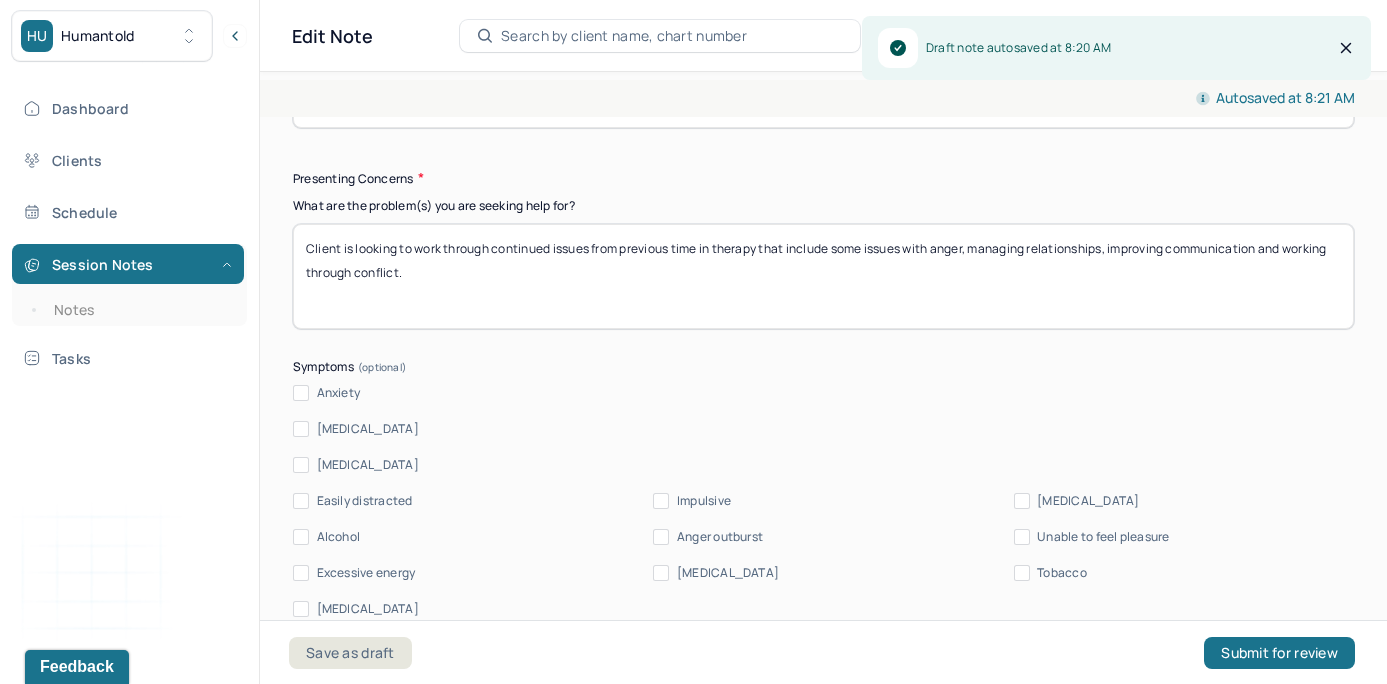 click on "Client is looking to work through continued issues from previous time in therapy that include some issues with anger, managing relationships, improving communication and working through conflict." at bounding box center (823, 276) 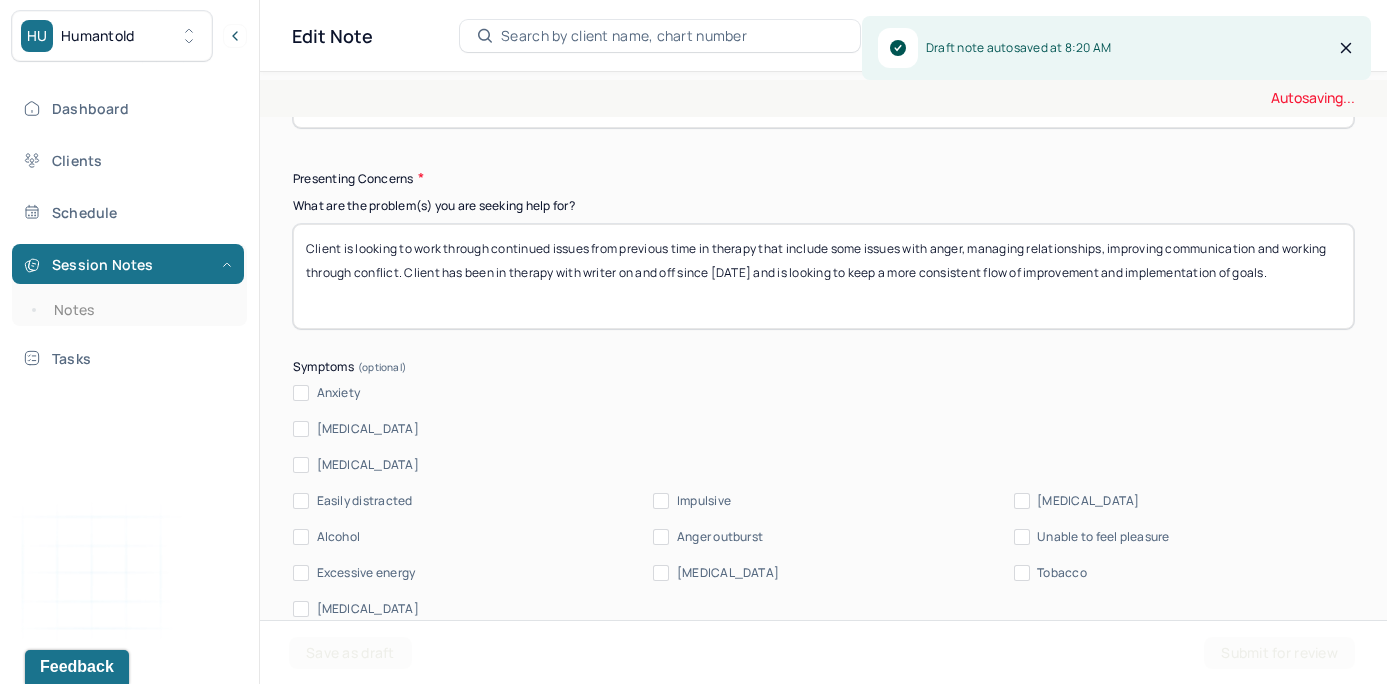 type on "Client is looking to work through continued issues from previous time in therapy that include some issues with anger, managing relationships, improving communication and working through conflict. Client has been in therapy with writer on and off since [DATE] and is looking to keep a more consistent flow of improvement and implementation of goals." 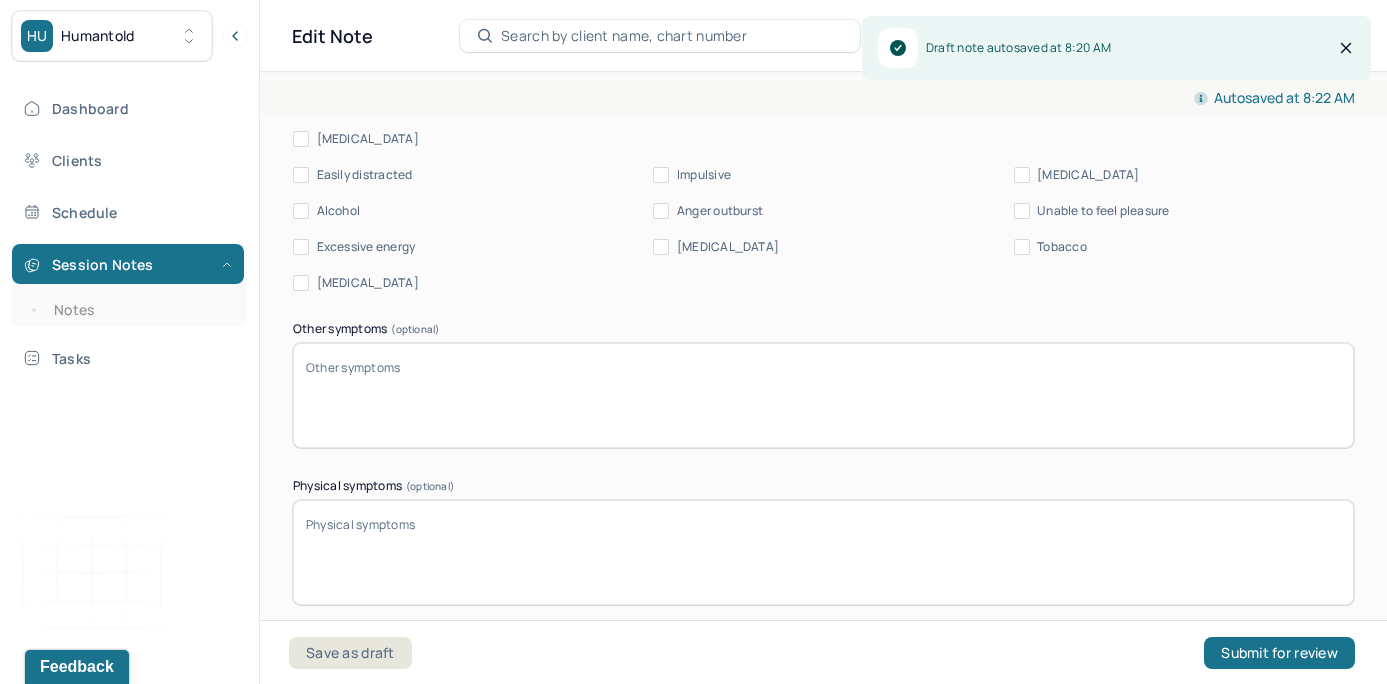 scroll, scrollTop: 2664, scrollLeft: 0, axis: vertical 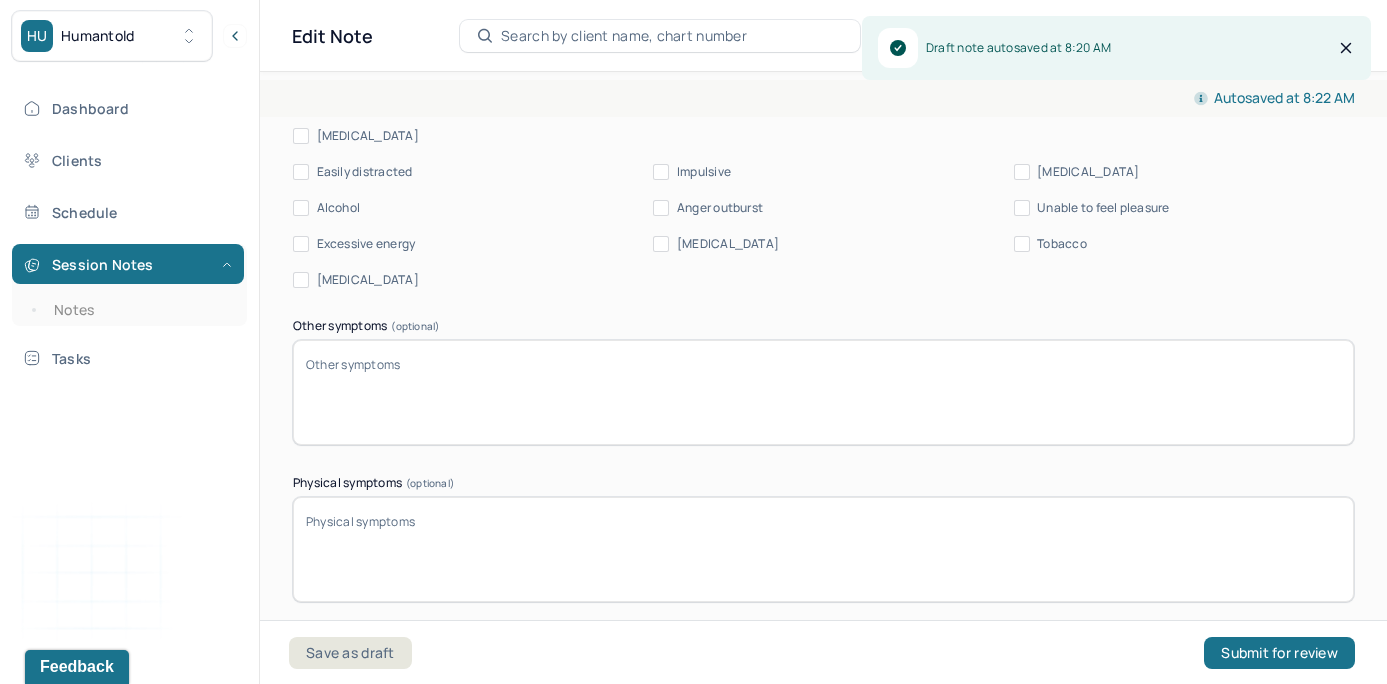 click on "Anger outburst" at bounding box center (661, 208) 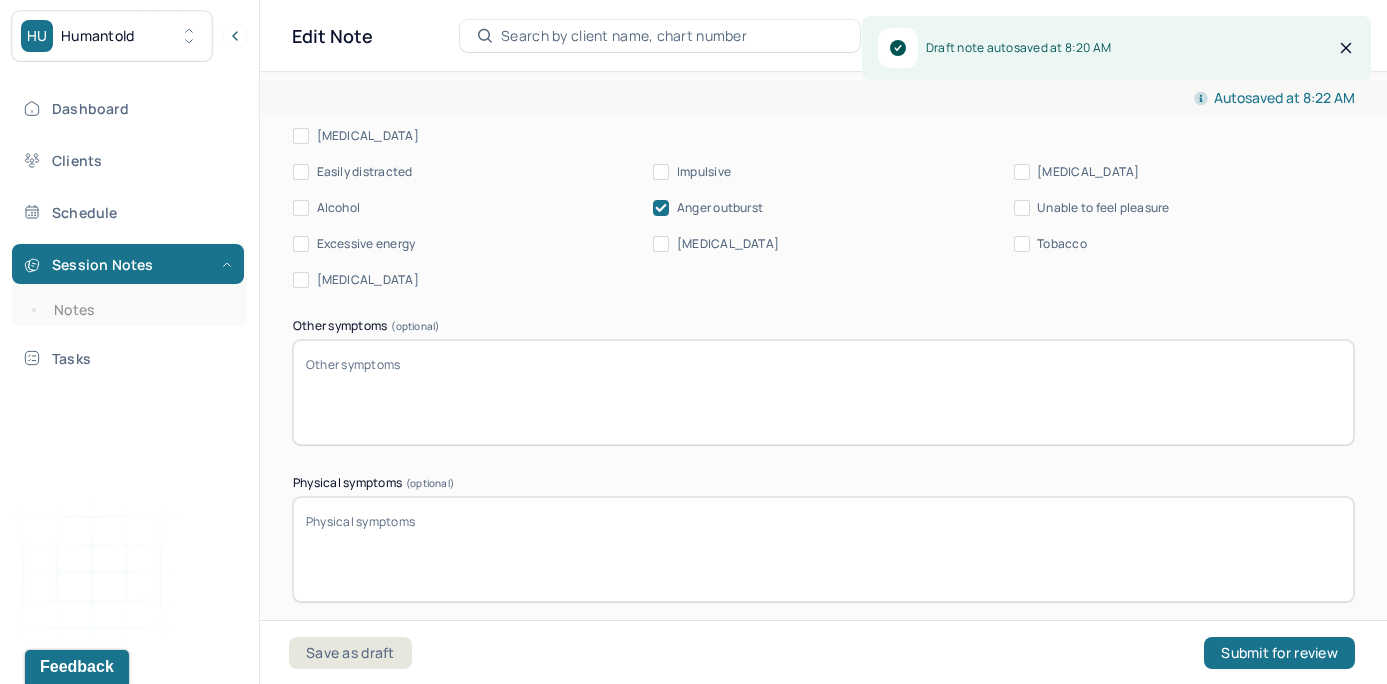 click on "Excessive energy" at bounding box center [463, 244] 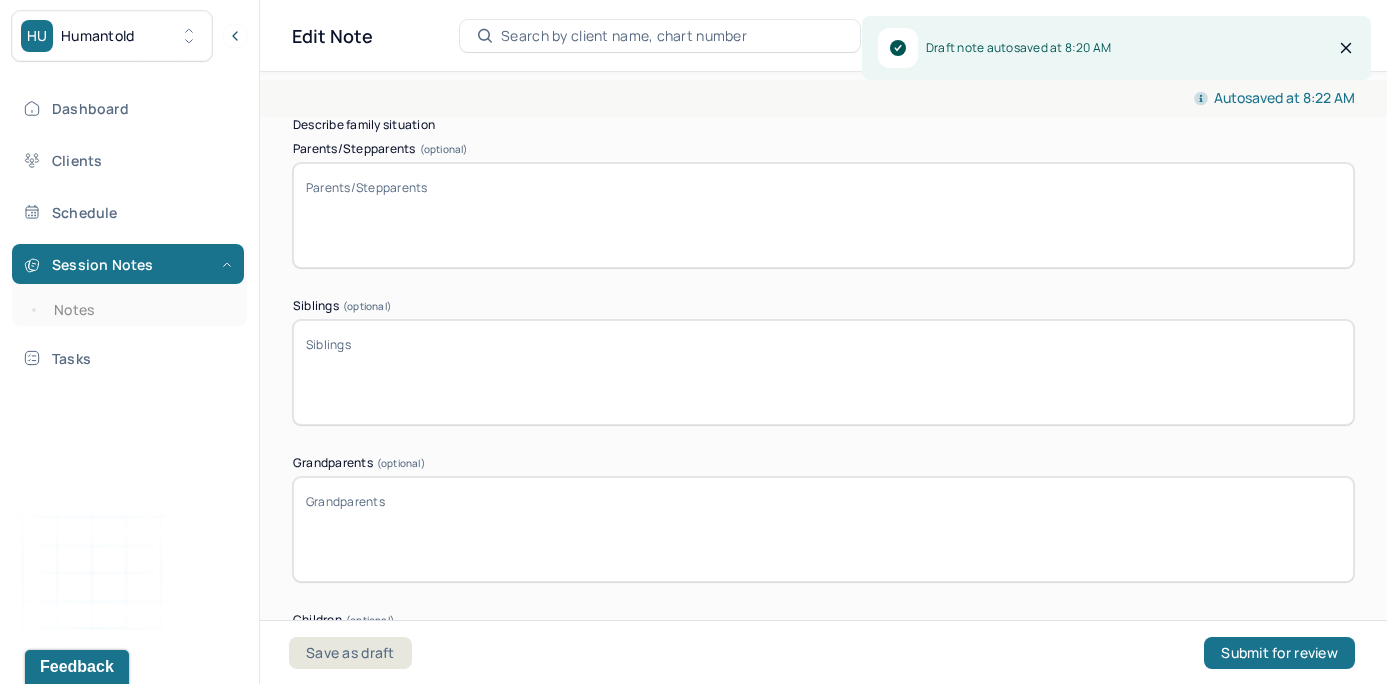 scroll, scrollTop: 3698, scrollLeft: 0, axis: vertical 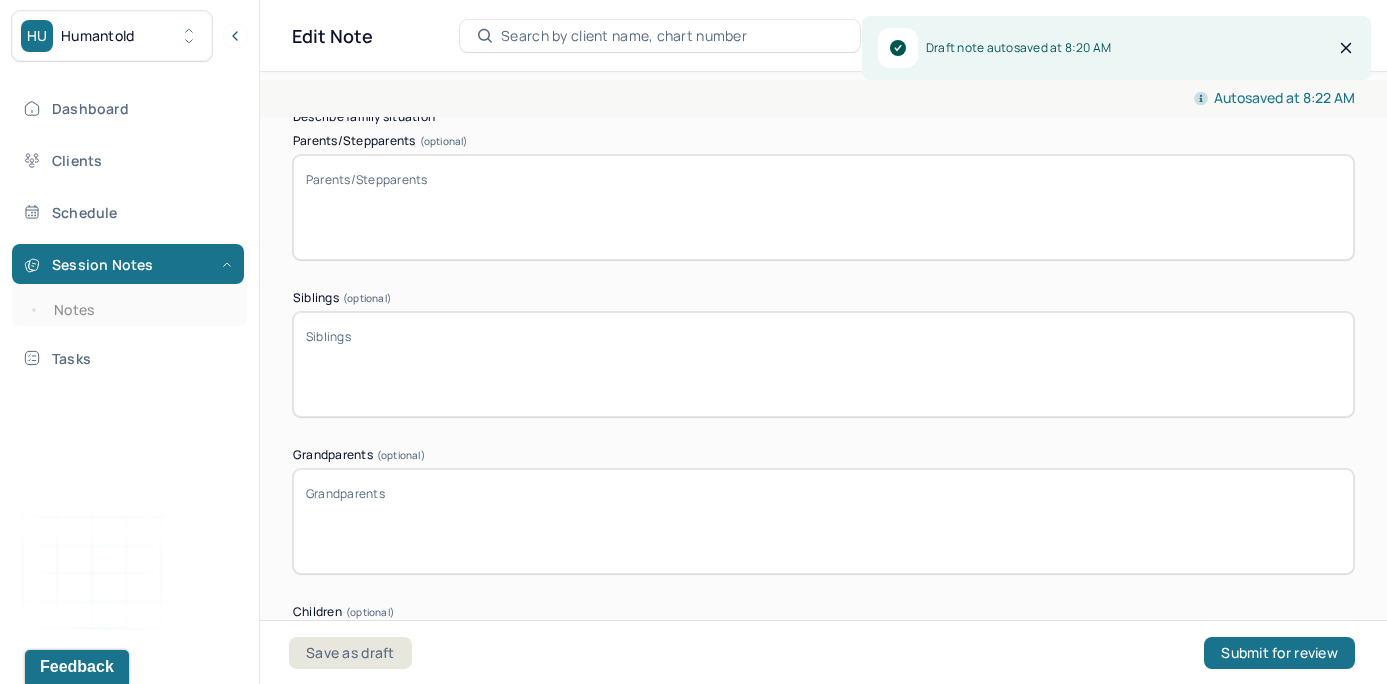 click on "Parents/Stepparents (optional)" at bounding box center [823, 207] 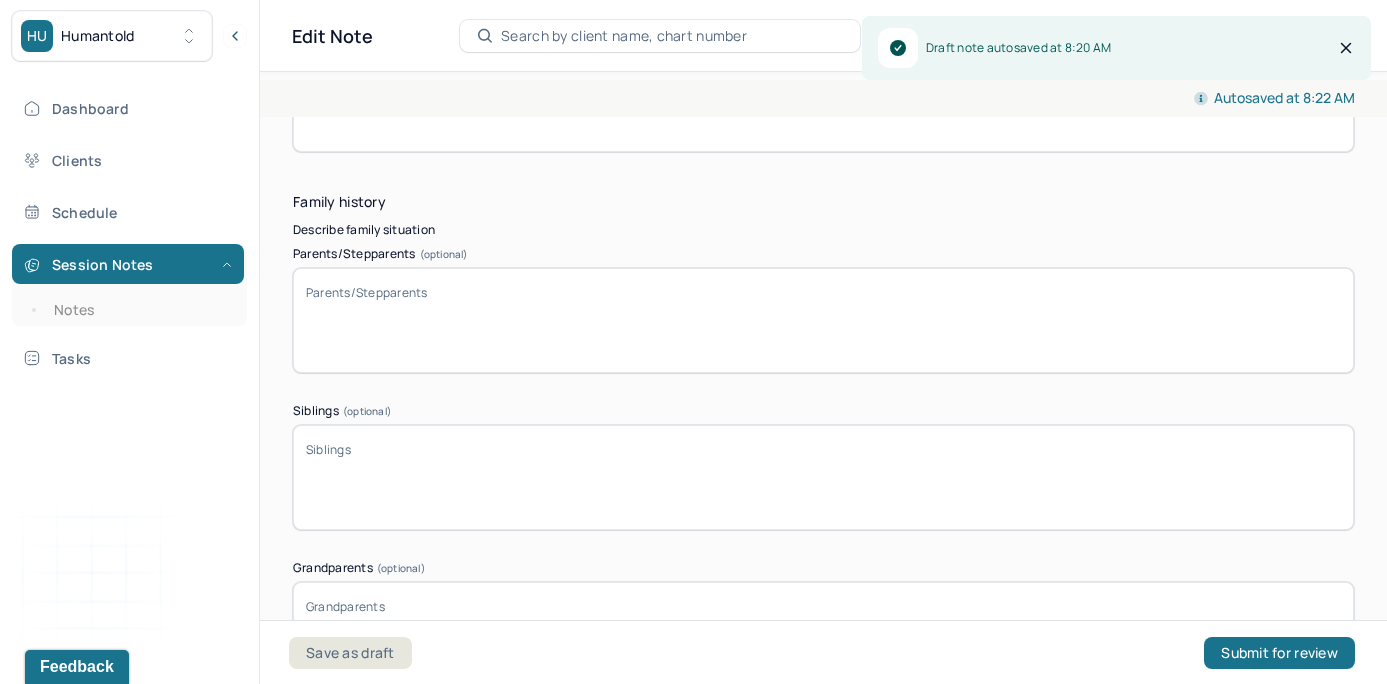 scroll, scrollTop: 3560, scrollLeft: 0, axis: vertical 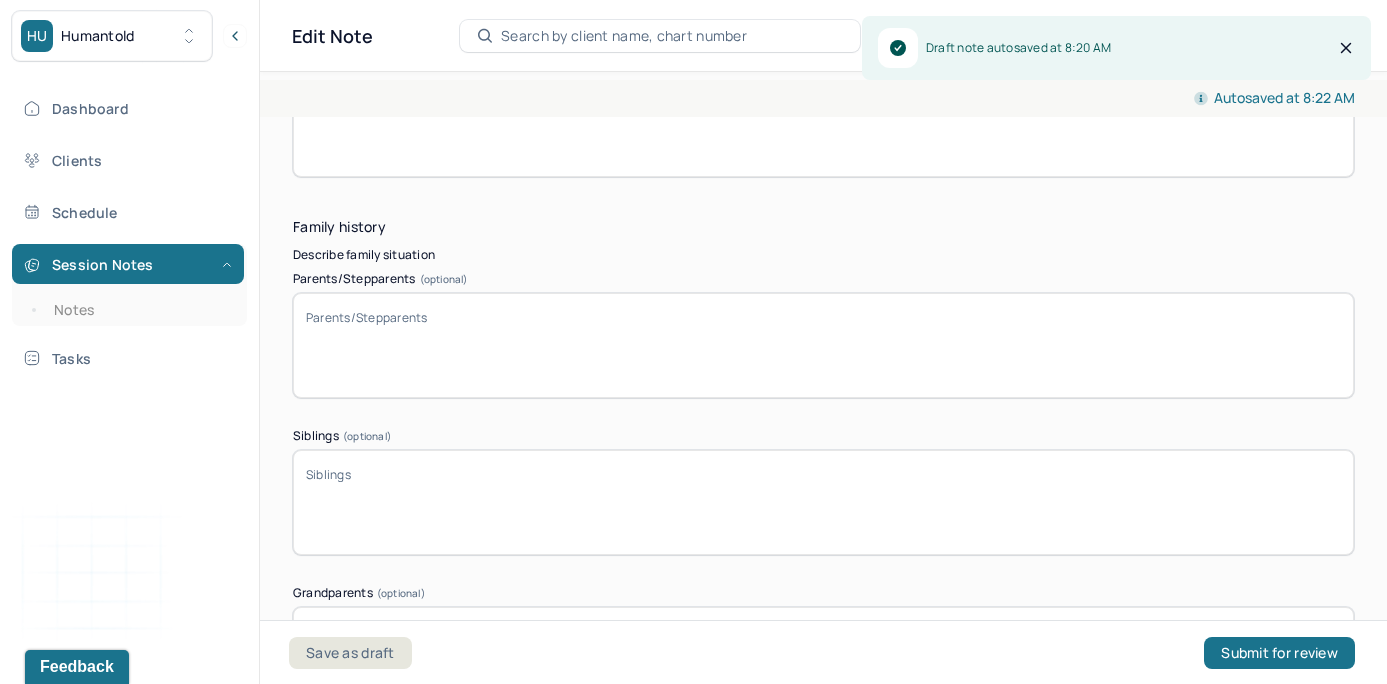 click on "Parents/Stepparents (optional)" at bounding box center [823, 345] 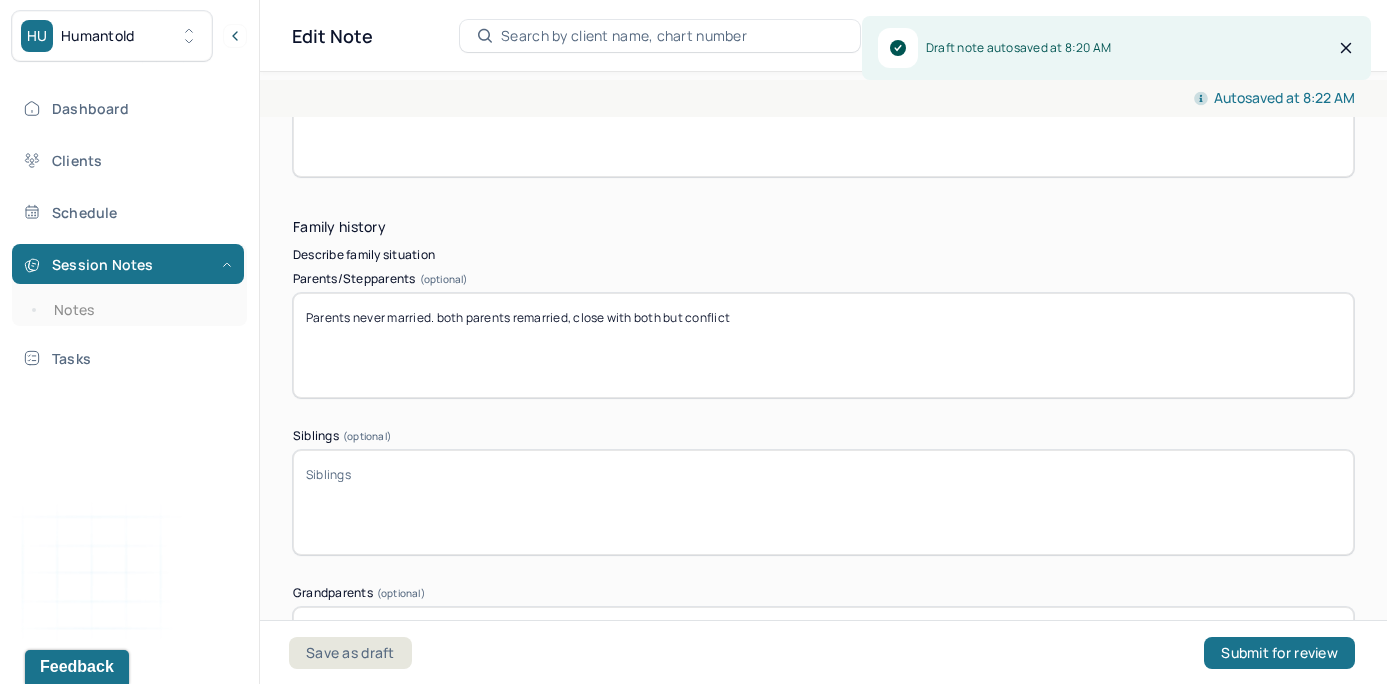 type on "Parents never married. both parents remarried, close with both but conflict" 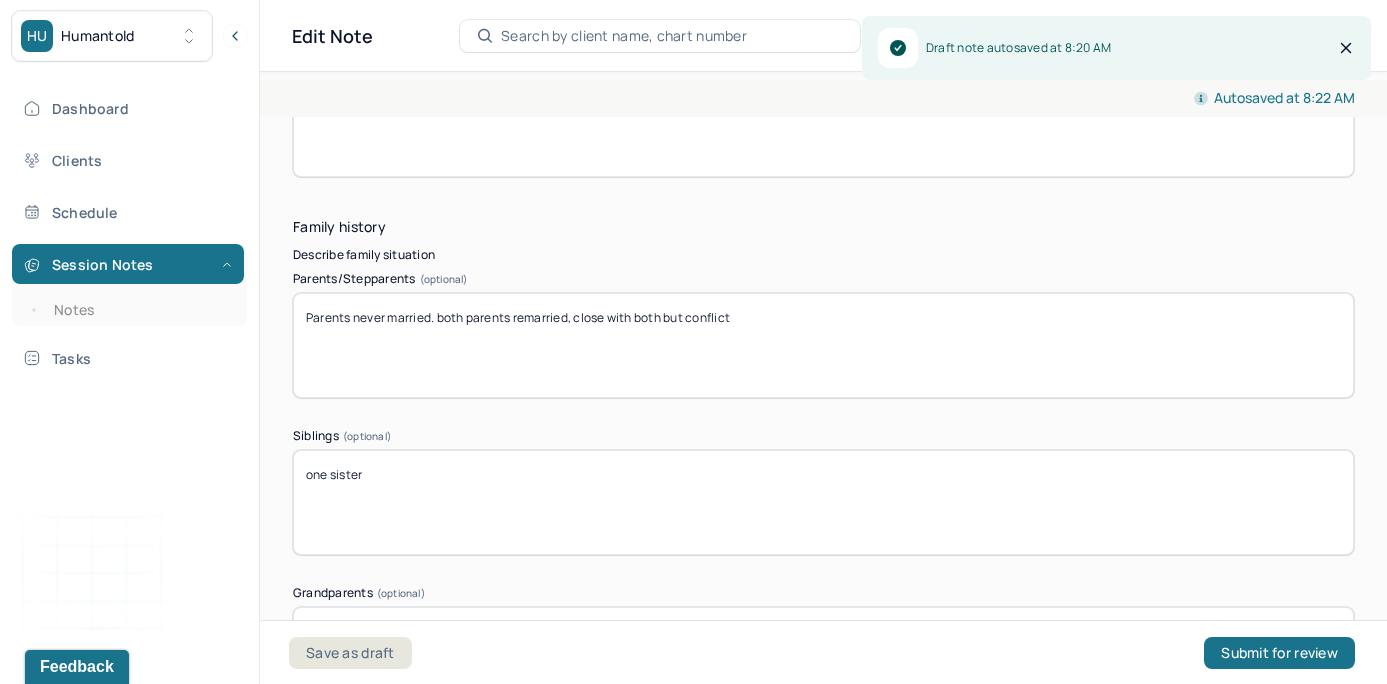 type on "one sister" 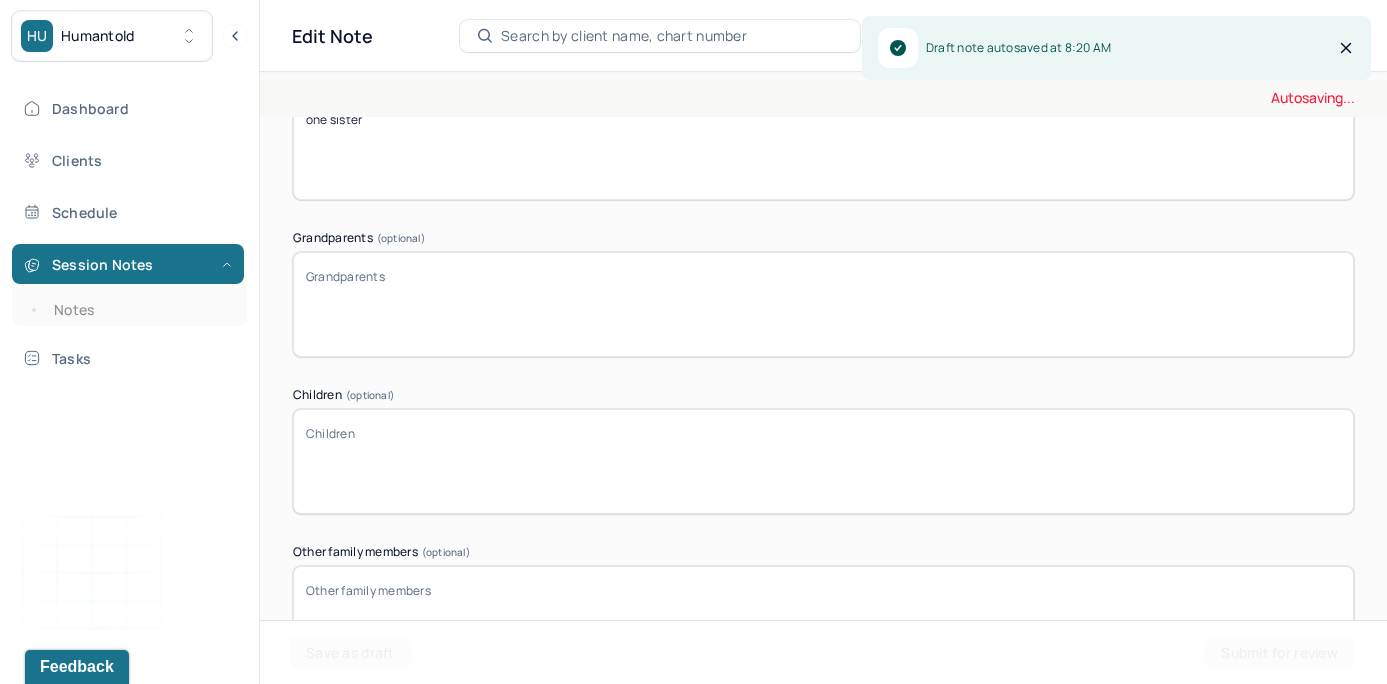 scroll, scrollTop: 3977, scrollLeft: 0, axis: vertical 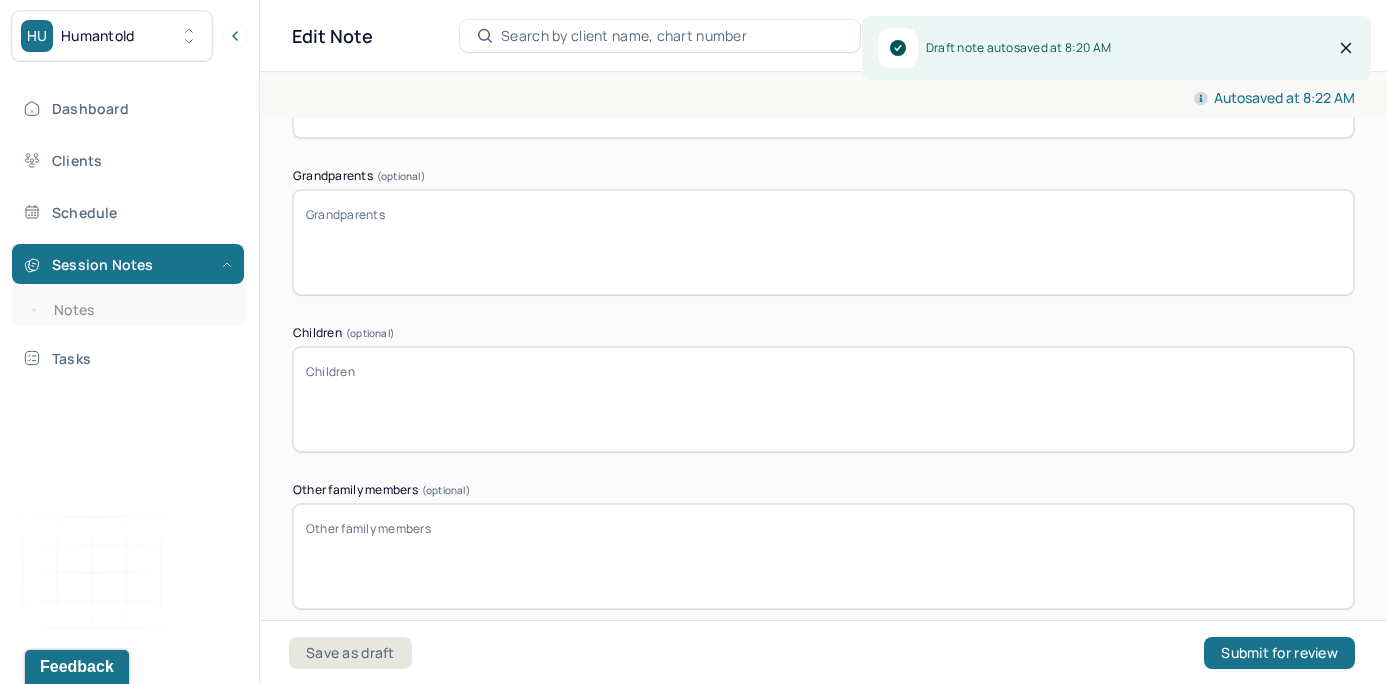 click on "Children (optional)" at bounding box center [823, 399] 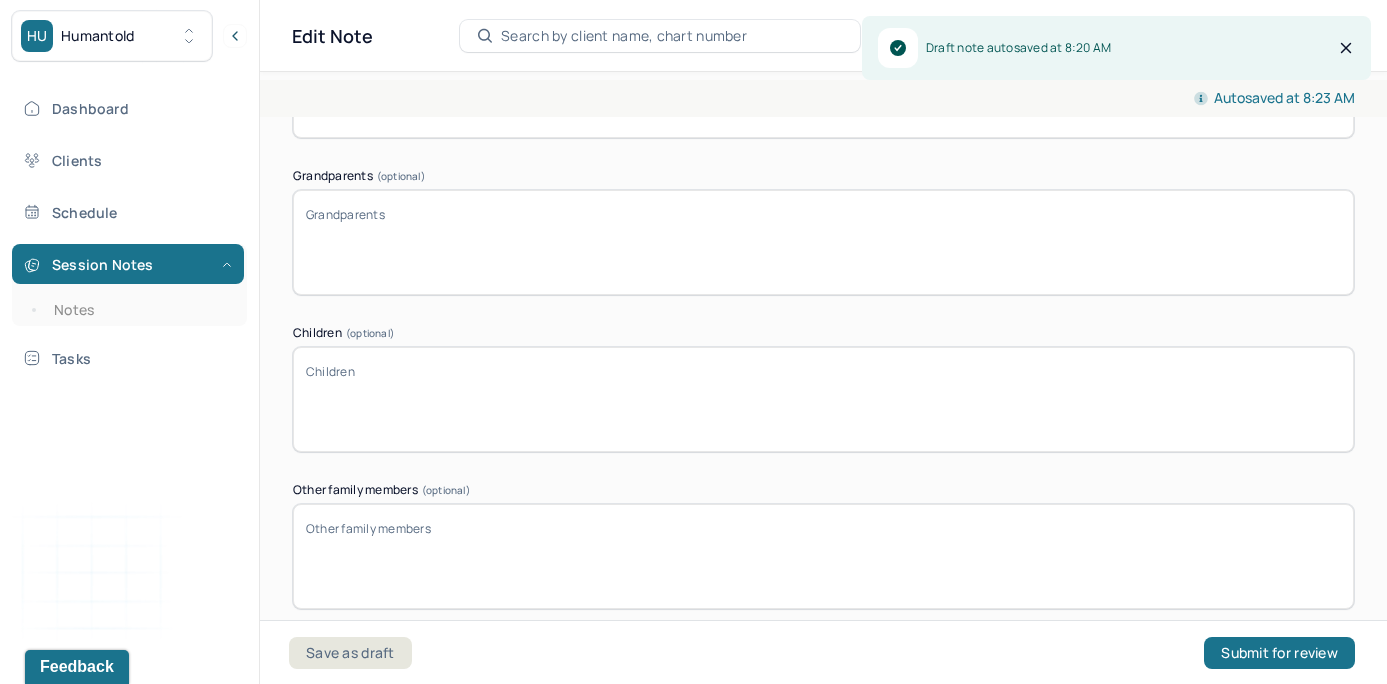 click on "Other family members (optional)" at bounding box center (823, 556) 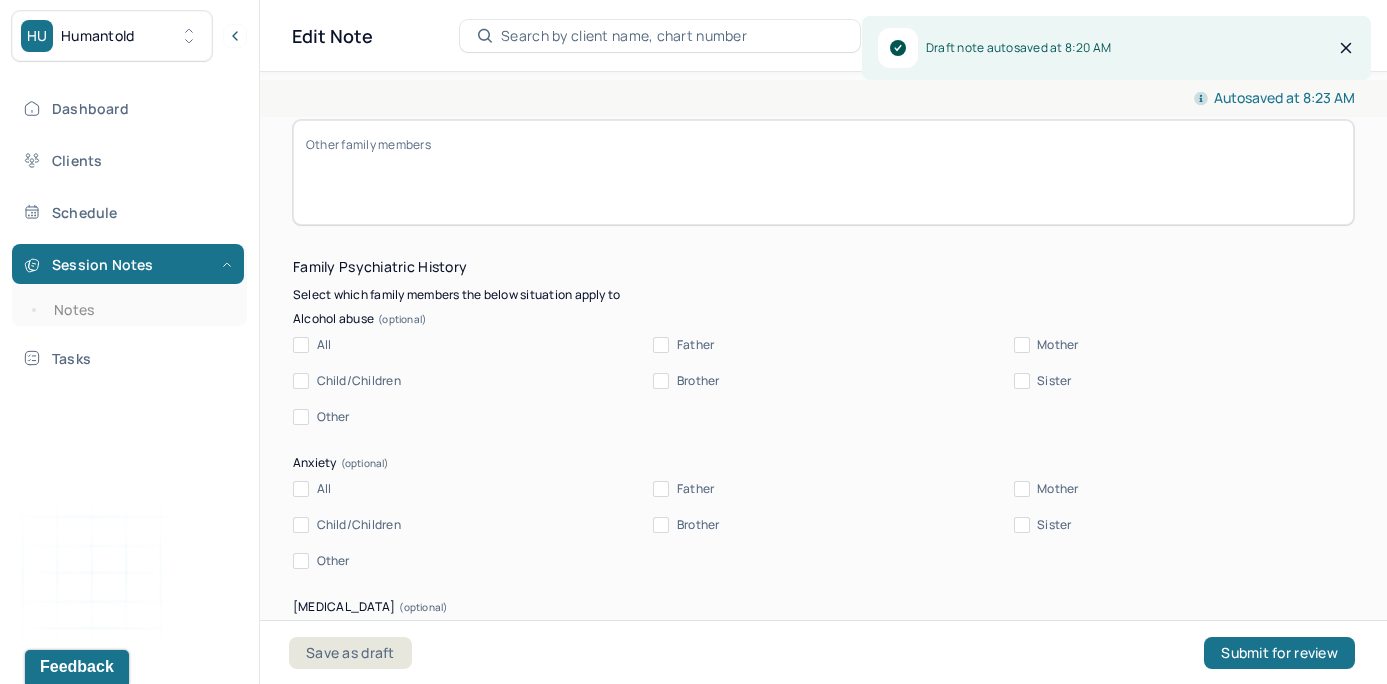 scroll, scrollTop: 4362, scrollLeft: 0, axis: vertical 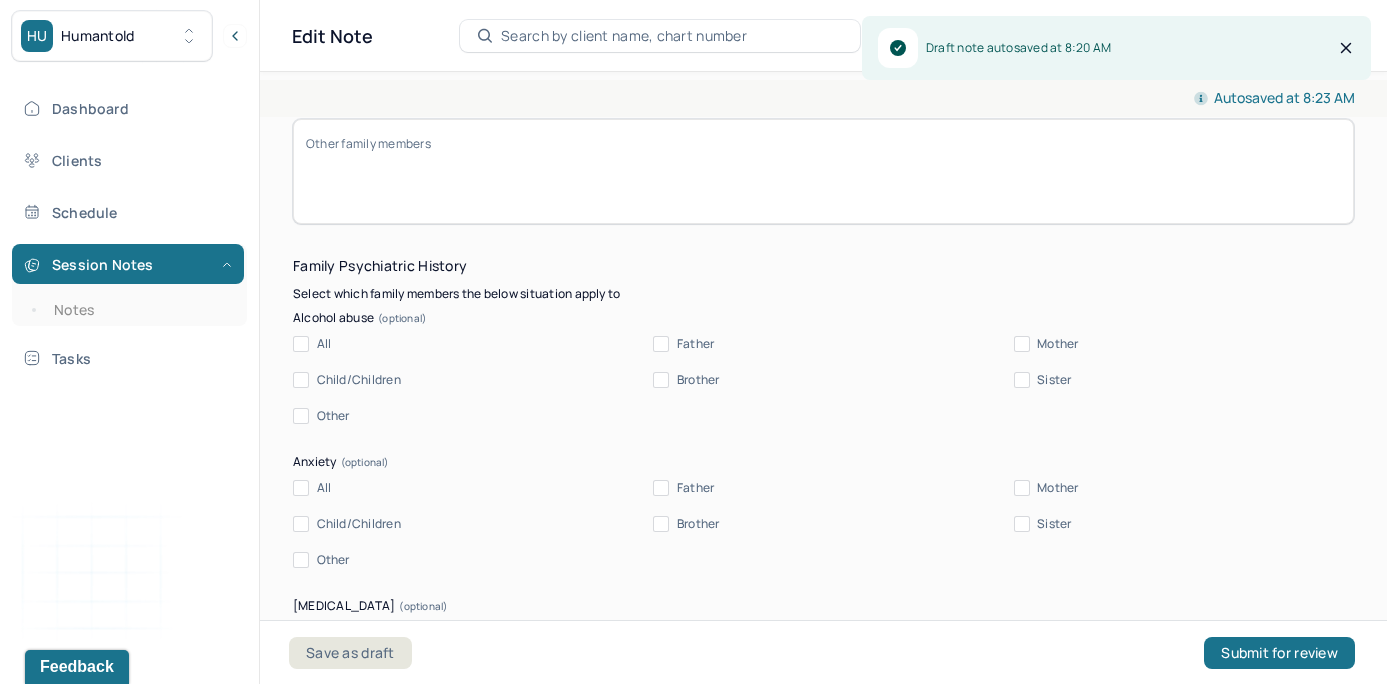 click on "Other" at bounding box center [463, 416] 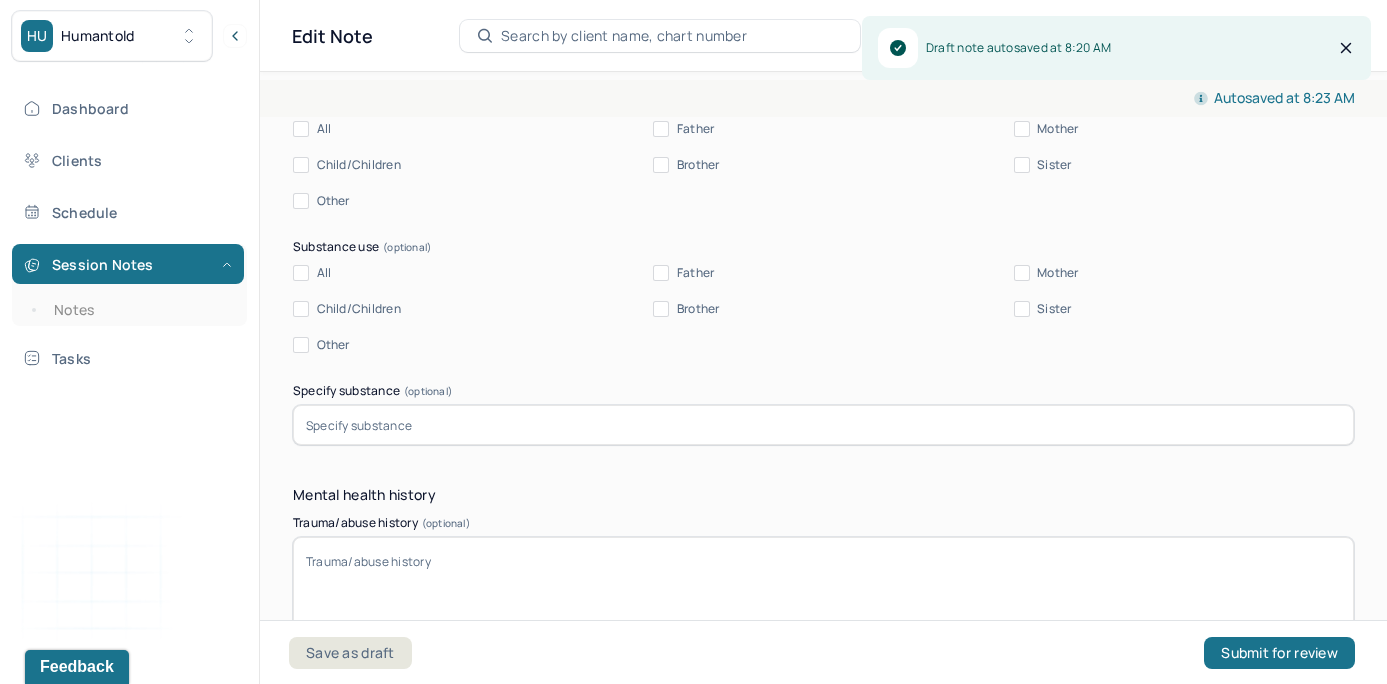 scroll, scrollTop: 5304, scrollLeft: 0, axis: vertical 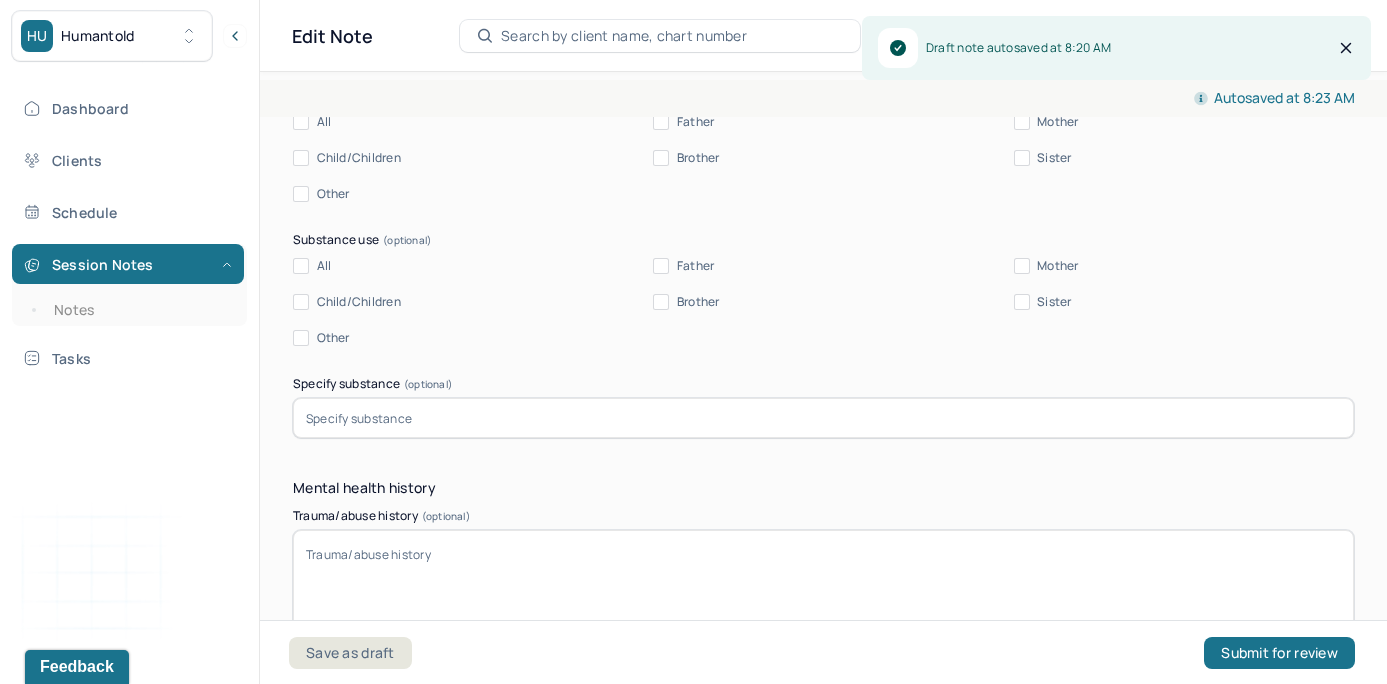click at bounding box center (823, 418) 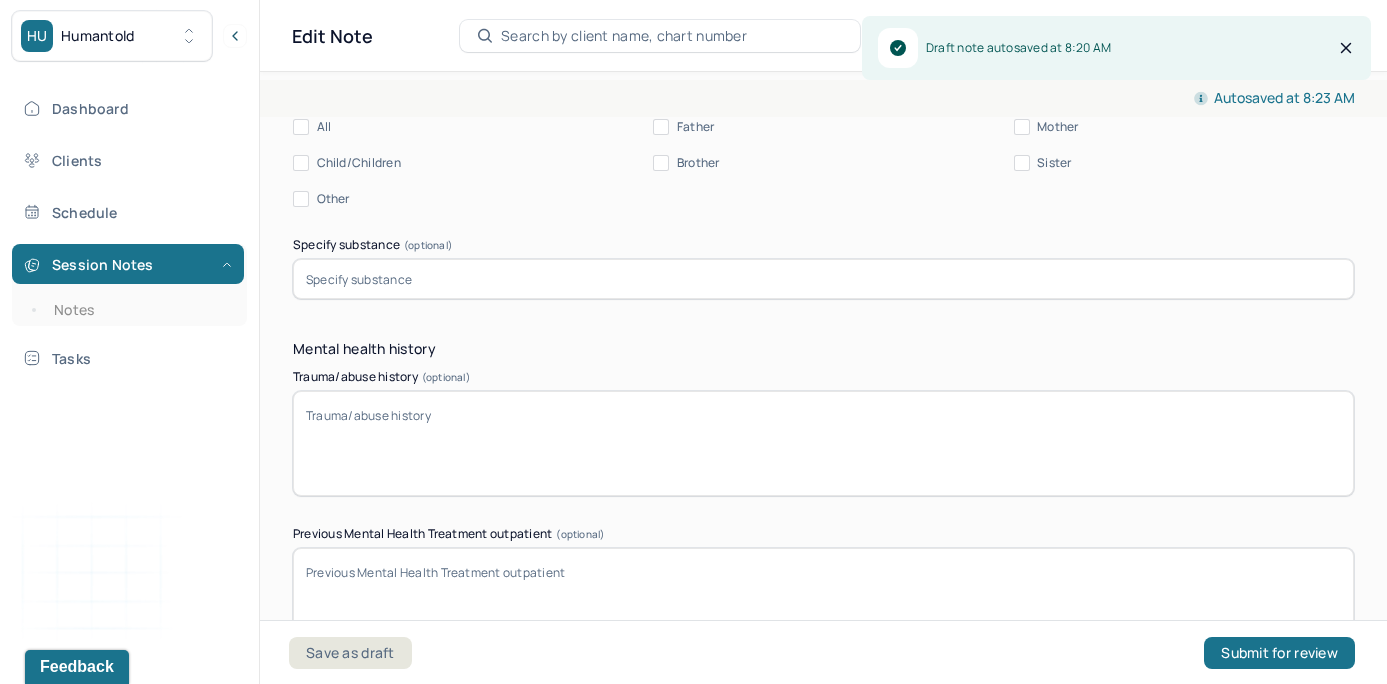 scroll, scrollTop: 5559, scrollLeft: 0, axis: vertical 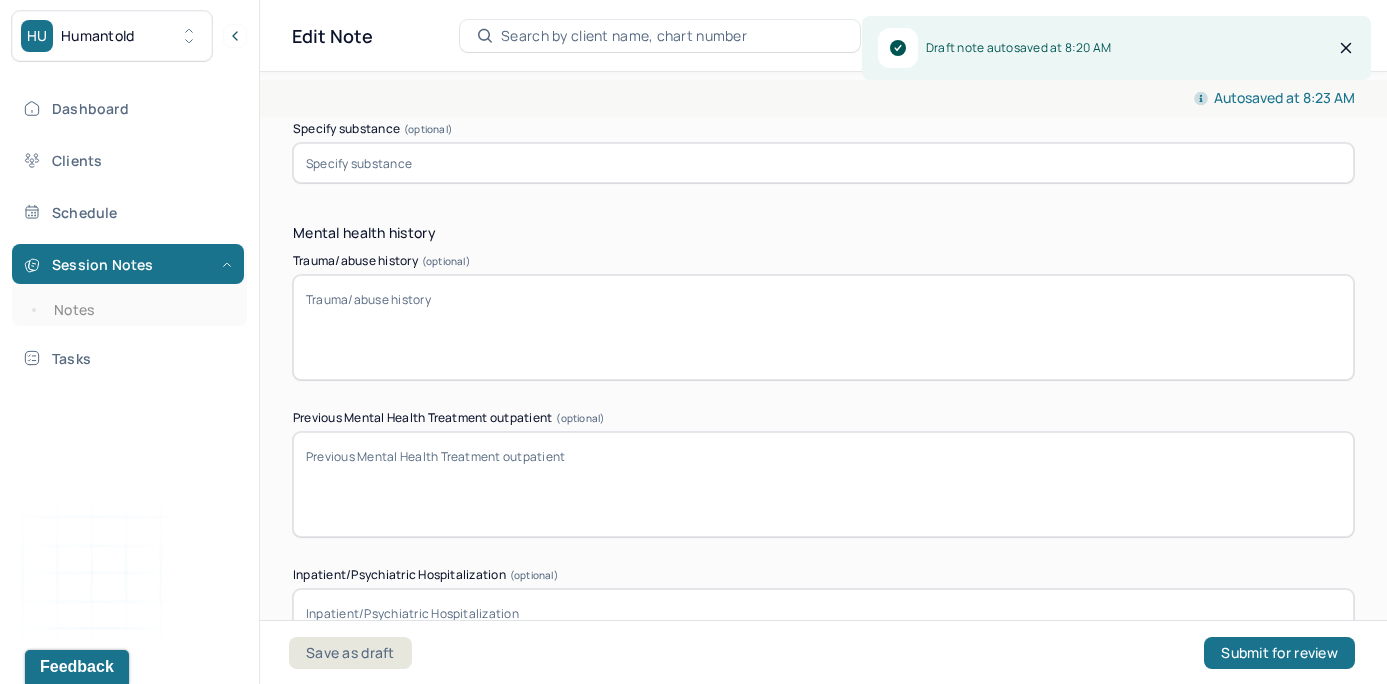click at bounding box center (823, 163) 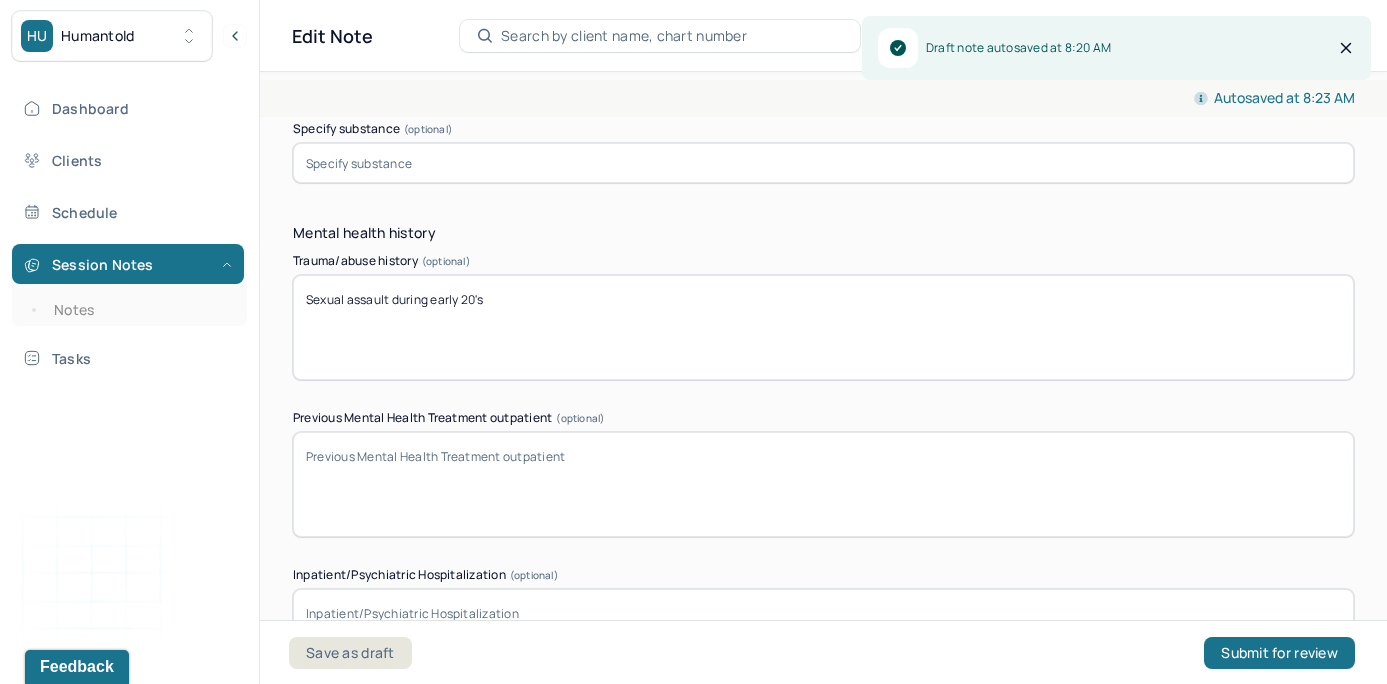 type on "Sexual assault during early 20's" 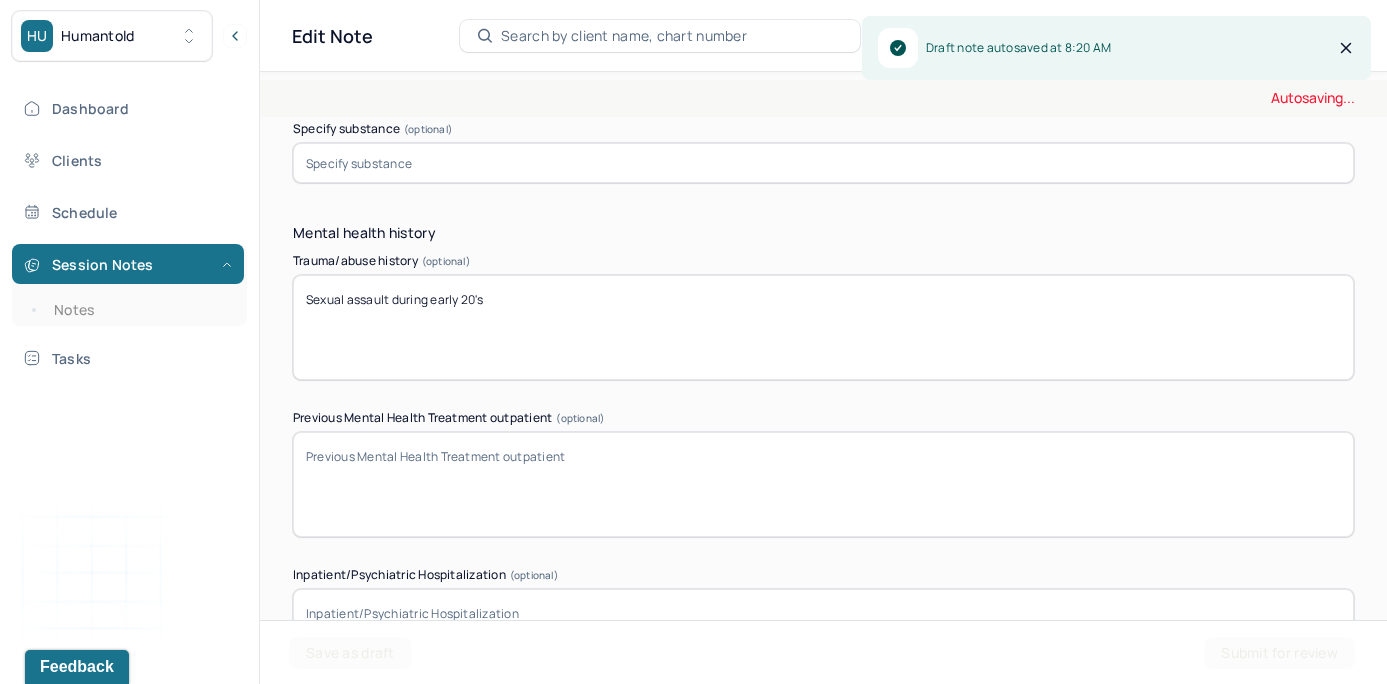 click on "Mental health history Trauma/abuse history (optional) Sexual assault during early 20's Previous Mental Health Treatment outpatient (optional) Inpatient/Psychiatric Hospitalization (optional) Relevant Medical History (optional)" at bounding box center (823, 537) 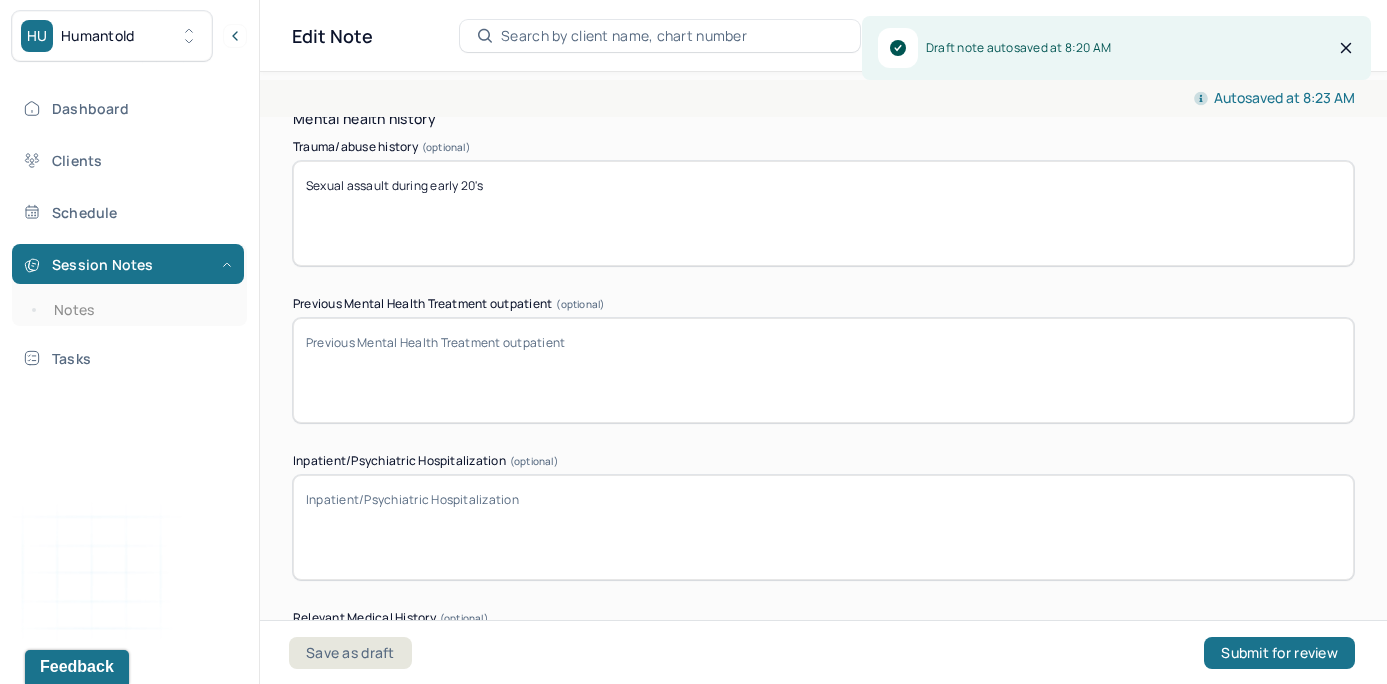 scroll, scrollTop: 5706, scrollLeft: 0, axis: vertical 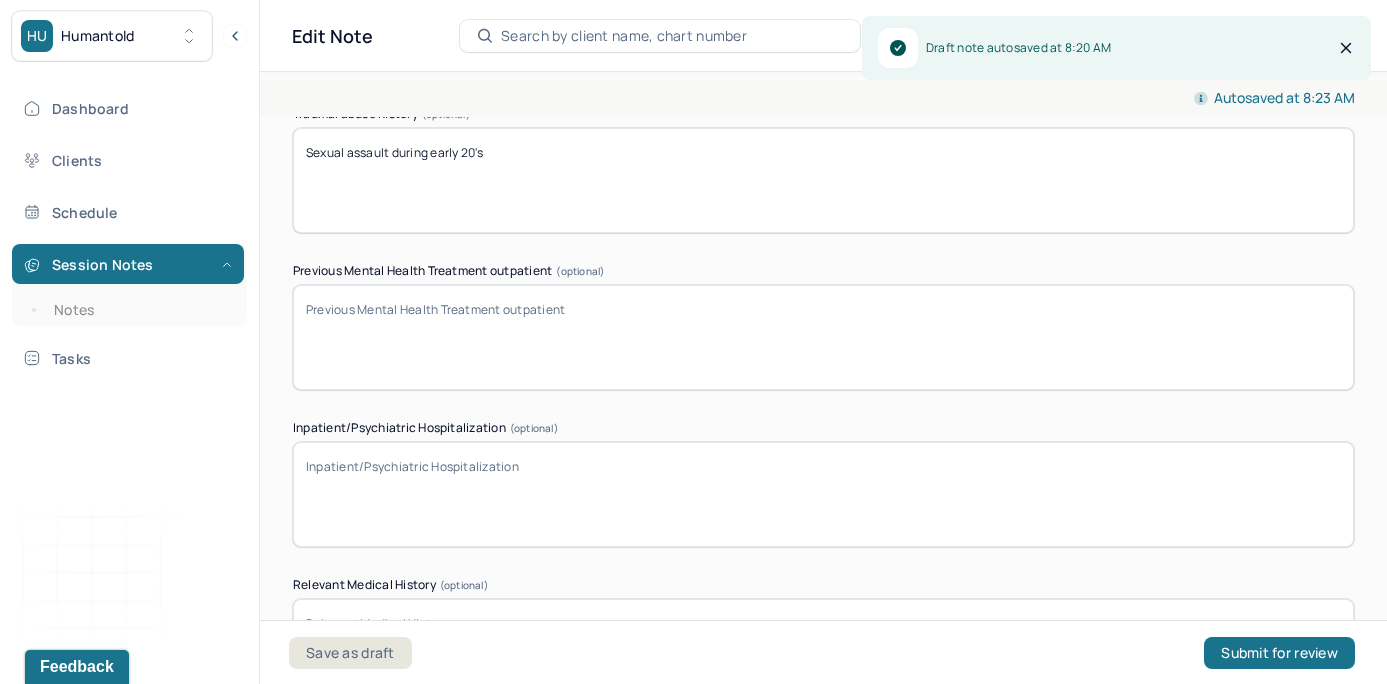 click on "Previous Mental Health Treatment outpatient (optional)" at bounding box center [823, 337] 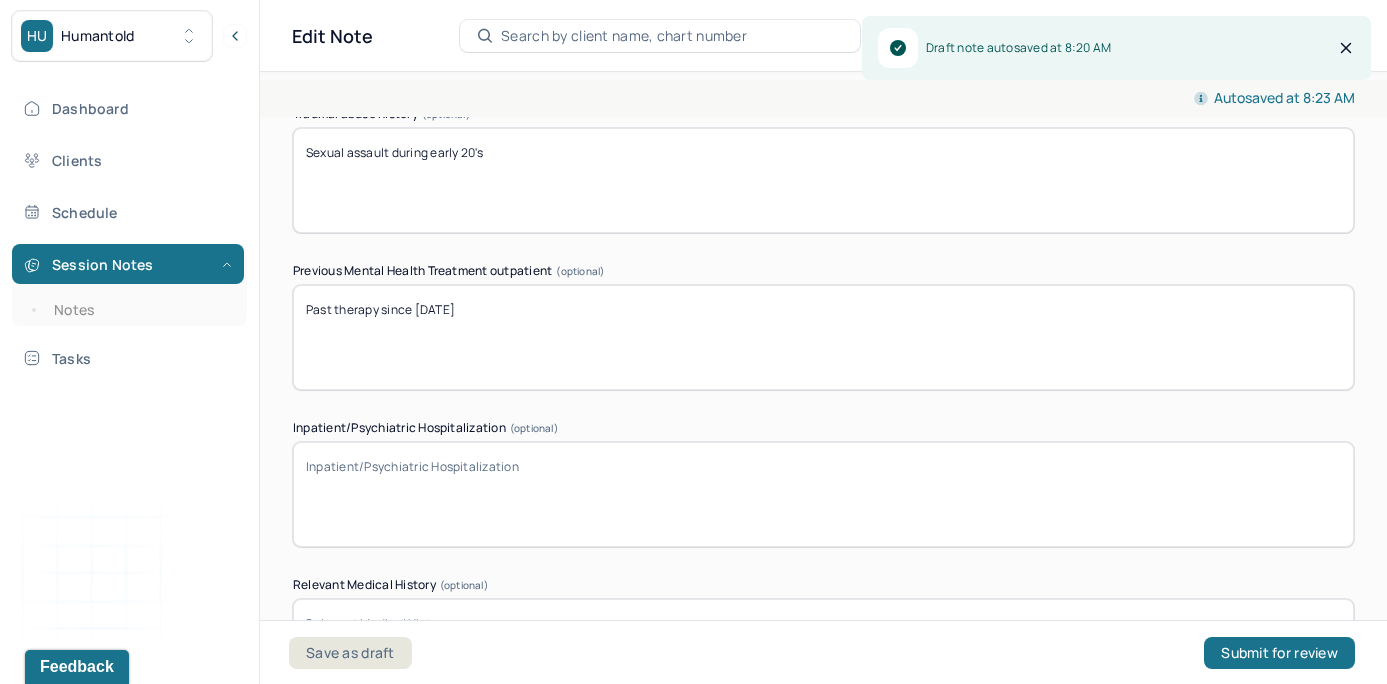 click on "(optional)" at bounding box center (580, 271) 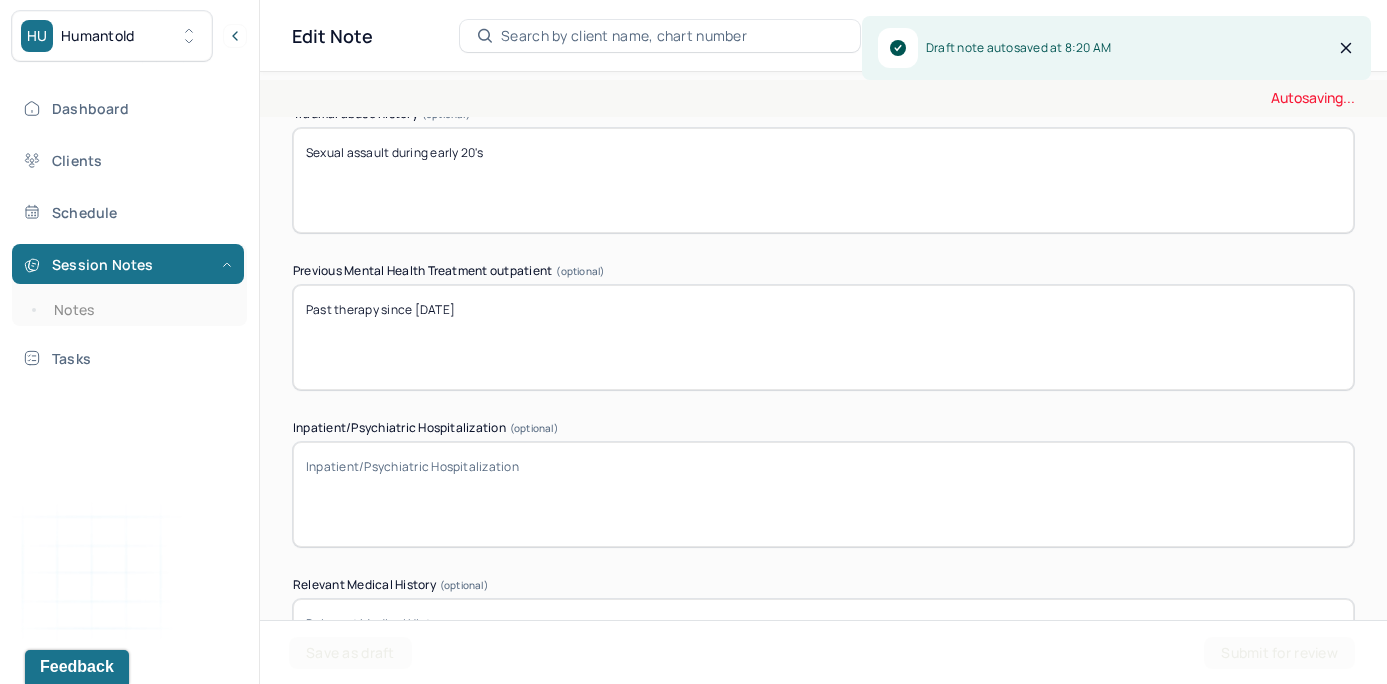 click on "Mental health history Trauma/abuse history (optional) Sexual assault during early 20's  Previous Mental Health Treatment outpatient (optional) Past therapy since [DATE] Inpatient/Psychiatric Hospitalization (optional) Relevant Medical History (optional)" at bounding box center [823, 390] 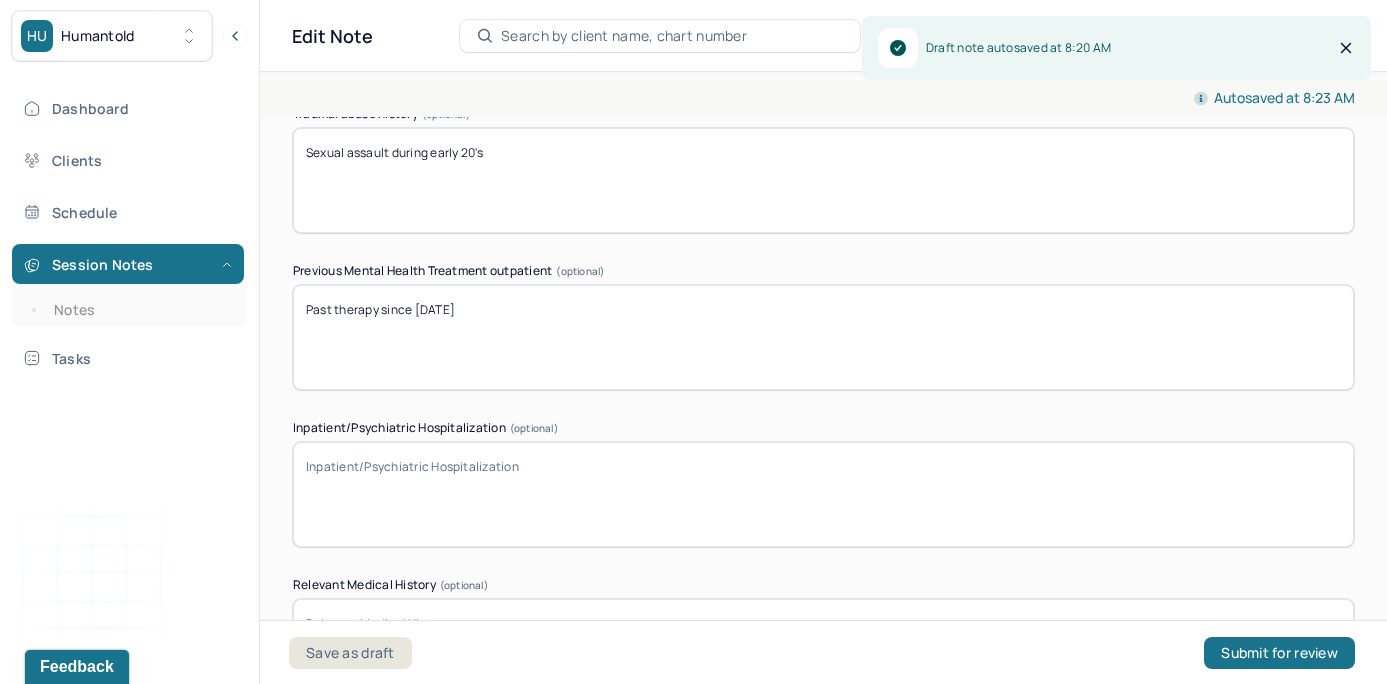 click on "Past therapy since [DATE]" at bounding box center (823, 337) 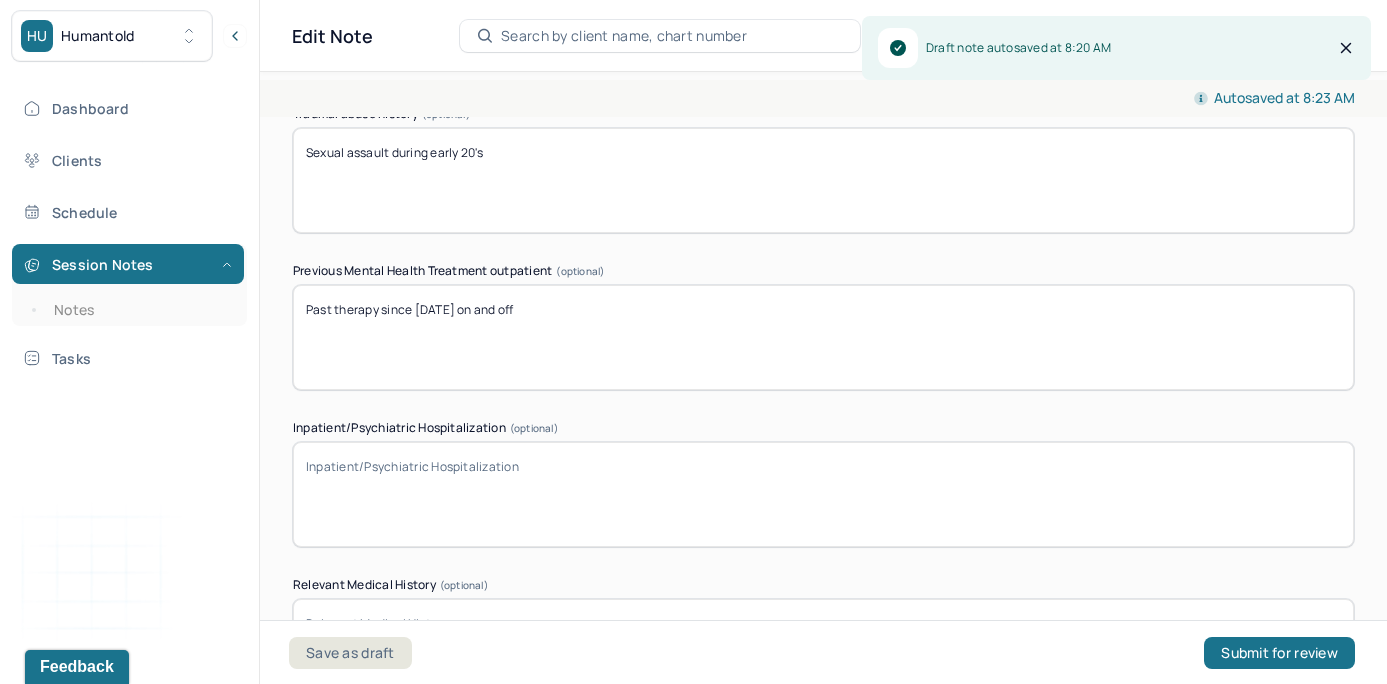 type on "Past therapy since [DATE] on and off" 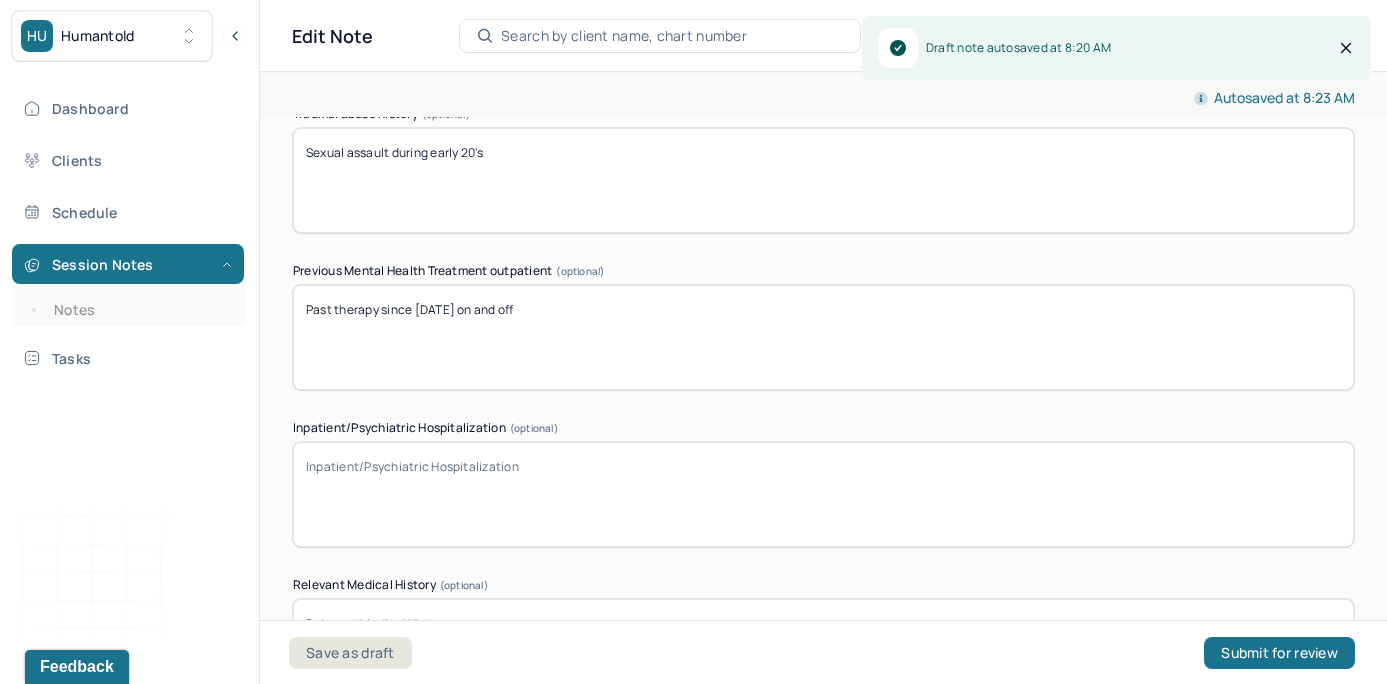 click on "Mental health history Trauma/abuse history (optional) Sexual assault during early 20's  Previous Mental Health Treatment outpatient (optional) Past therapy since [DATE] Inpatient/Psychiatric Hospitalization (optional) Relevant Medical History (optional)" at bounding box center (823, 390) 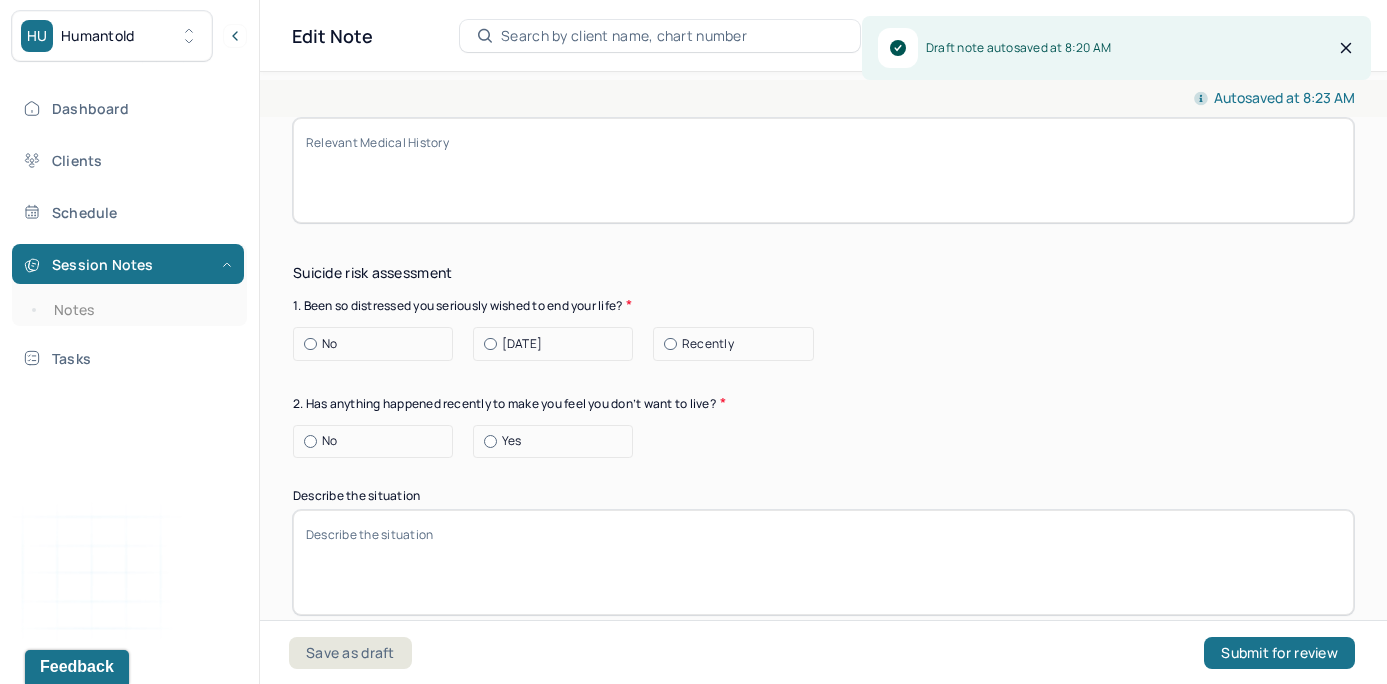 scroll, scrollTop: 6212, scrollLeft: 0, axis: vertical 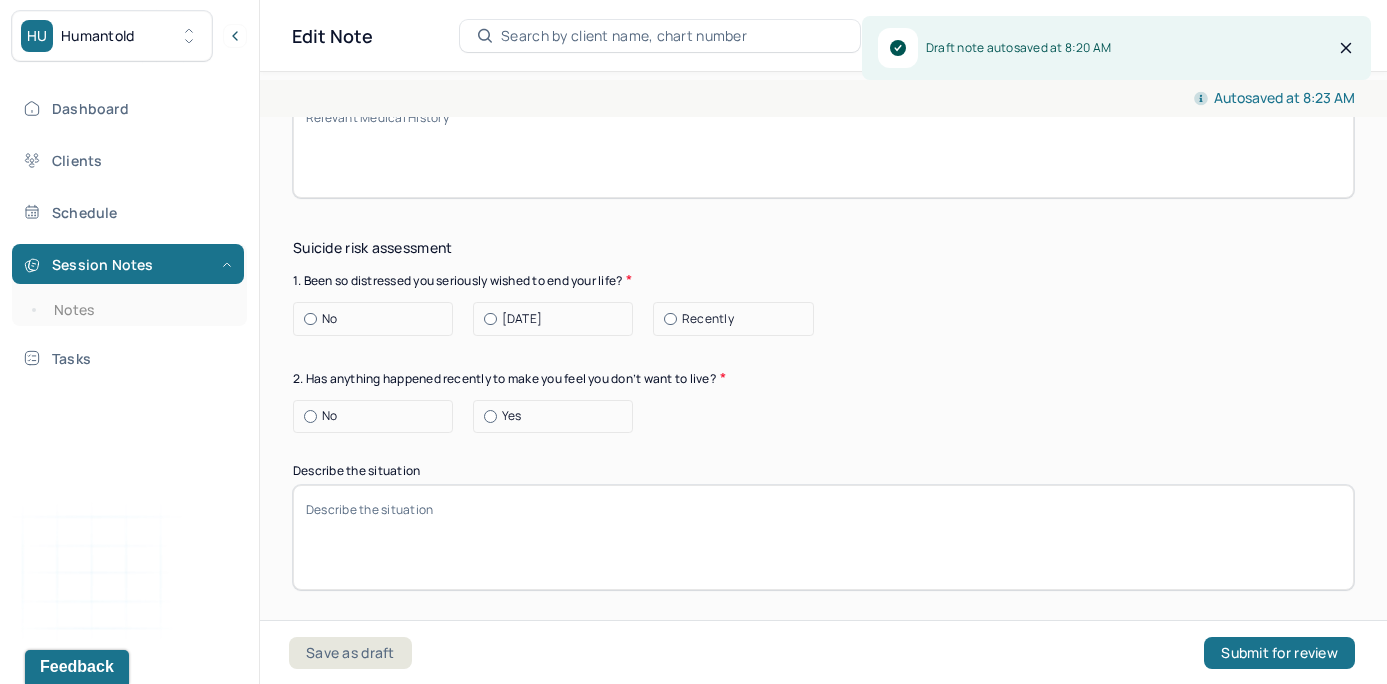 click at bounding box center [310, 319] 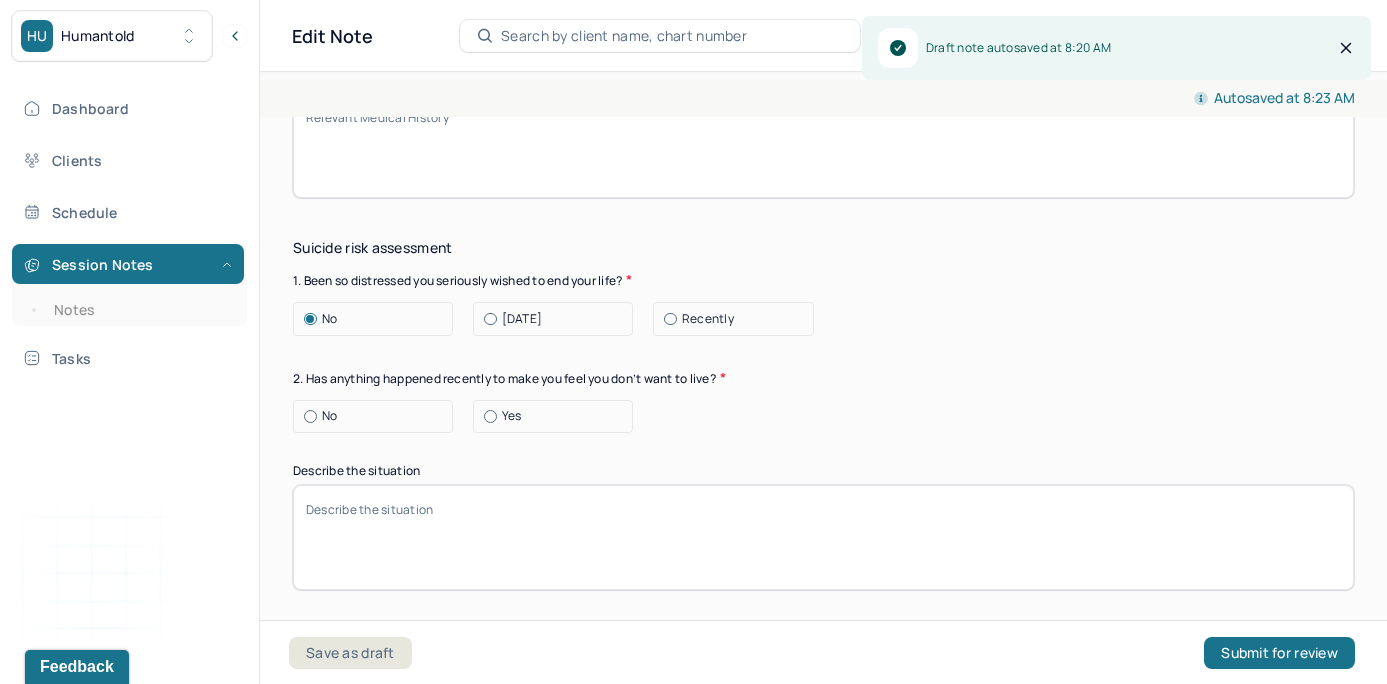 click on "No" at bounding box center [373, 417] 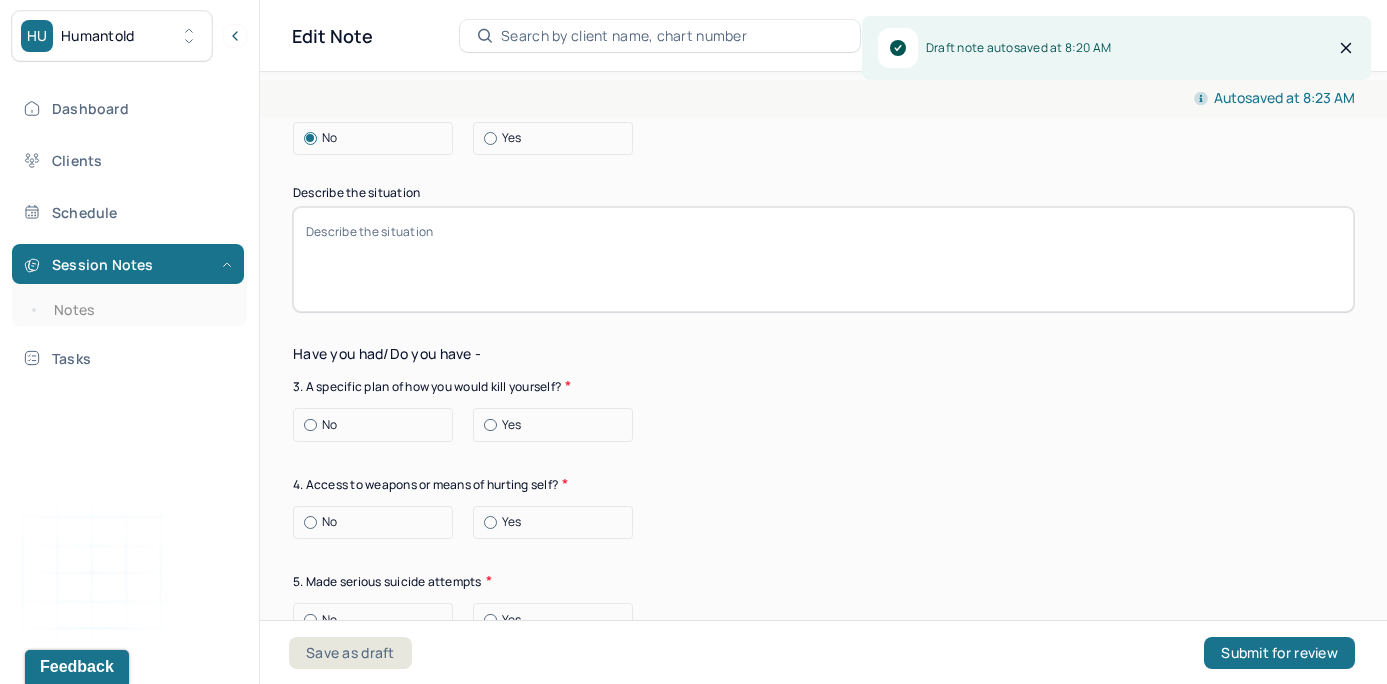 scroll, scrollTop: 6506, scrollLeft: 0, axis: vertical 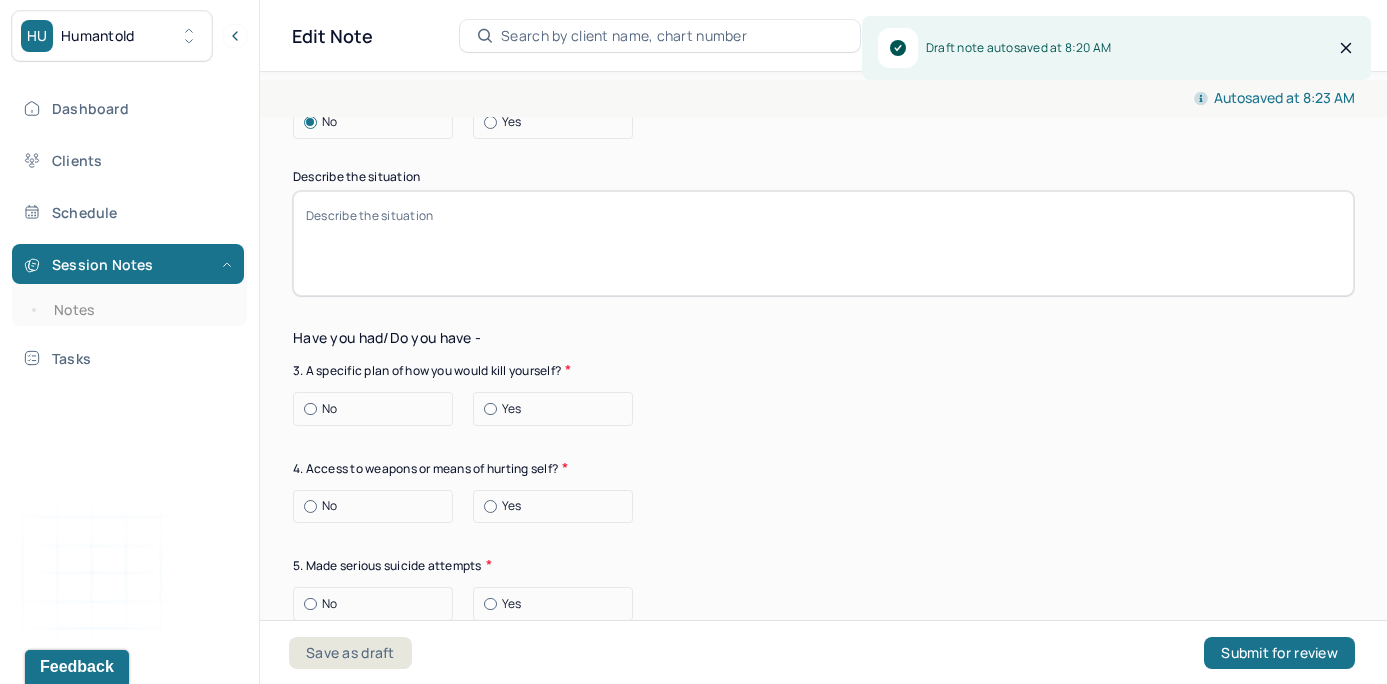 click at bounding box center [310, 409] 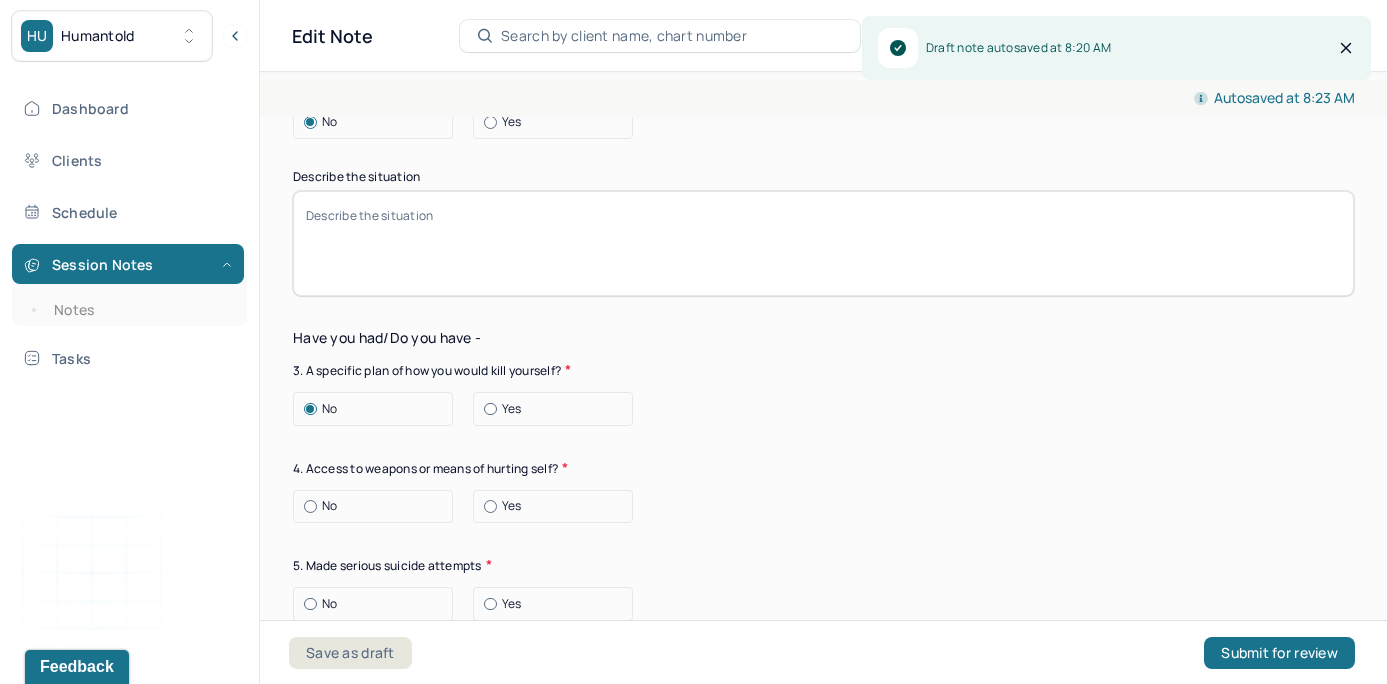 click at bounding box center (310, 506) 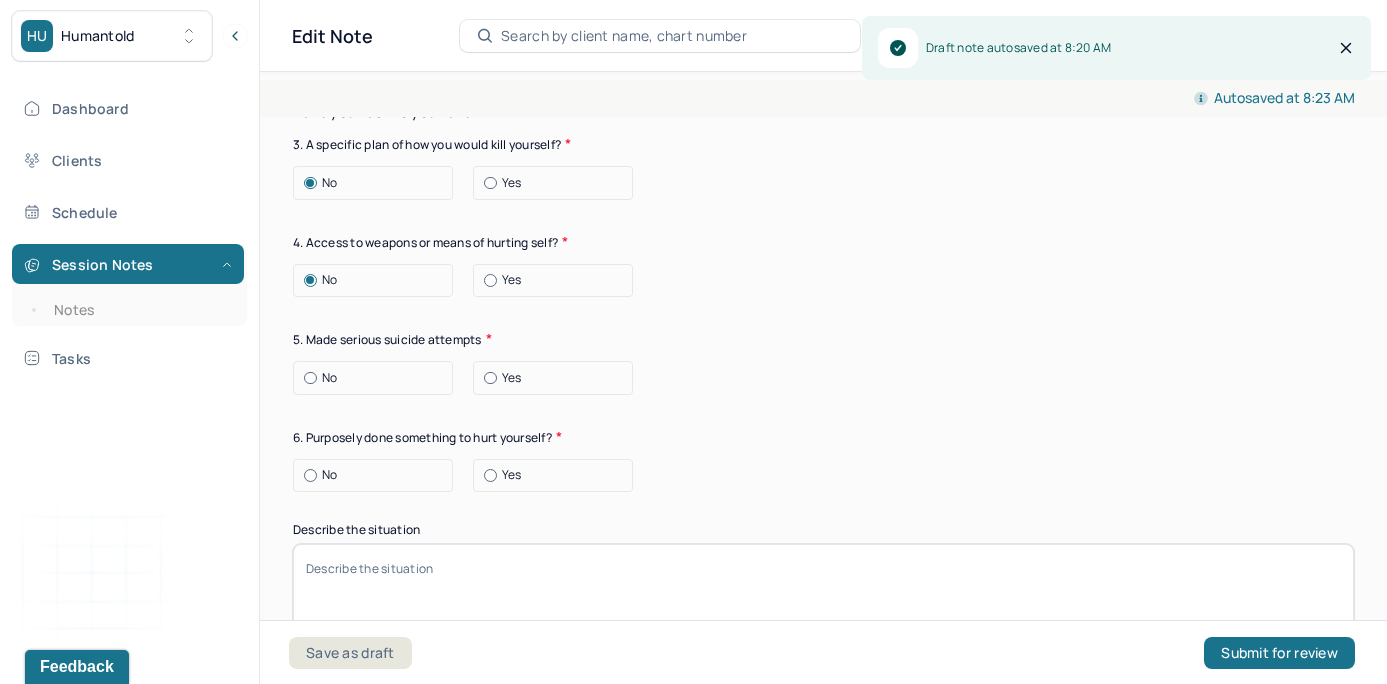 scroll, scrollTop: 6735, scrollLeft: 0, axis: vertical 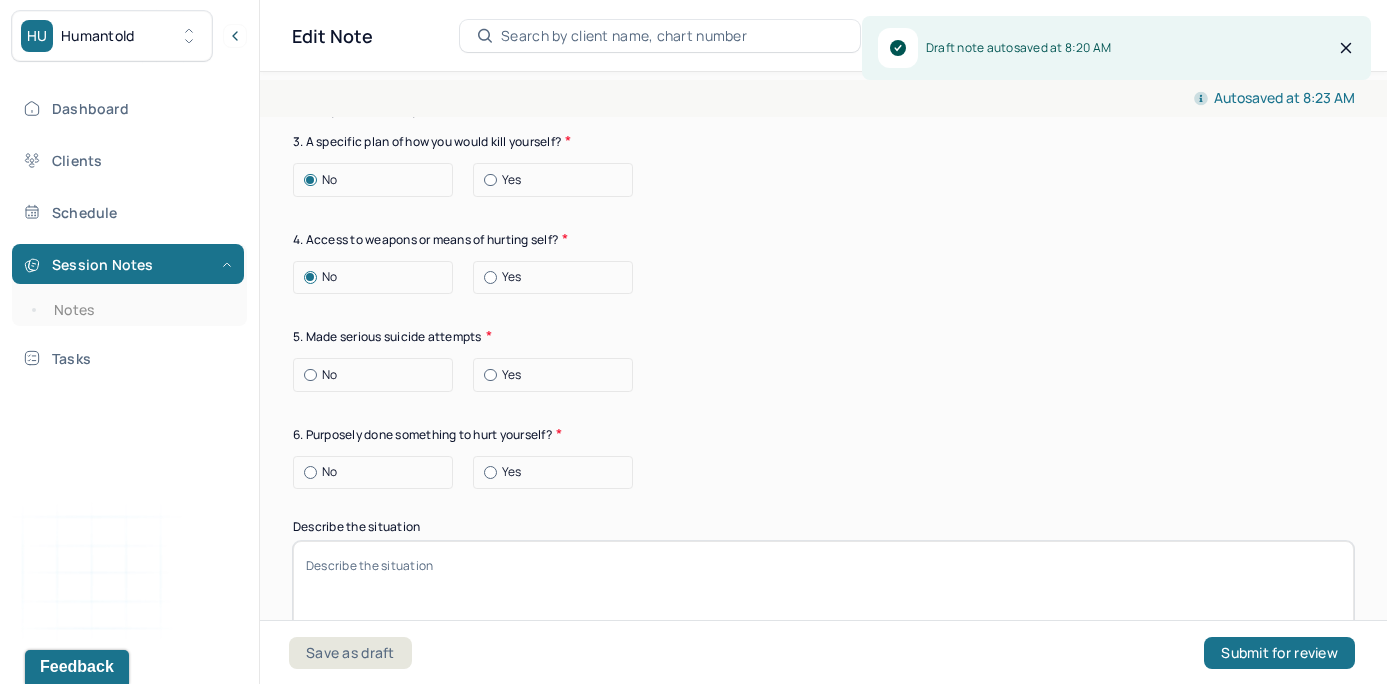 click on "No" at bounding box center (378, 375) 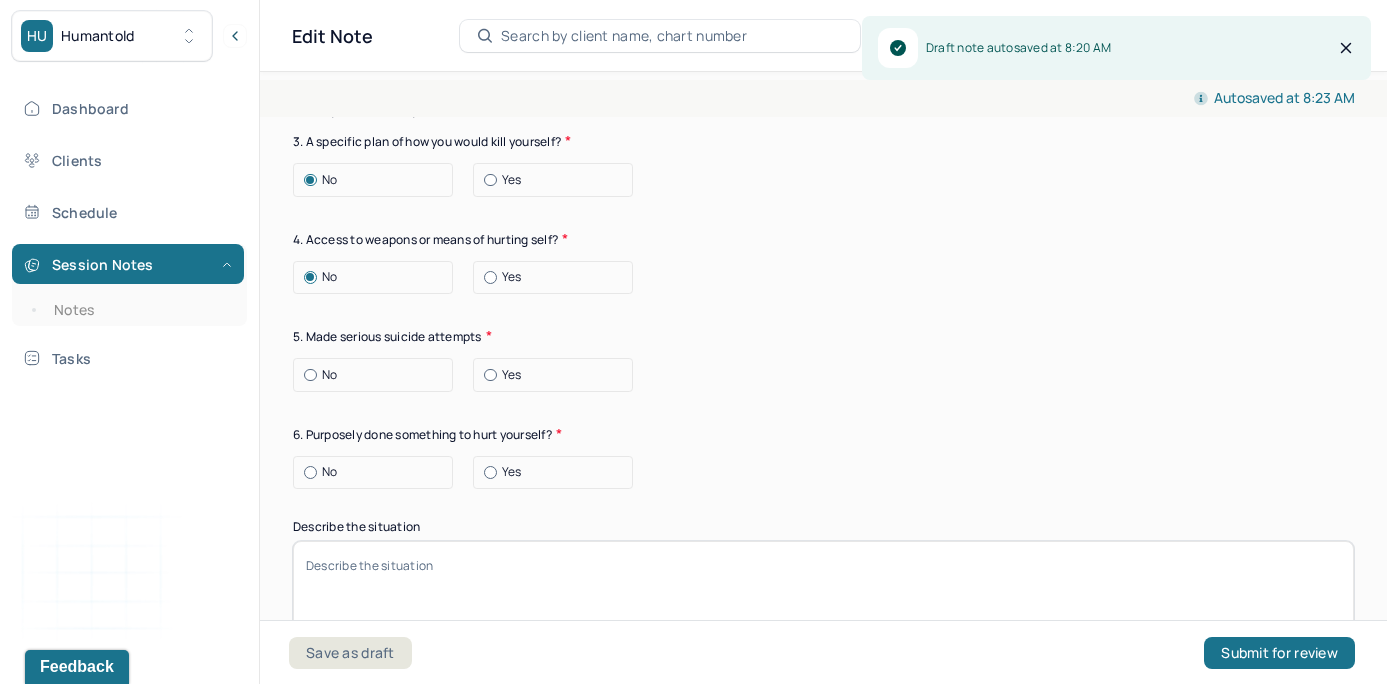 click on "No" at bounding box center [304, 375] 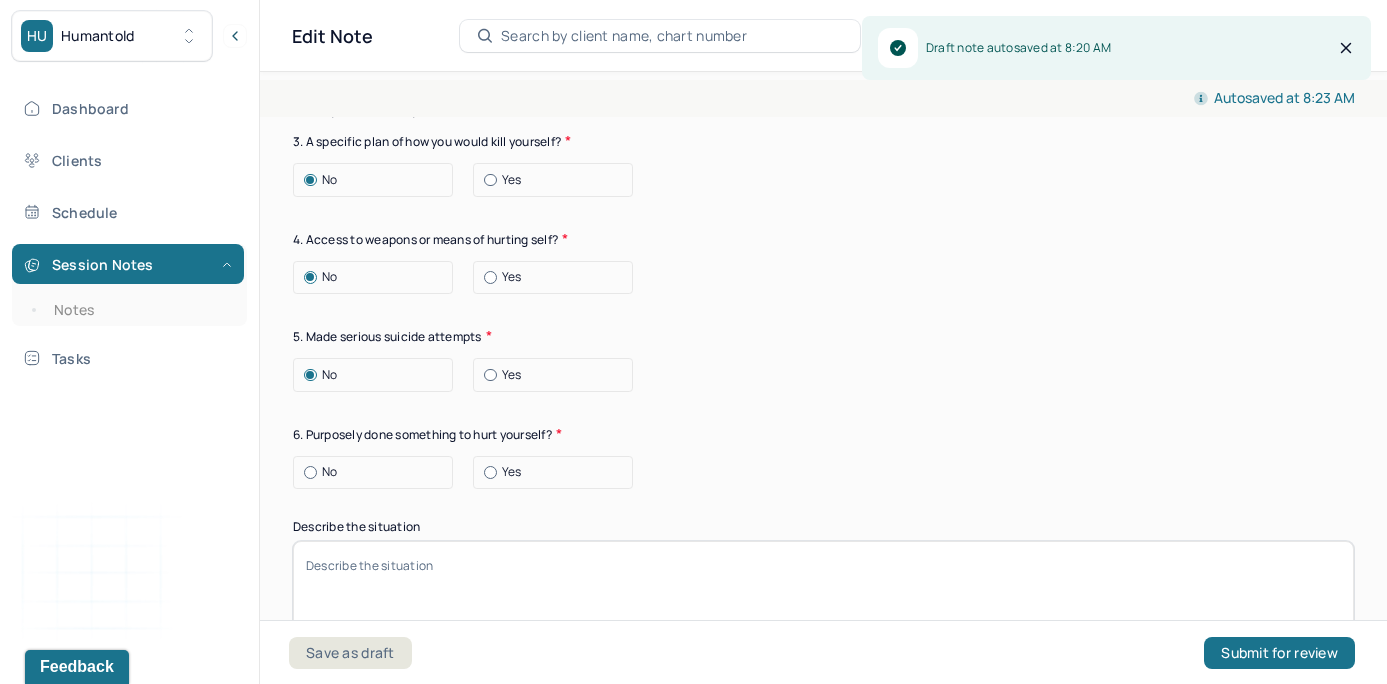 click at bounding box center [310, 472] 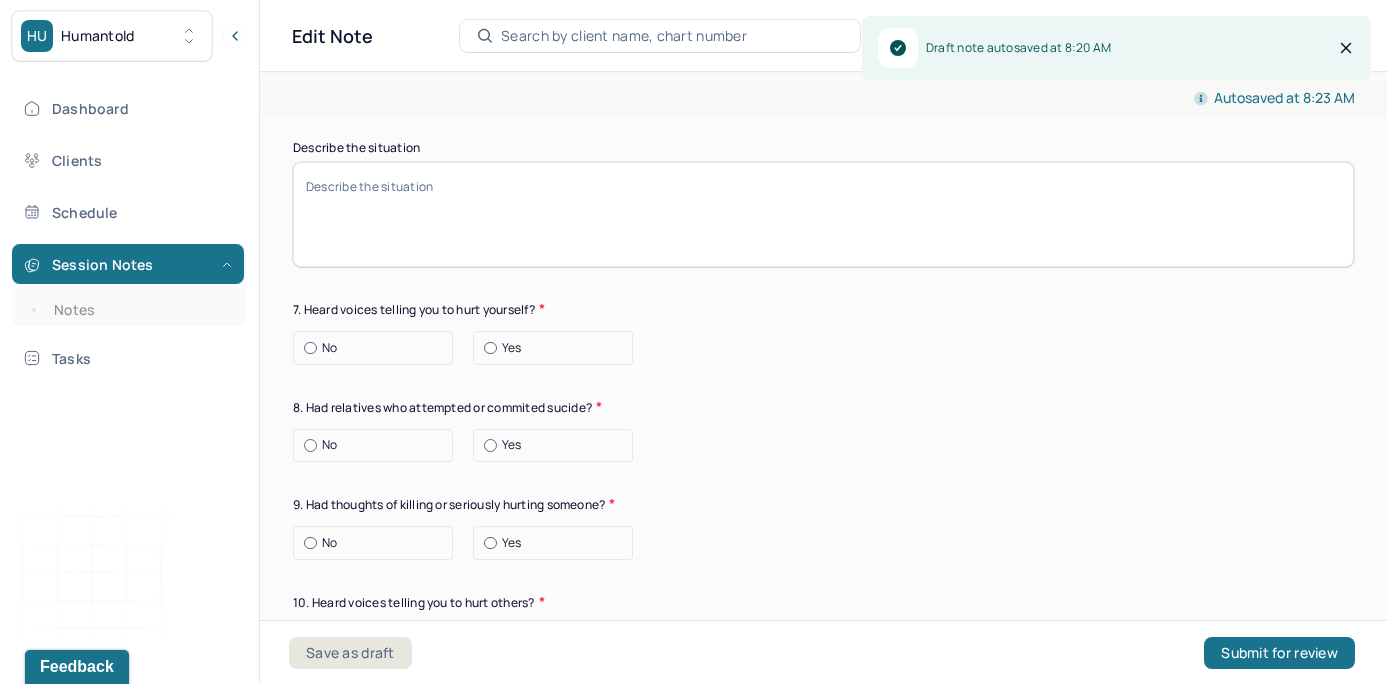 scroll, scrollTop: 7119, scrollLeft: 0, axis: vertical 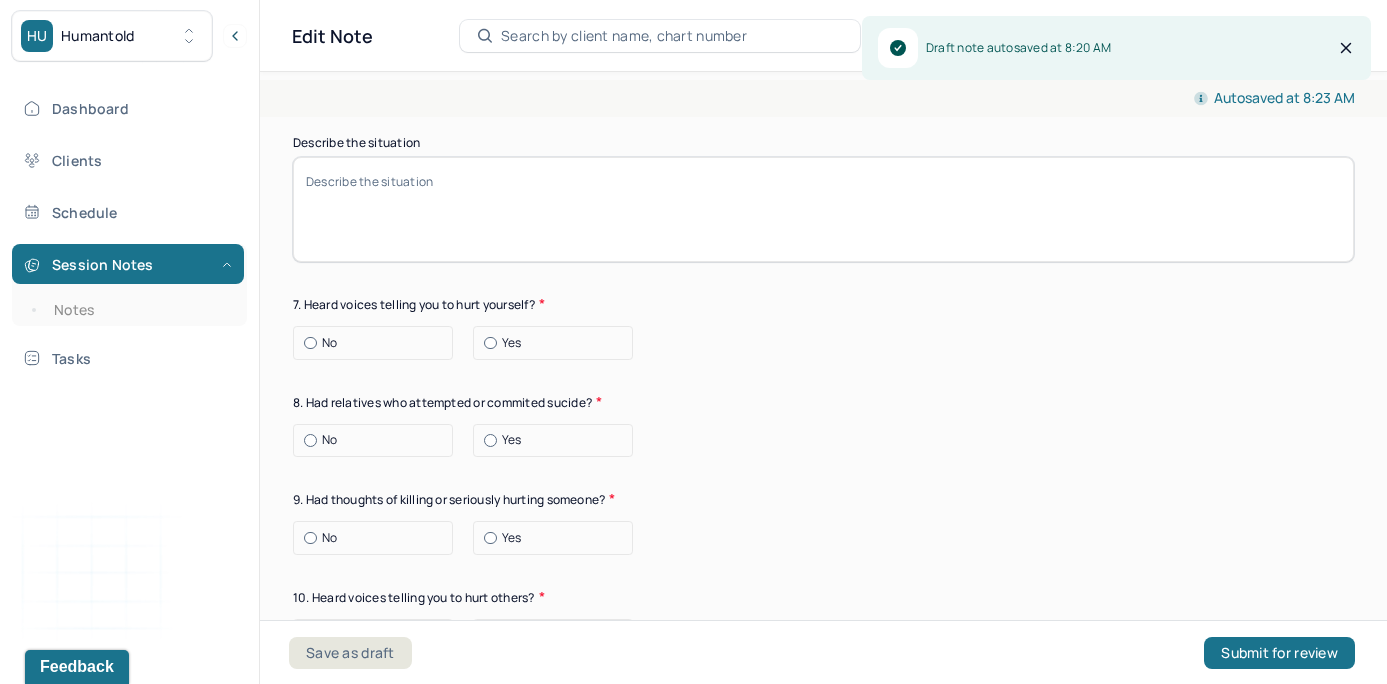 click at bounding box center [310, 343] 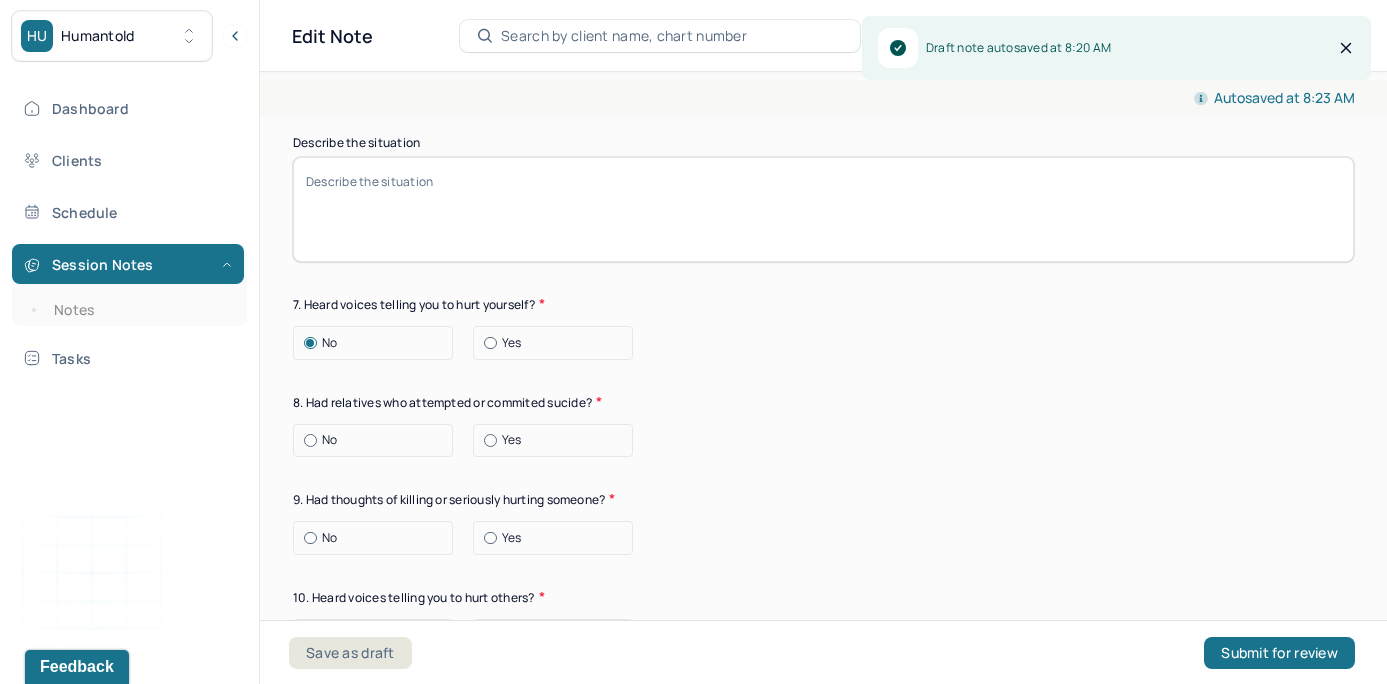 click at bounding box center [310, 440] 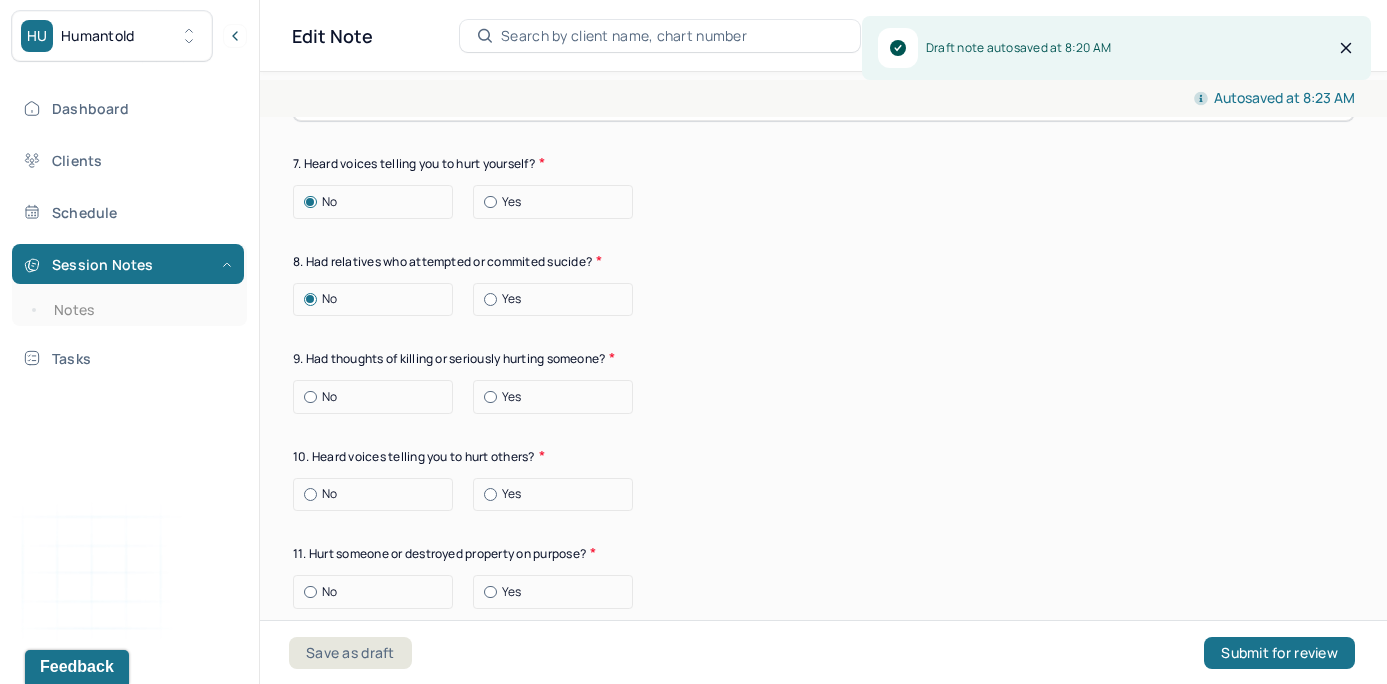 scroll, scrollTop: 7342, scrollLeft: 0, axis: vertical 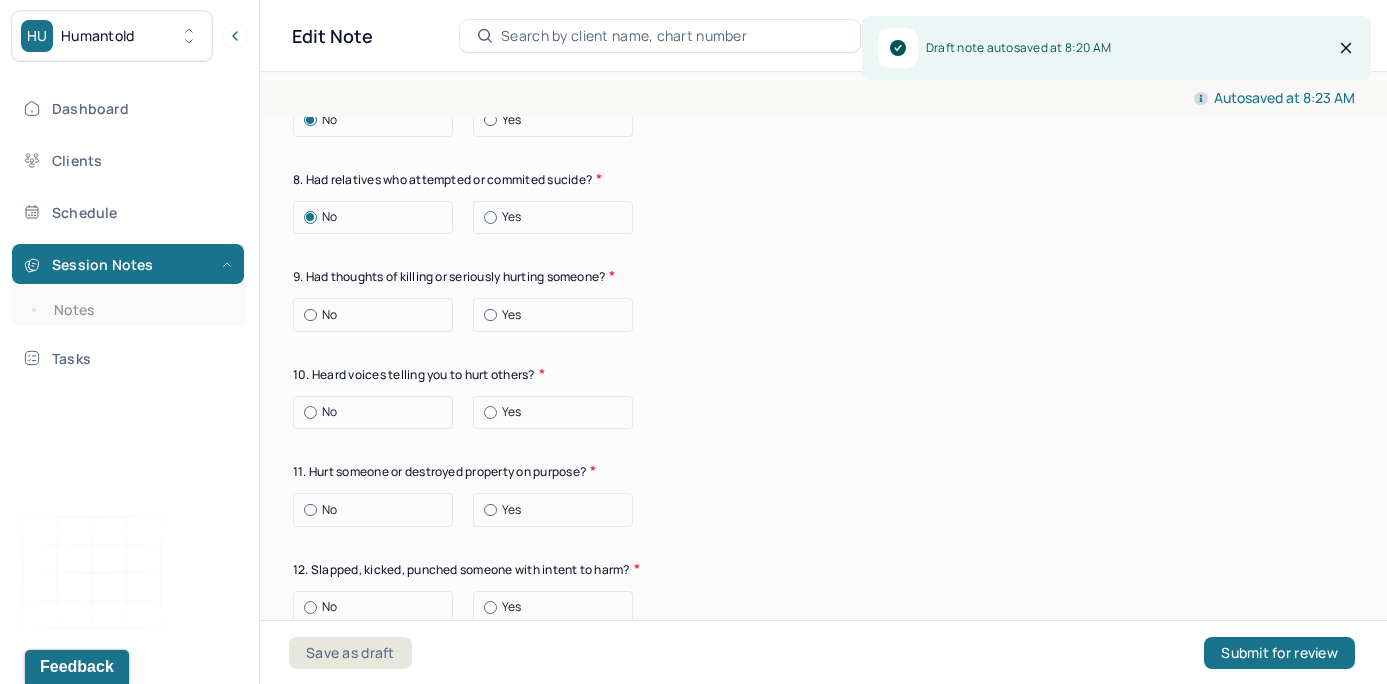 click at bounding box center [310, 315] 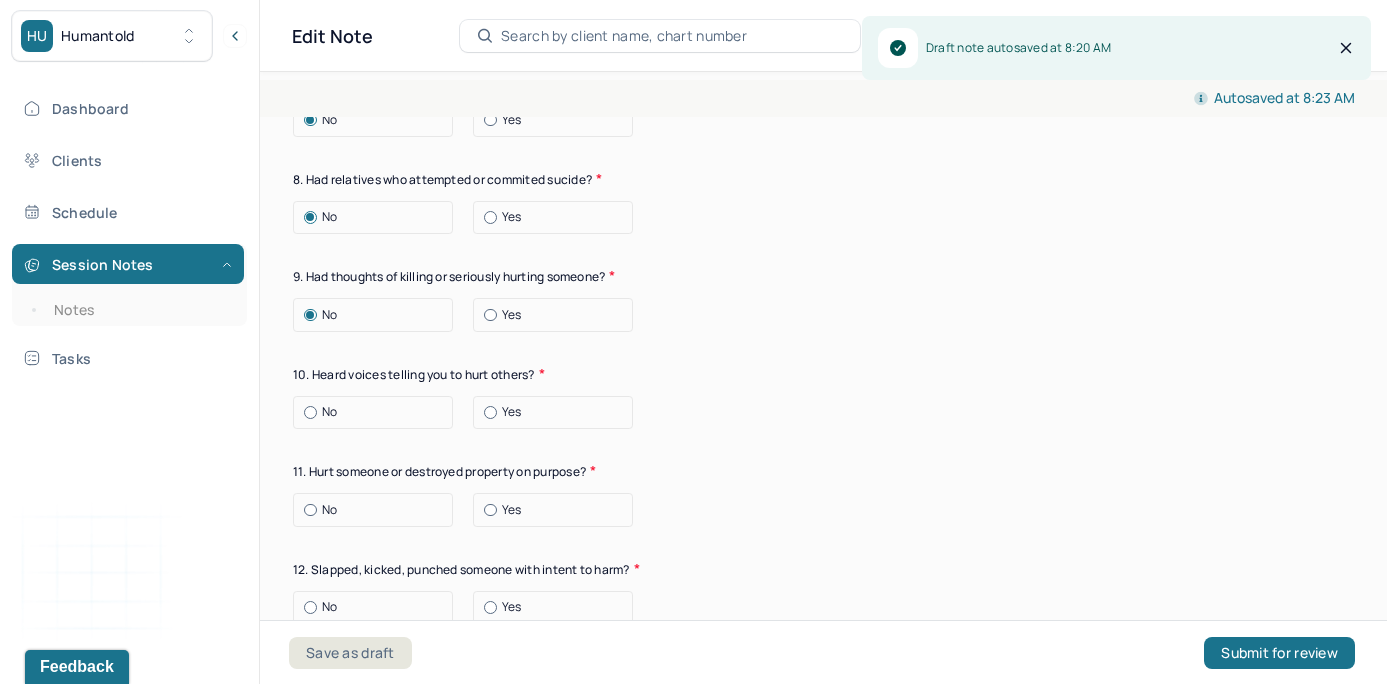 click at bounding box center (310, 412) 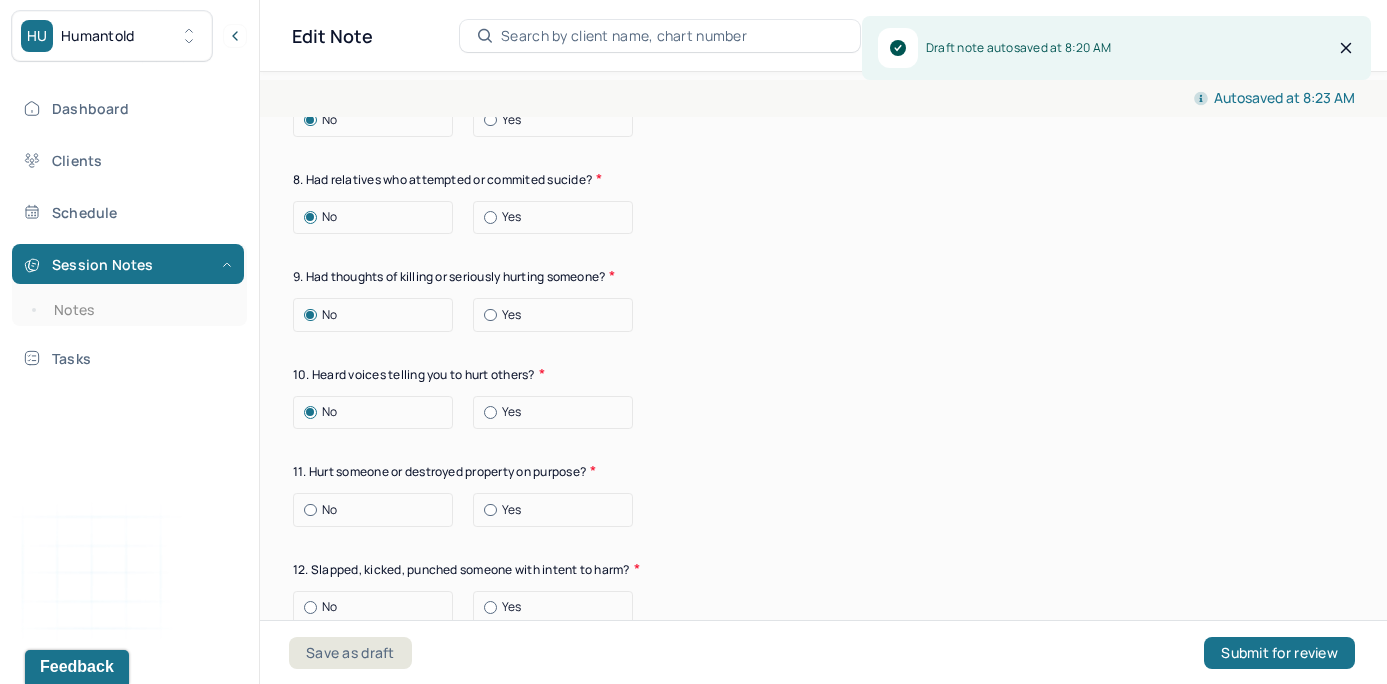 click at bounding box center [310, 510] 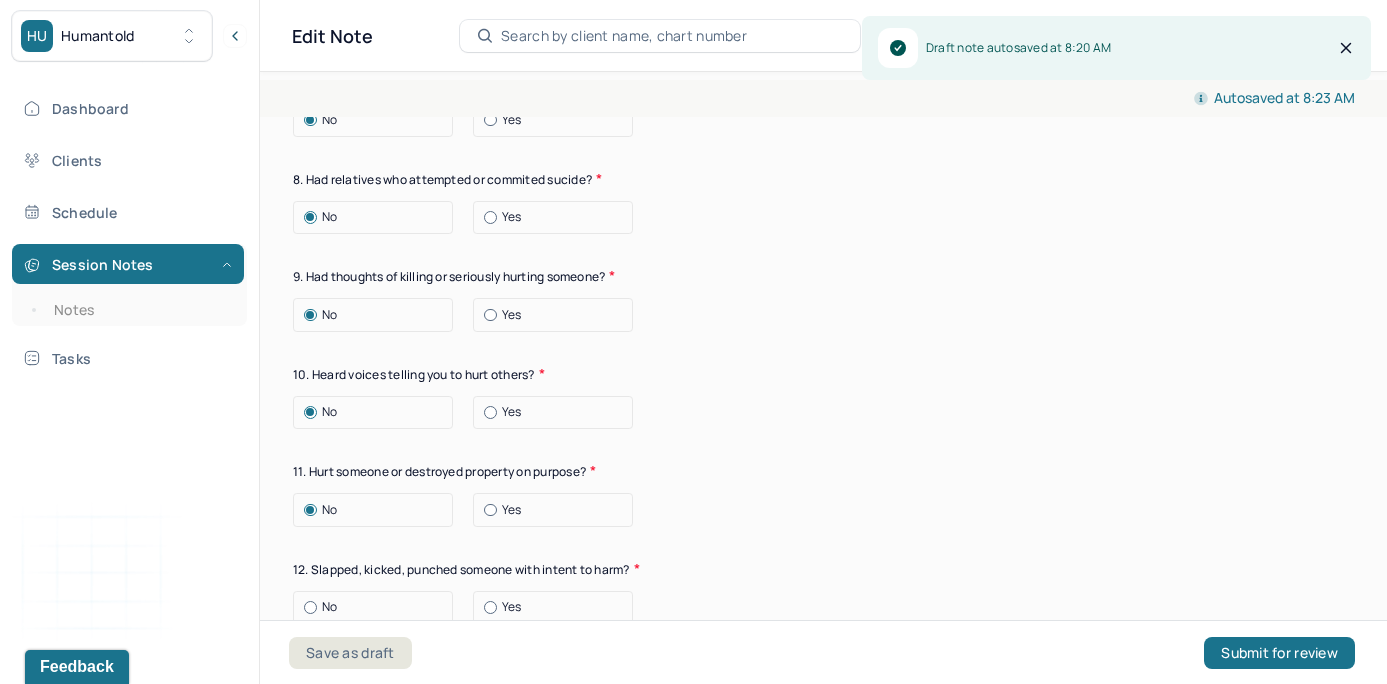 click at bounding box center (310, 607) 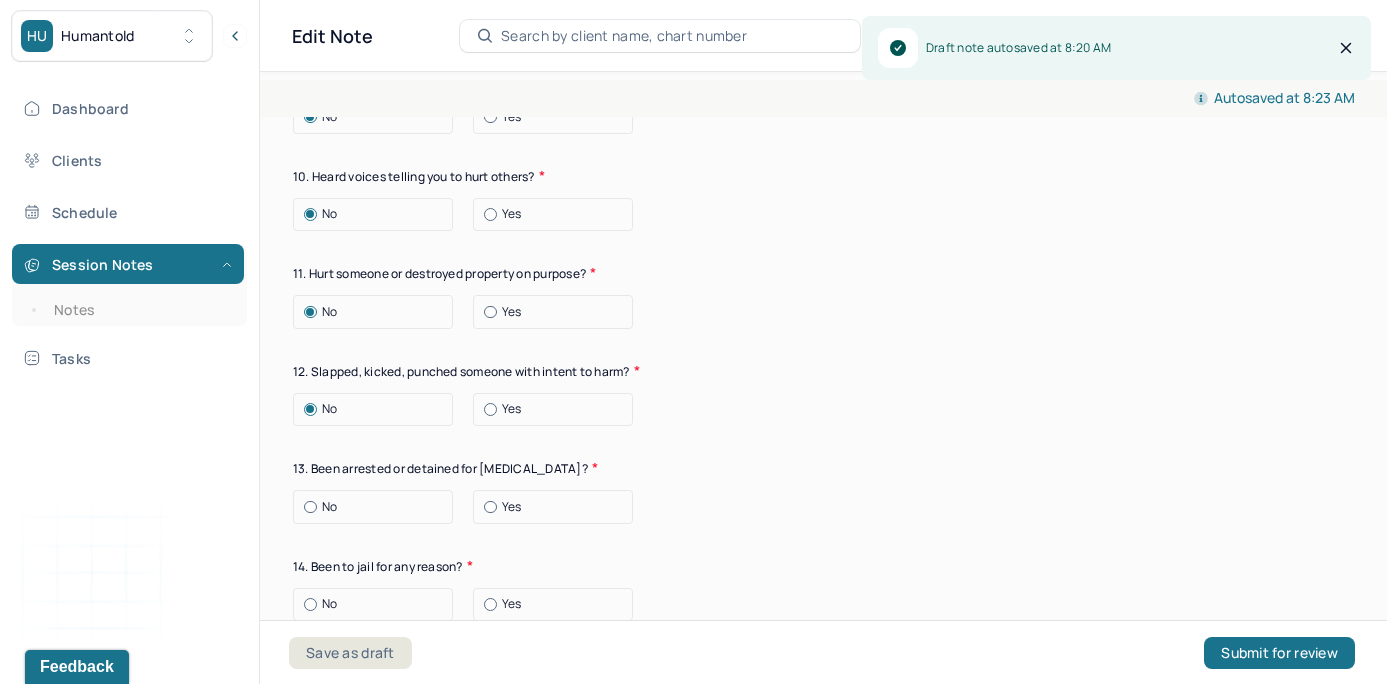 scroll, scrollTop: 7636, scrollLeft: 0, axis: vertical 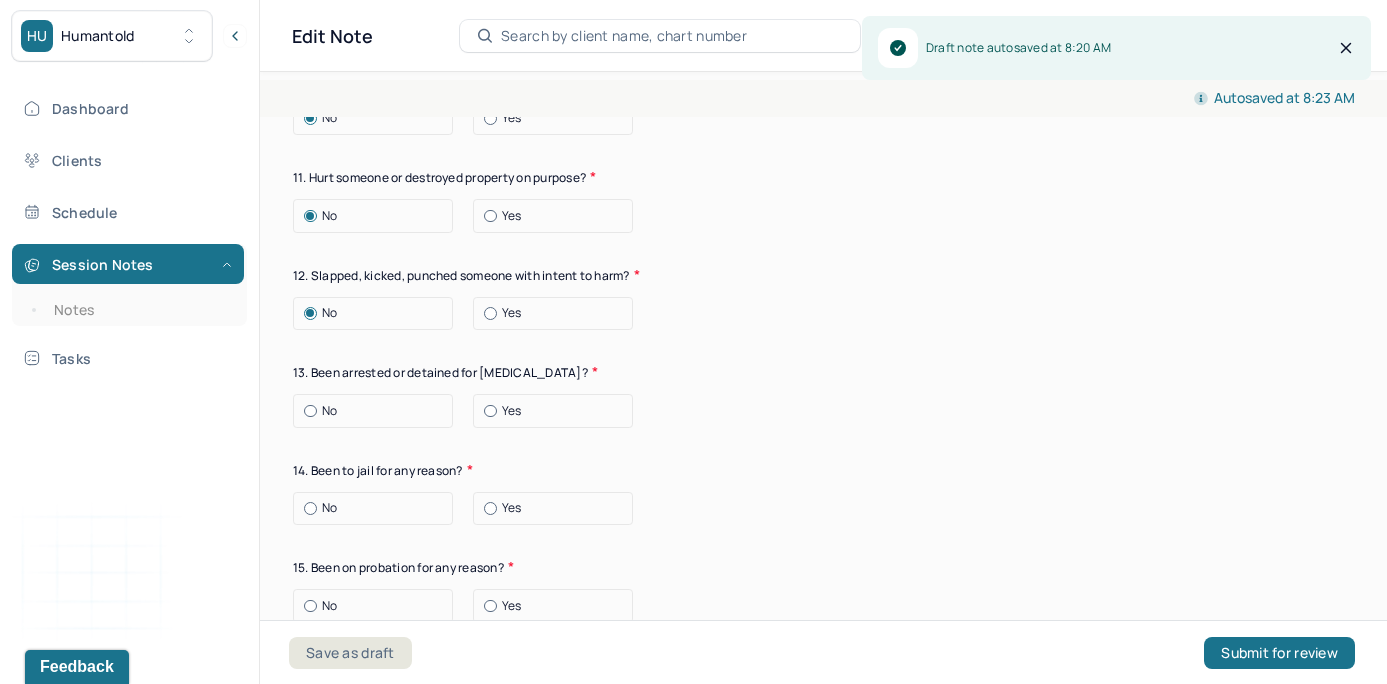 click at bounding box center (310, 411) 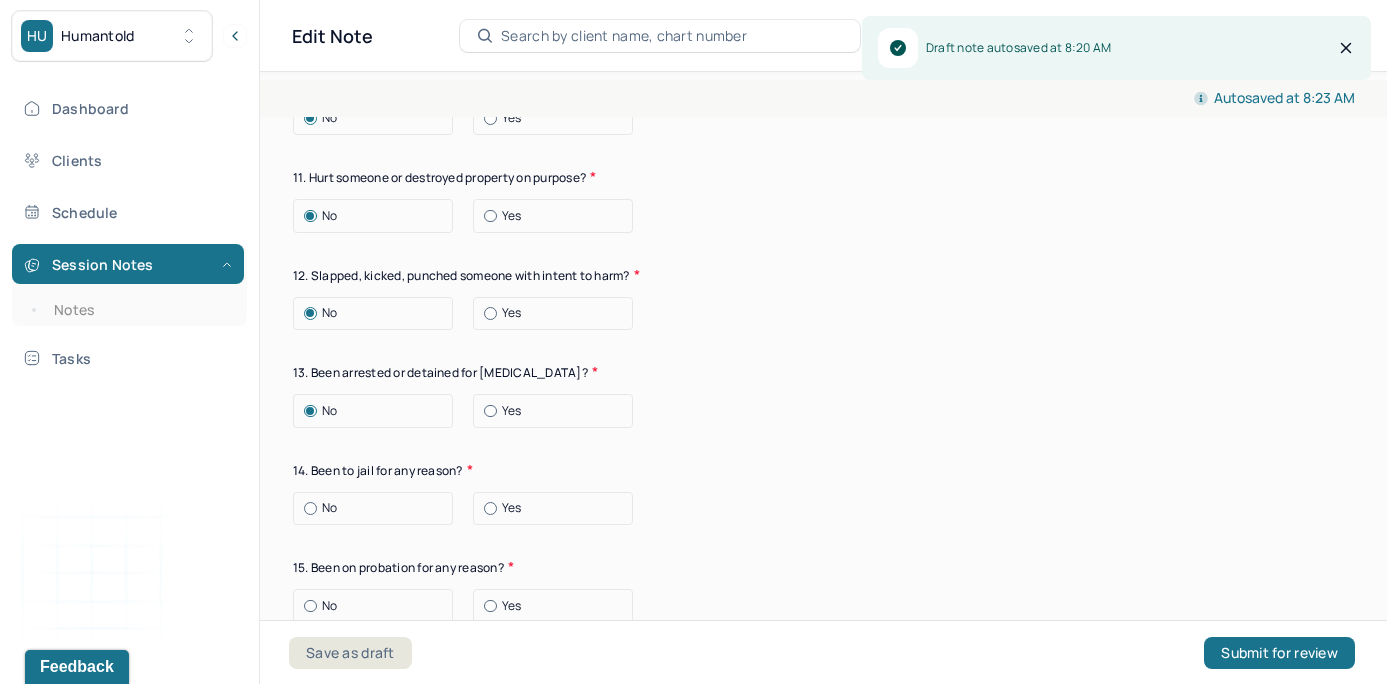 click at bounding box center [310, 508] 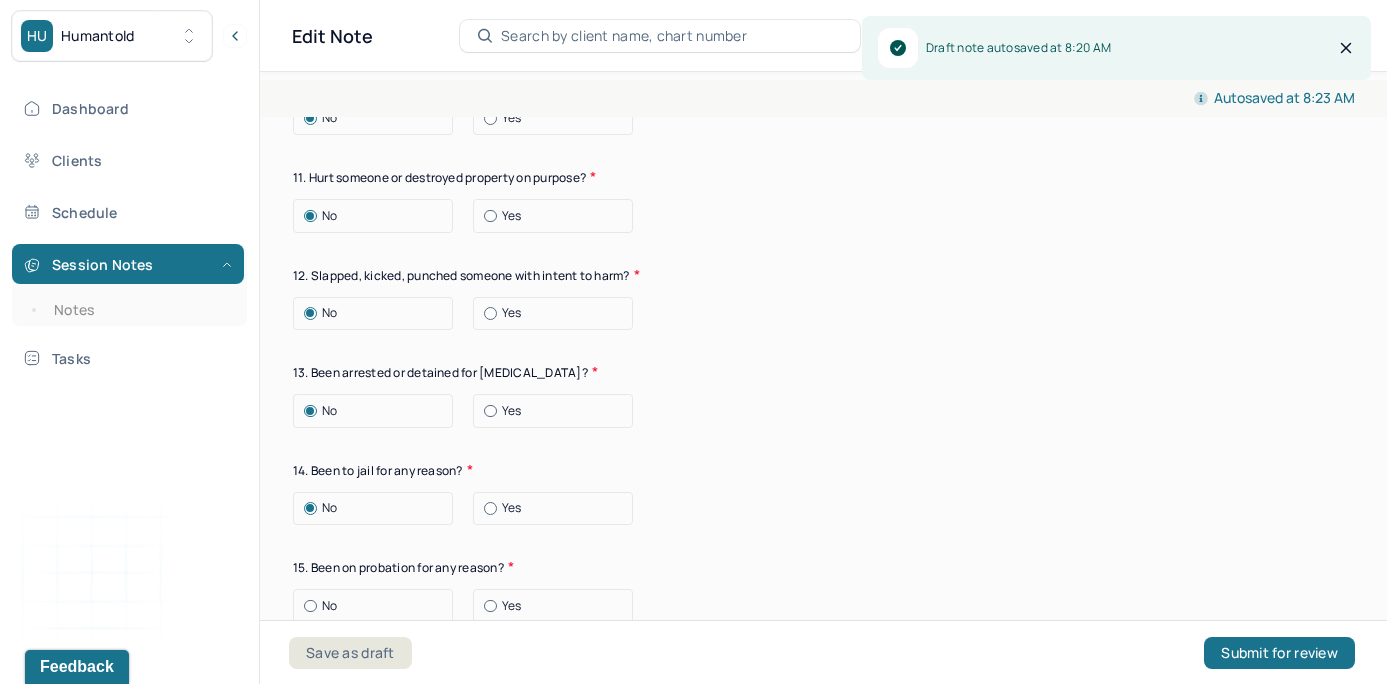 click at bounding box center (310, 606) 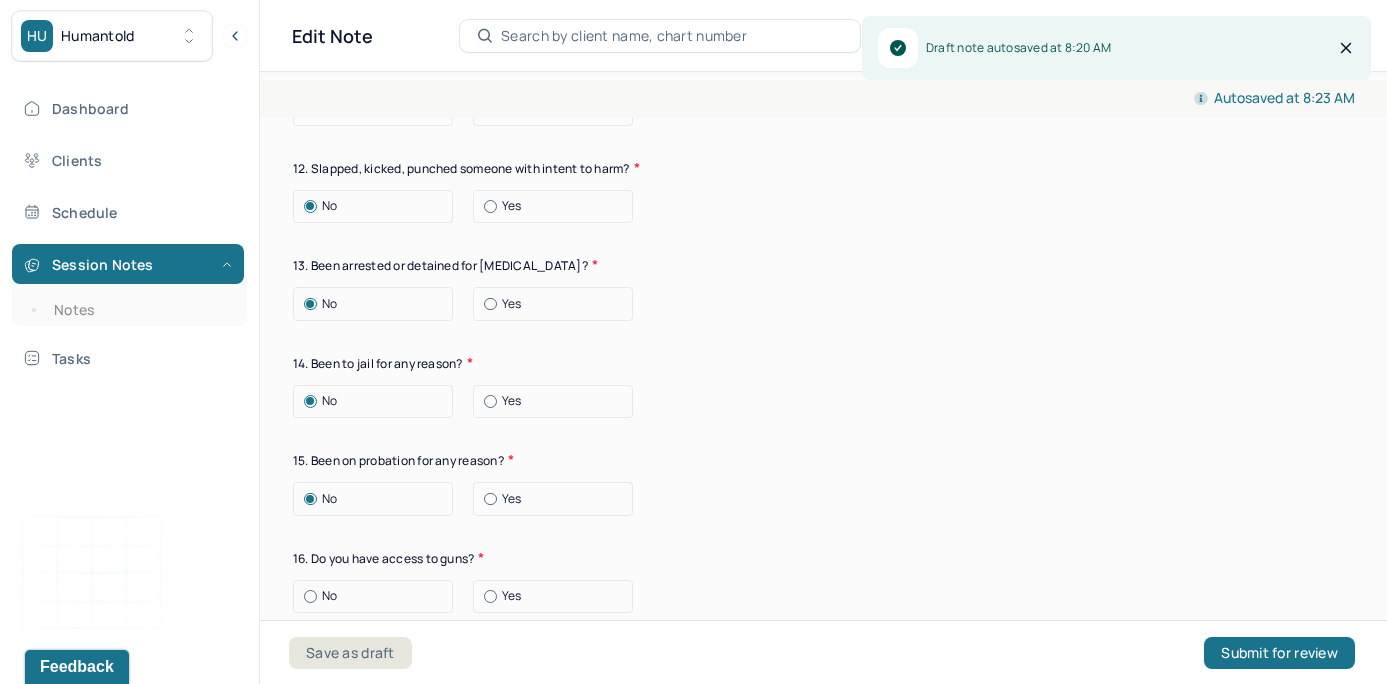 scroll, scrollTop: 7878, scrollLeft: 0, axis: vertical 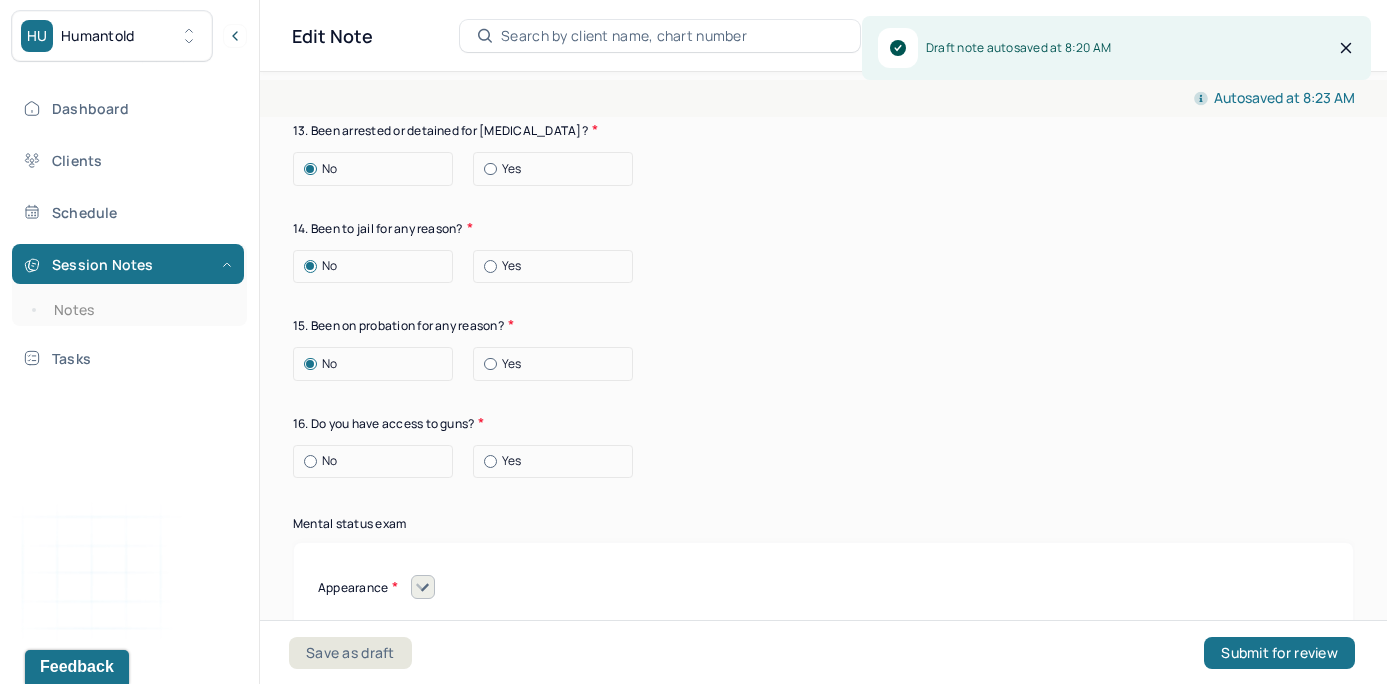 click at bounding box center [310, 461] 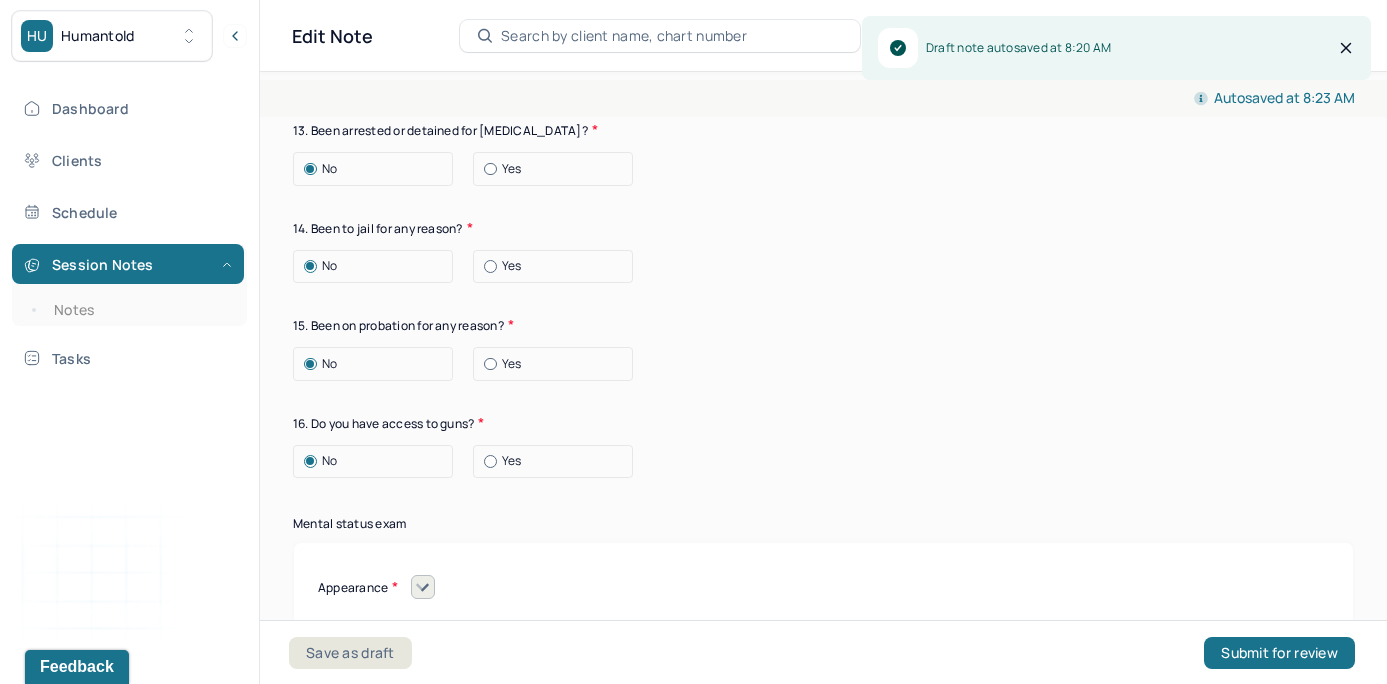 click on "Suicide risk assessment 1. Been so distressed you seriously wished to end your life? No [DATE] Recently 2. Has anything happened recently to make you feel you don’t want to live? No Yes Describe the situation Have you had/Do you have - 3. A specific plan of how you would kill yourself? No Yes 4. Access to weapons or means of hurting self? No Yes 5. Made serious suicide attempts No Yes 6. Purposely done something to hurt yourself? No Yes Describe the situation 7. Heard voices telling you to hurt yourself? No Yes 8. Had relatives who attempted or commited sucide? No Yes 9. Had thoughts of killing or seriously hurting someone? No Yes 10. Heard voices telling you to hurt others? No Yes 11. Hurt someone or destroyed property on purpose? No Yes 12. Slapped, kicked, punched someone with intent to harm? No Yes 13. Been arrested or detained for [MEDICAL_DATA]? No Yes 14. Been to jail for any reason? No Yes 15. Been on probation for any reason? No Yes 16. Do you have access to guns? No Yes" at bounding box center [823, -475] 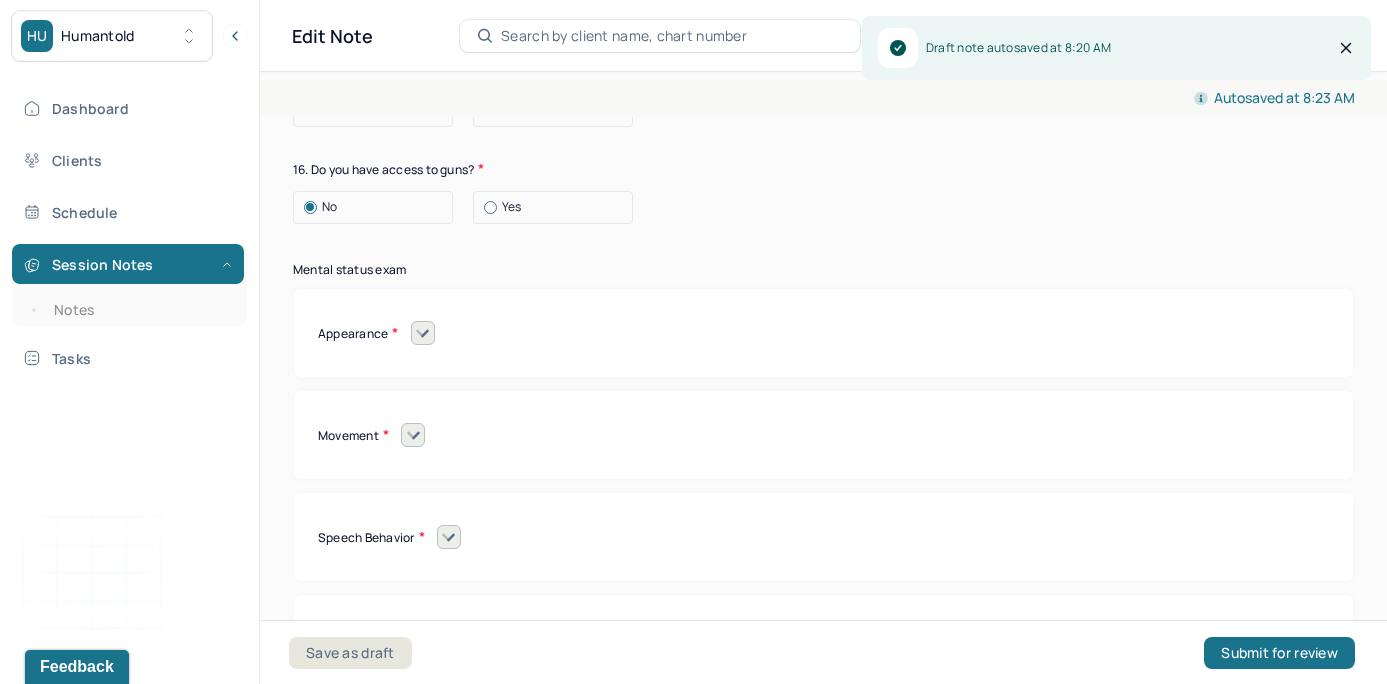 scroll, scrollTop: 8133, scrollLeft: 0, axis: vertical 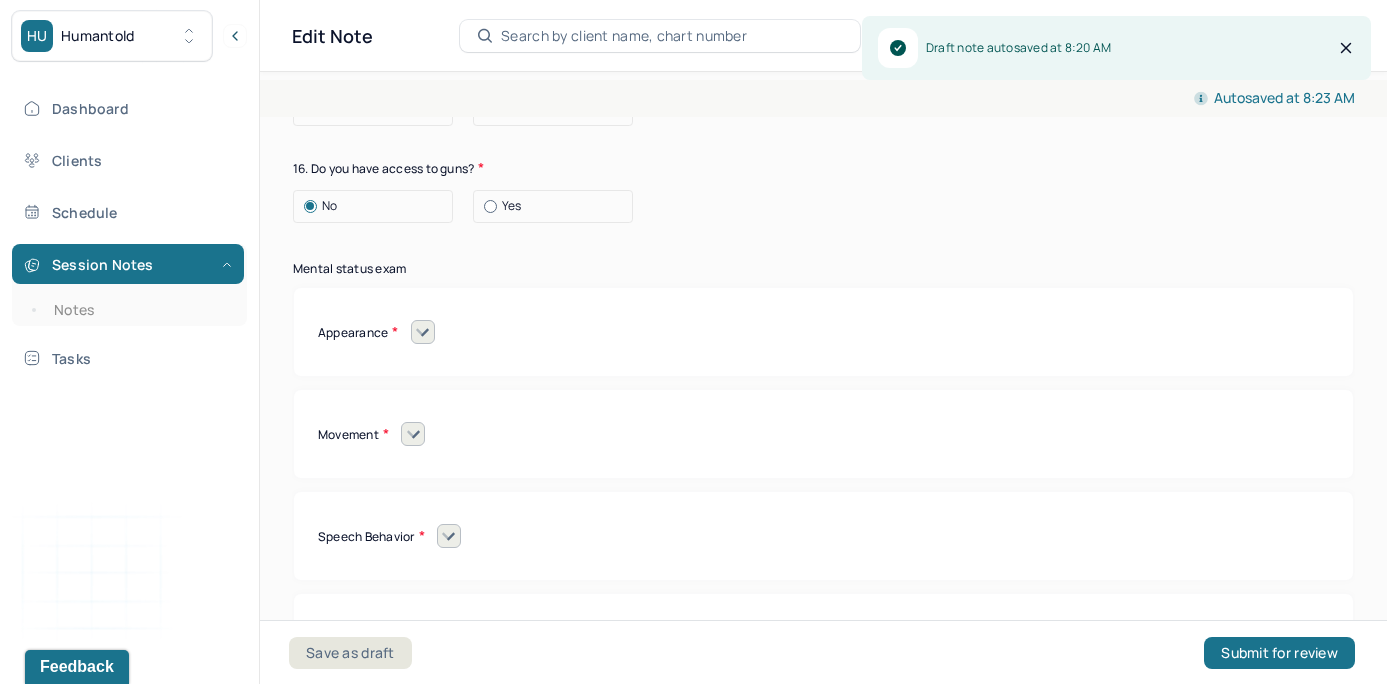 click 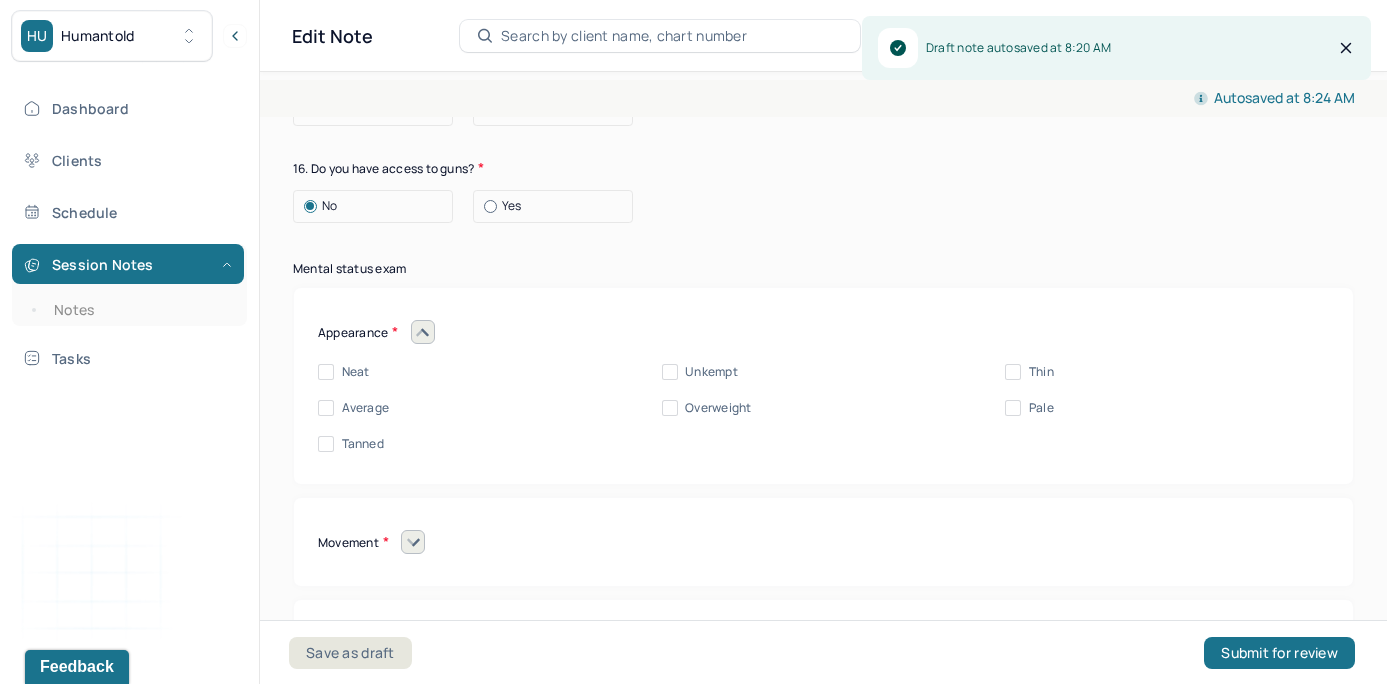 click on "Neat" at bounding box center (326, 372) 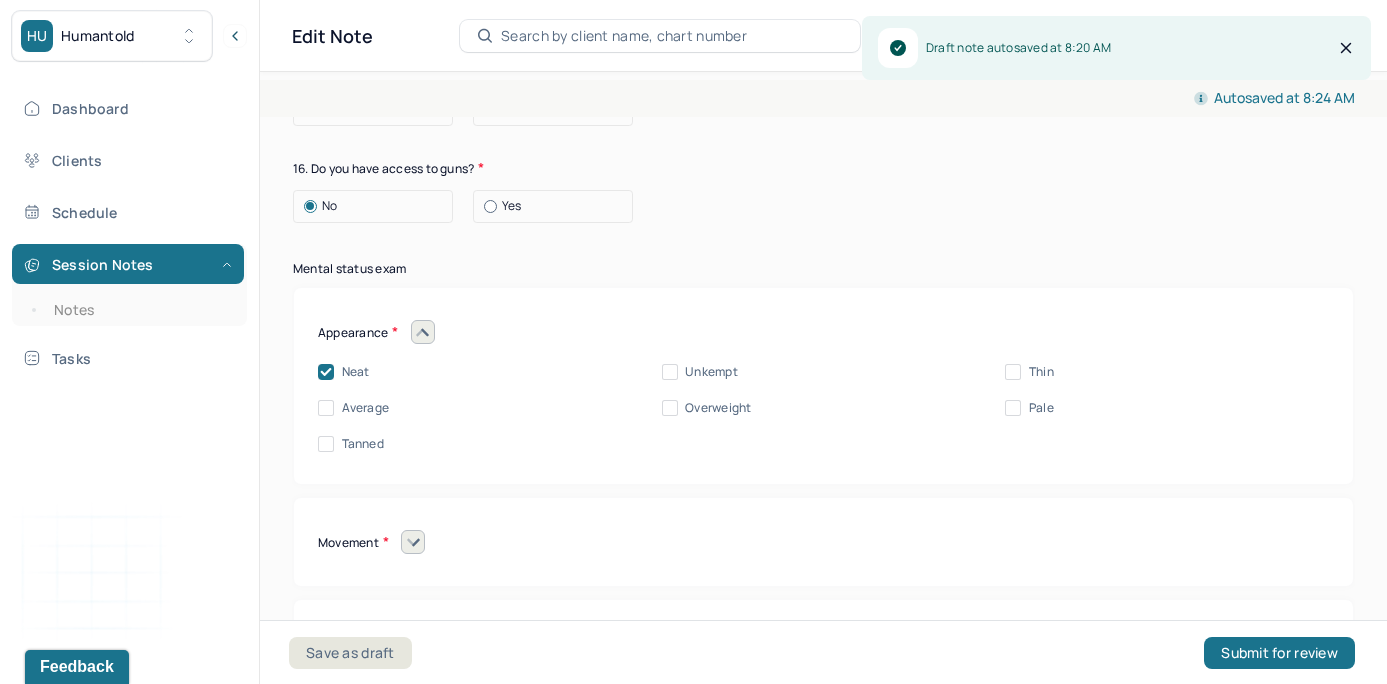 click on "Mental status exam" at bounding box center (823, 269) 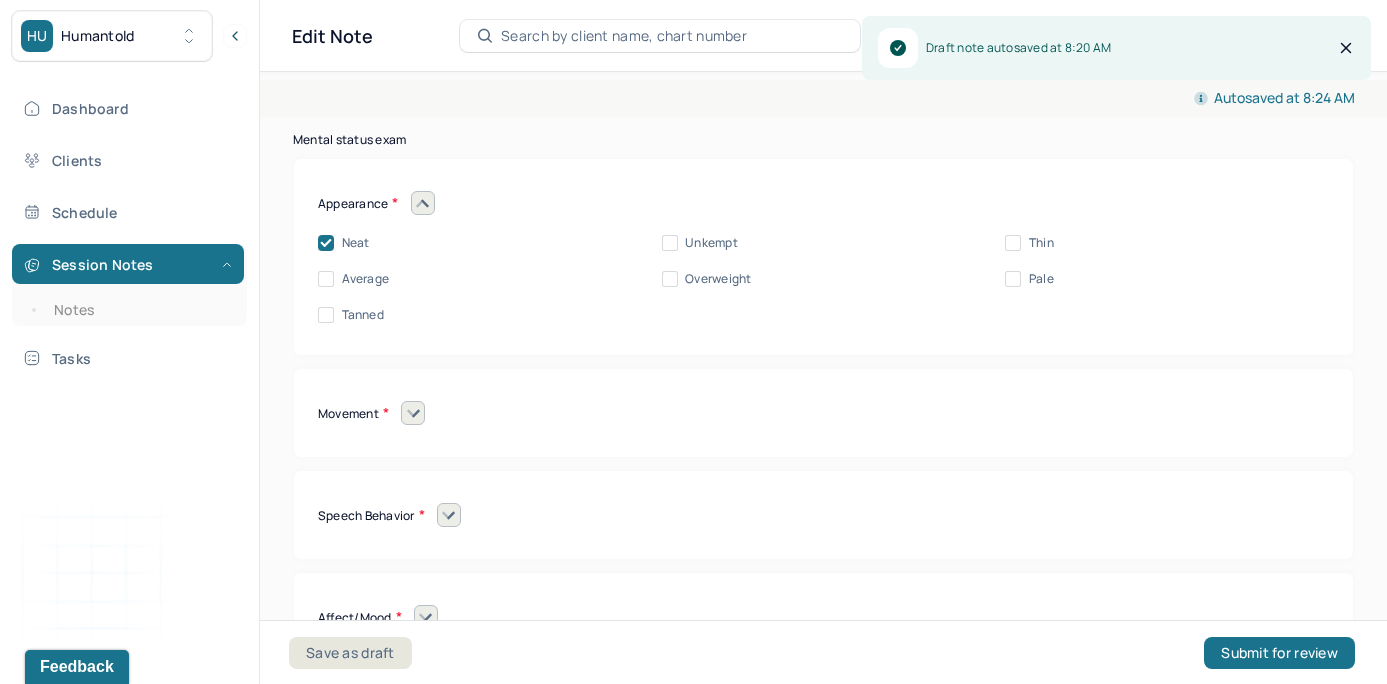 scroll, scrollTop: 8339, scrollLeft: 0, axis: vertical 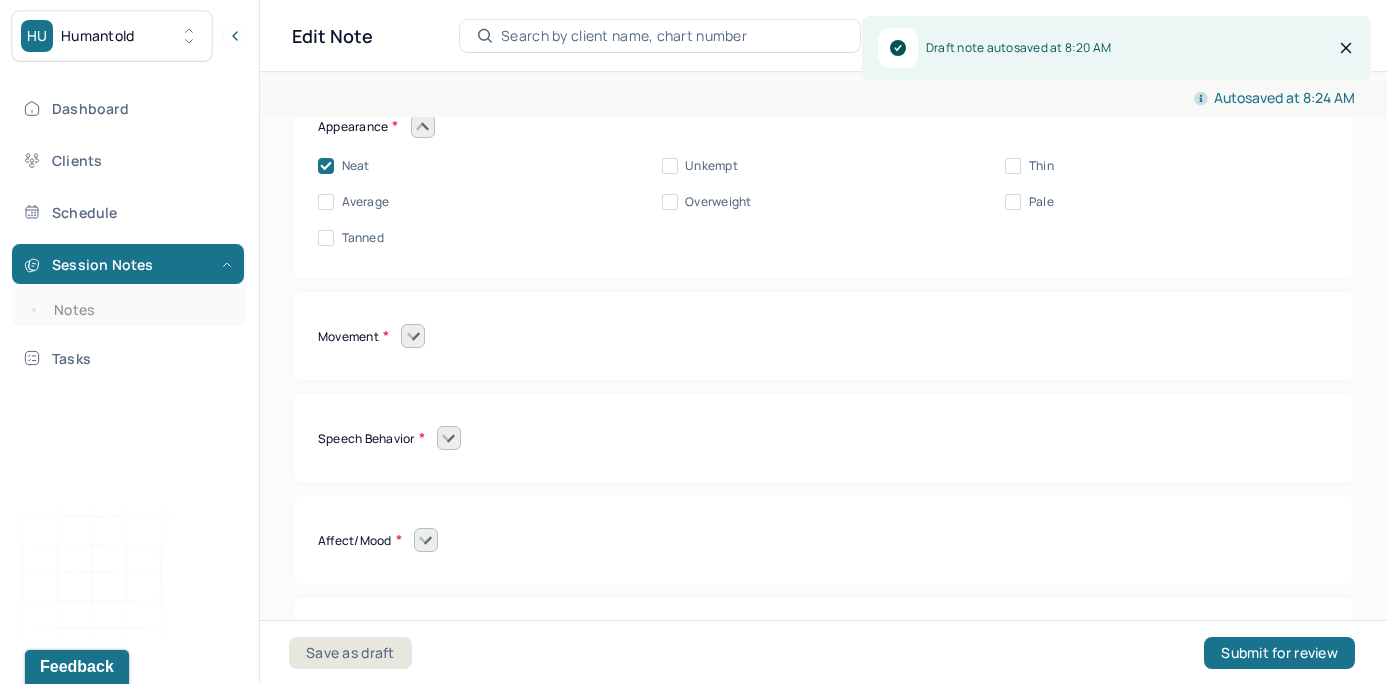 click 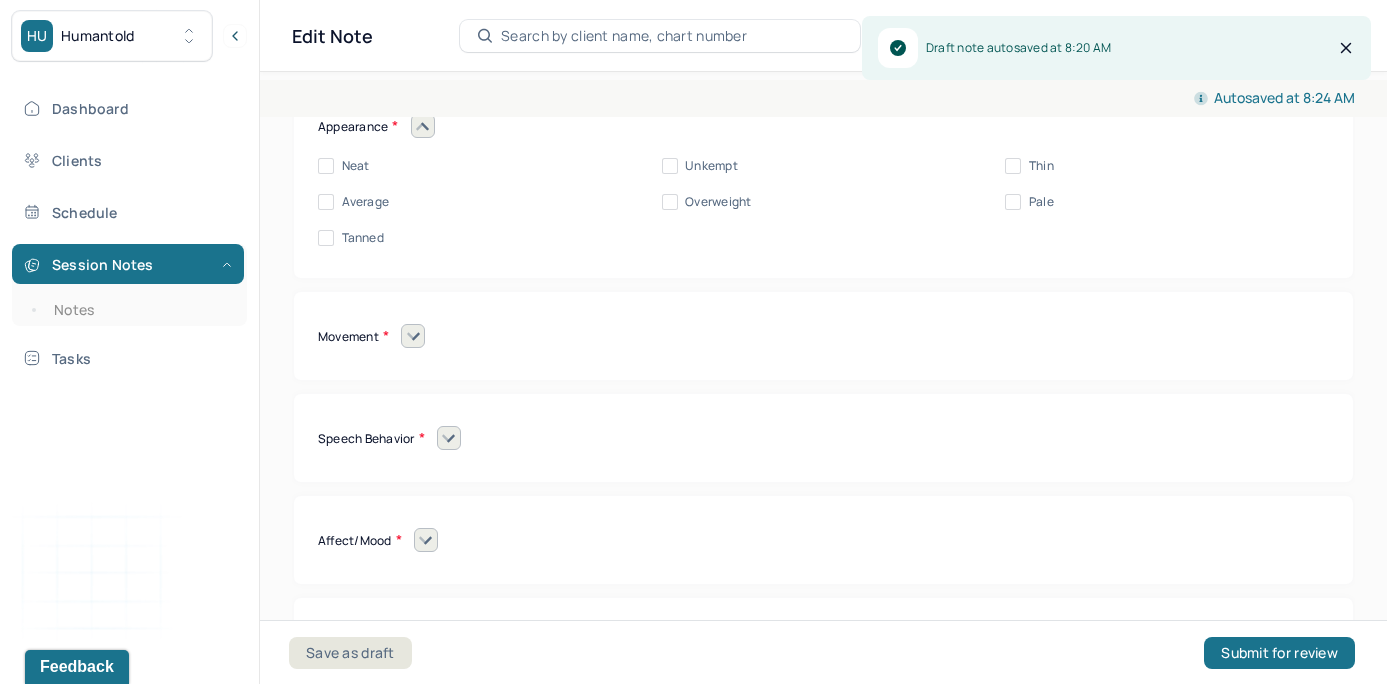 click on "Average" at bounding box center (326, 202) 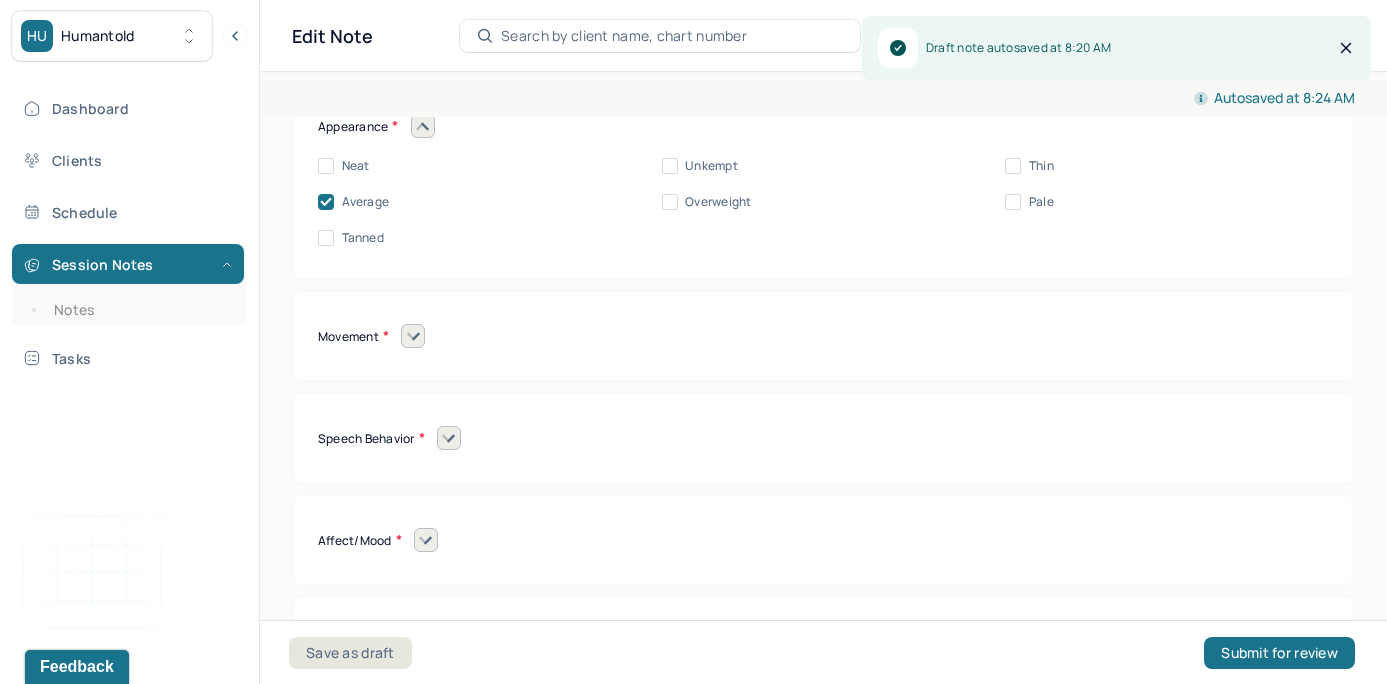 click at bounding box center [413, 336] 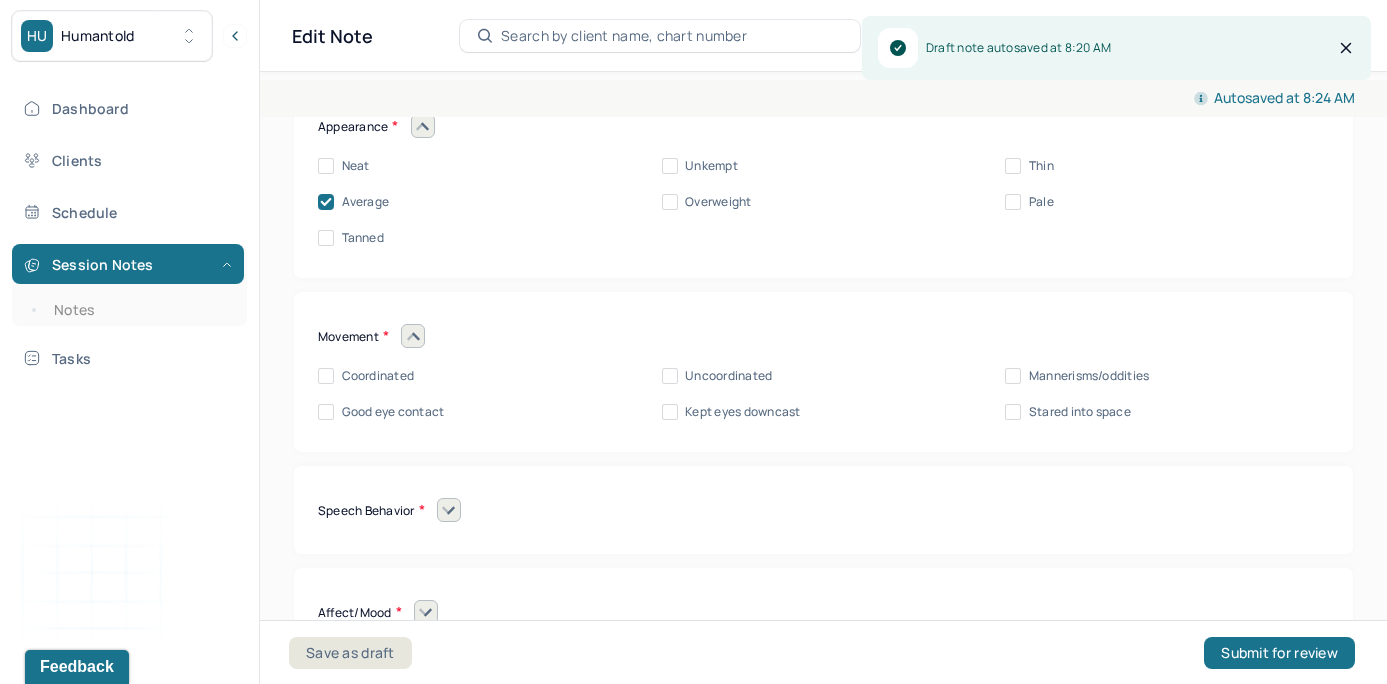 click on "Good eye contact" at bounding box center (326, 412) 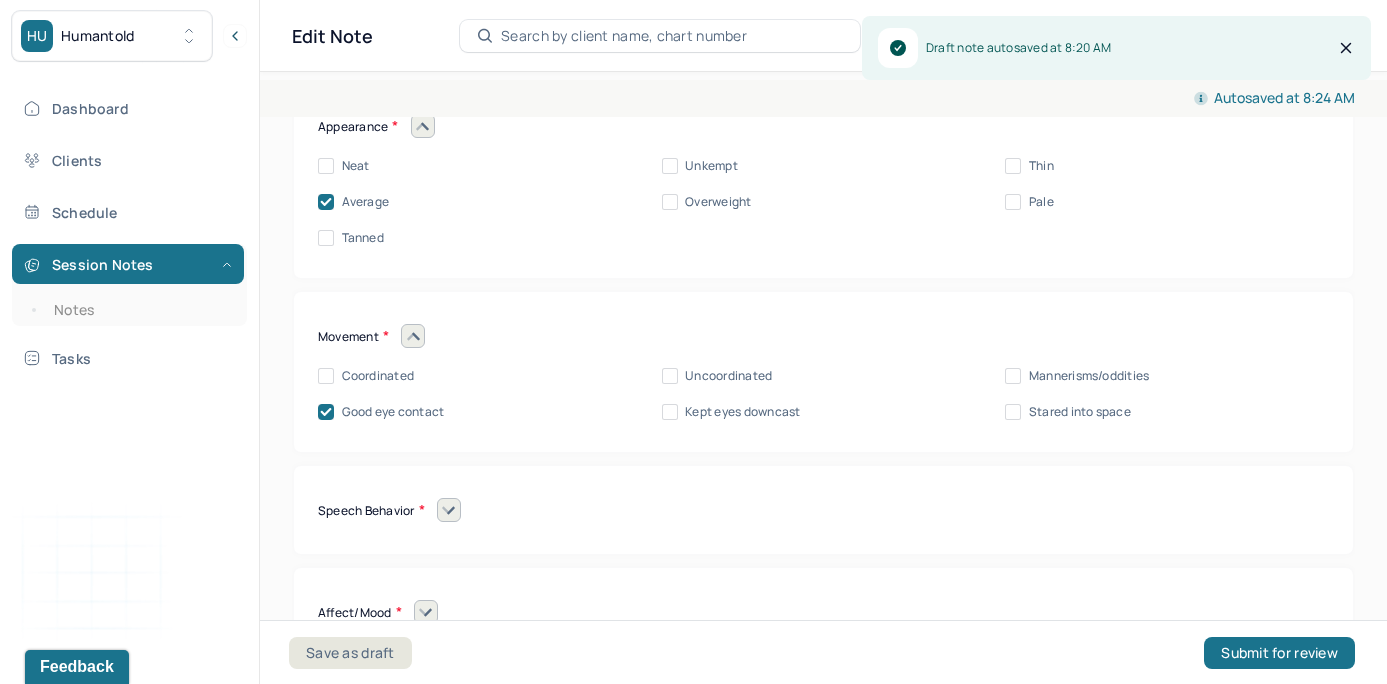 click on "Mental status exam Appearance Neat Unkempt Thin Average Overweight Pale Tanned Movement Coordinated Uncoordinated Mannerisms/oddities Good eye contact Kept eyes downcast Stared into space Speech Behavior Unintelligible Stammer/stutter Mumbles Clear Precise Strident Distant Squeaky Squeaky Soft Weak Normal Strident Hurried Loud Affect/Mood Blunted Constricted Normal Broad Inappropriate Indifferent to problems Congruent Irritated Hostile Flushing Dizziness Can't sit still Panicked Fearful Wretched Melancholy Sad Hopeless Bored Sorrow Grief [MEDICAL_DATA] Manic Hypomanic Ashamed Embarrassed Apologetic Calm Guilty Flat Attention/Concentration/effort Sluggish Flat Distractible Normal energy Eager Indifferent Scattered Baffled Perplexed Hurried Organized Rigid Pleasant Cooperative Dependent Abusive Superior Stubborn Belligerent Argumentative Hostile Demanding Resentful Surly Guarded Indifferent Presentation of self Withdrawn Threatened Vulnerable Shy Friendly Confident Grandiose Humble Self-doubting Hopeful Harsh" at bounding box center [823, 564] 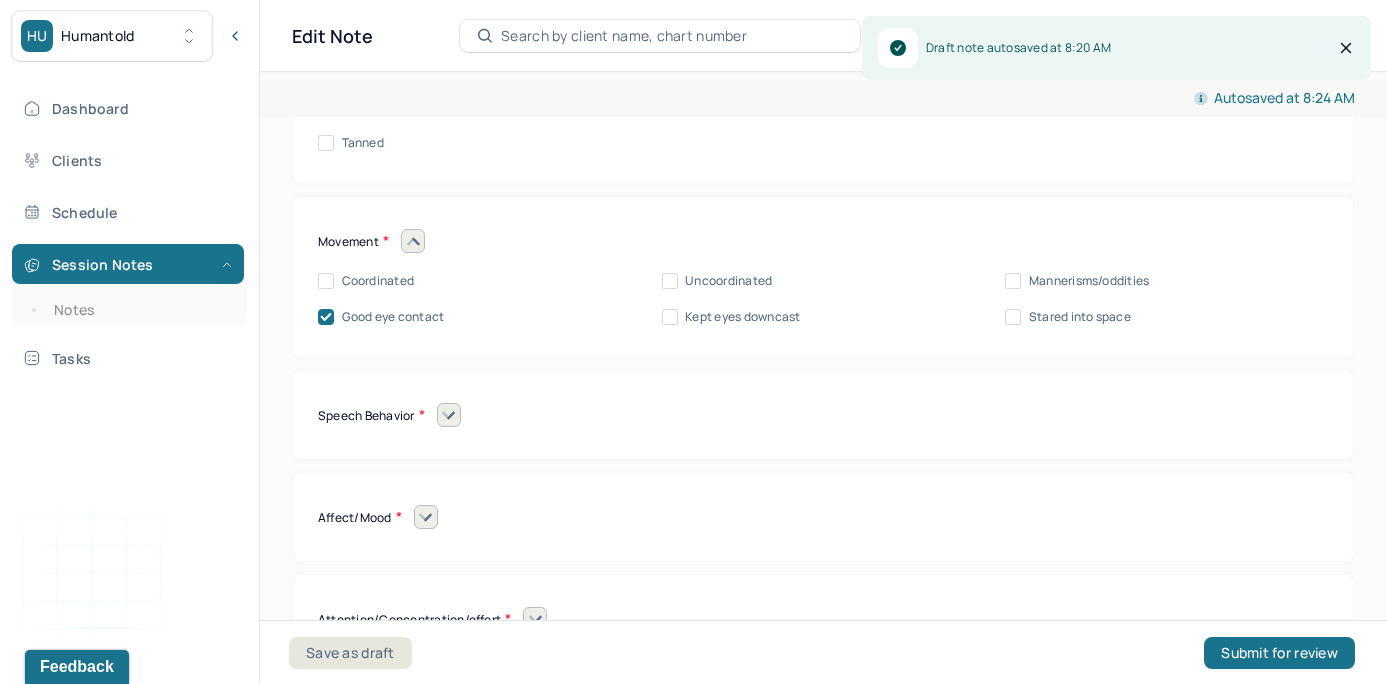scroll, scrollTop: 8463, scrollLeft: 0, axis: vertical 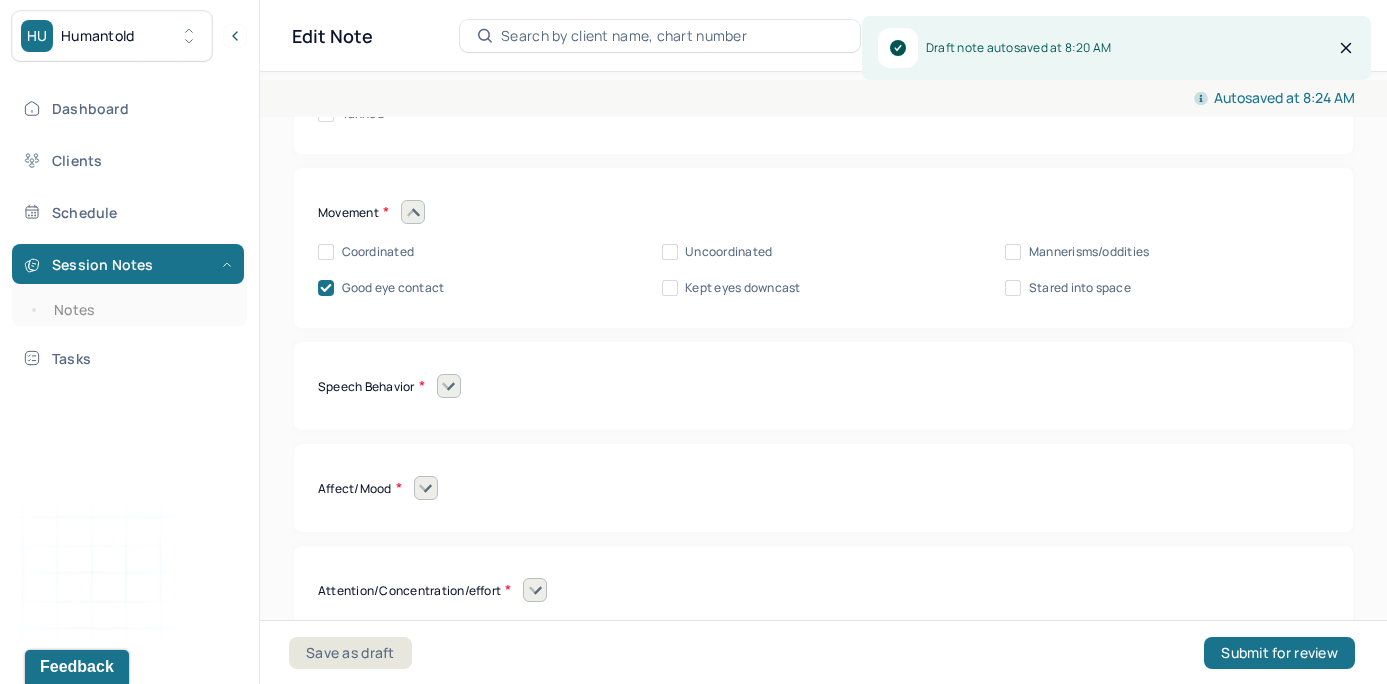 click 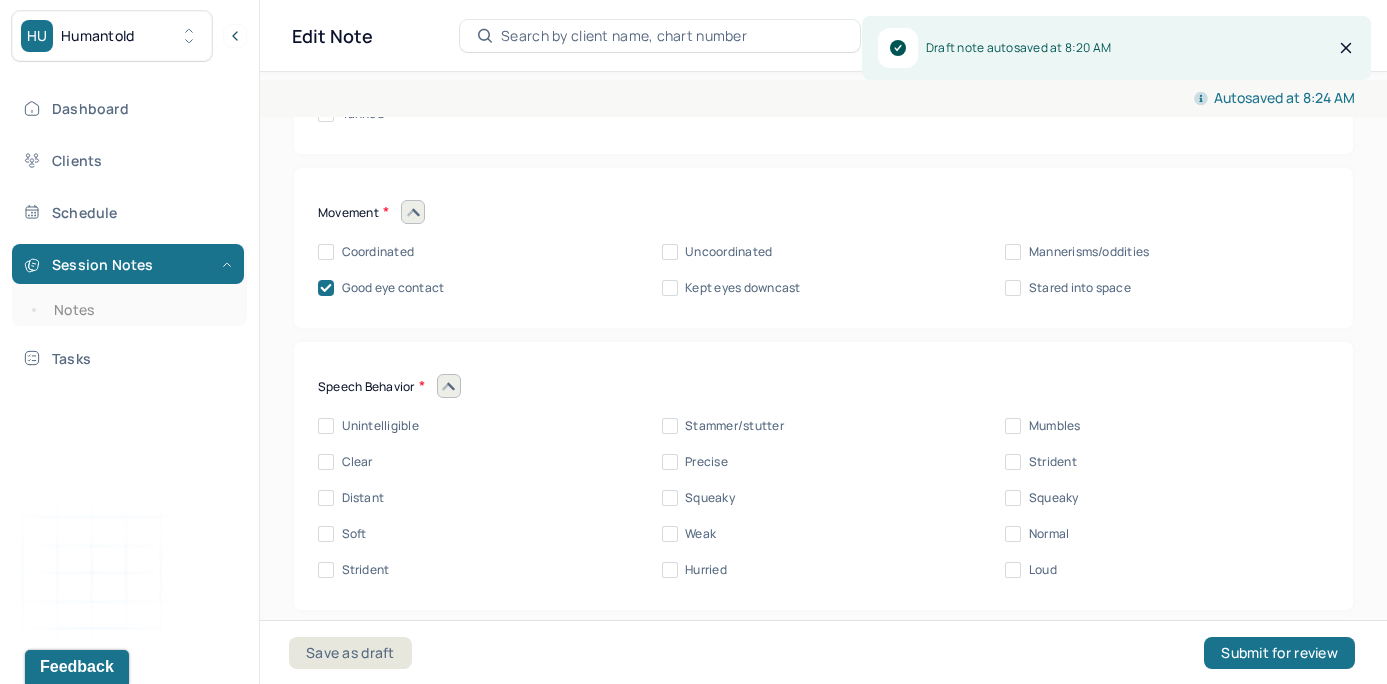 click on "Clear" at bounding box center [326, 462] 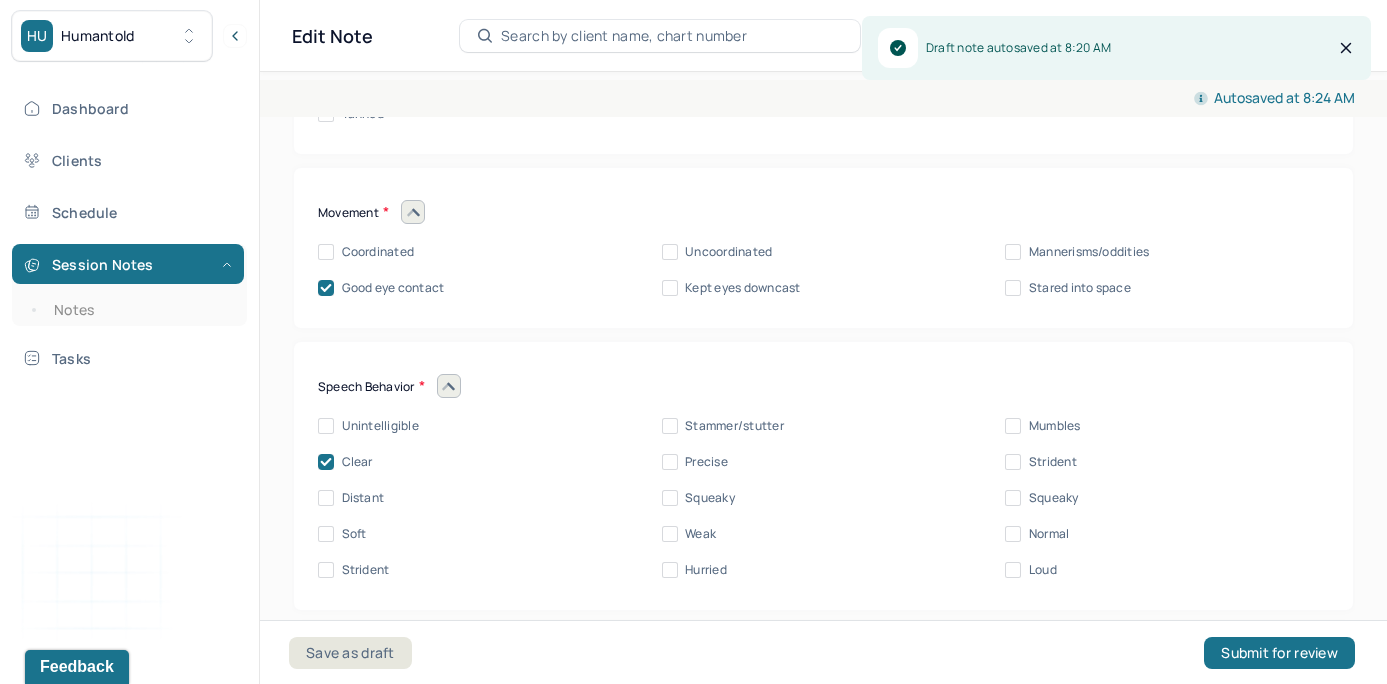 click on "Speech Behavior Unintelligible Stammer/stutter Mumbles Clear Precise Strident Distant Squeaky Squeaky Soft Weak Normal Strident Hurried Loud" at bounding box center (823, 476) 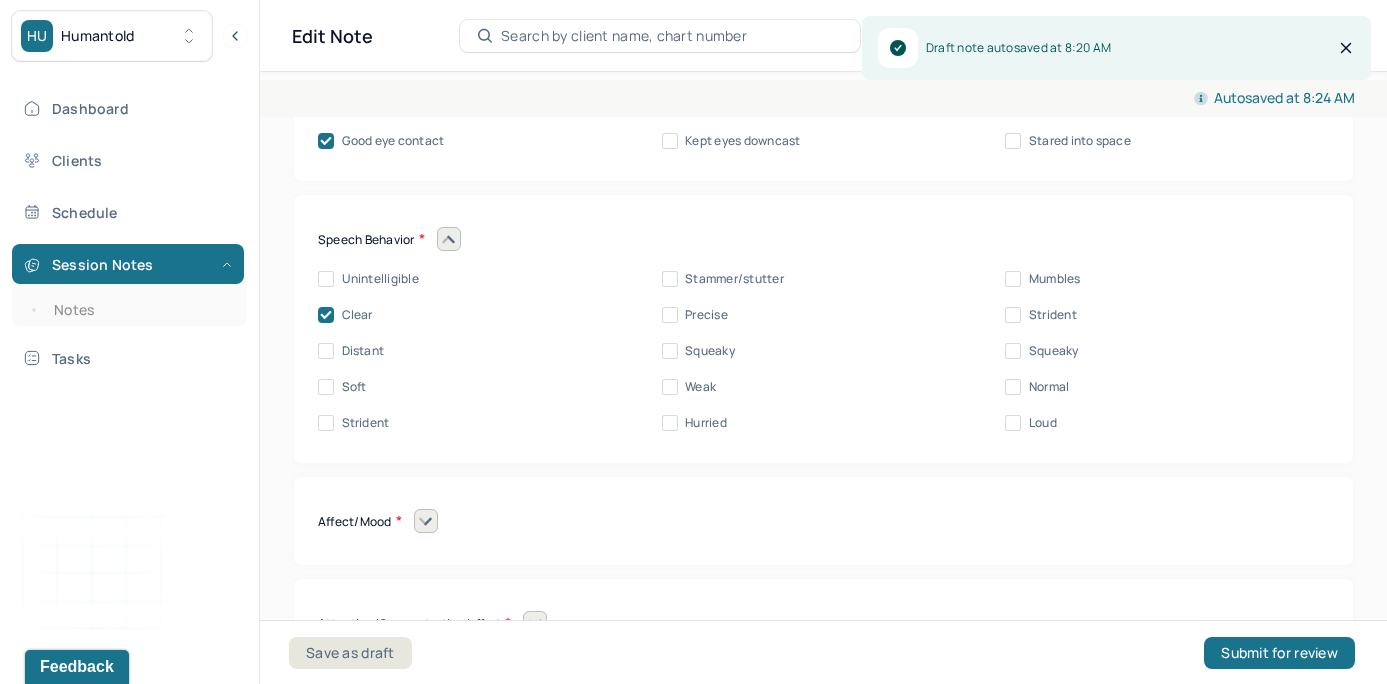 scroll, scrollTop: 8721, scrollLeft: 0, axis: vertical 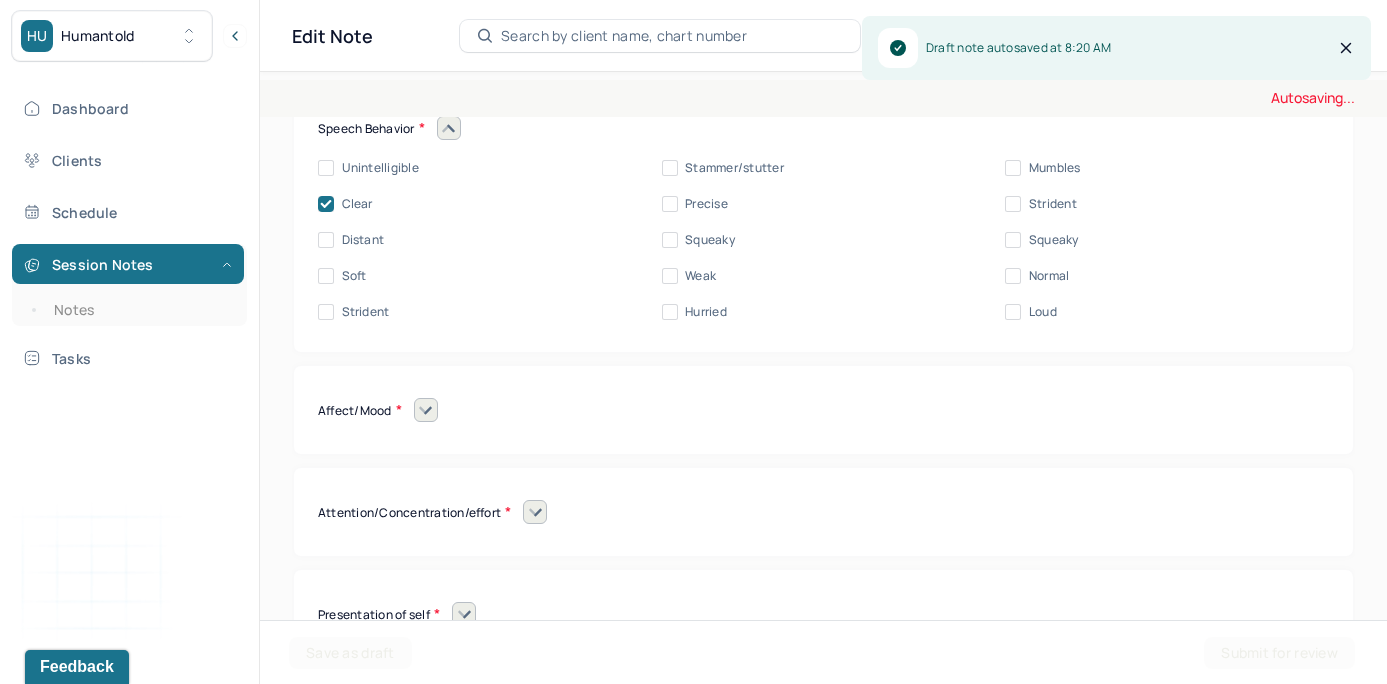 click at bounding box center [426, 410] 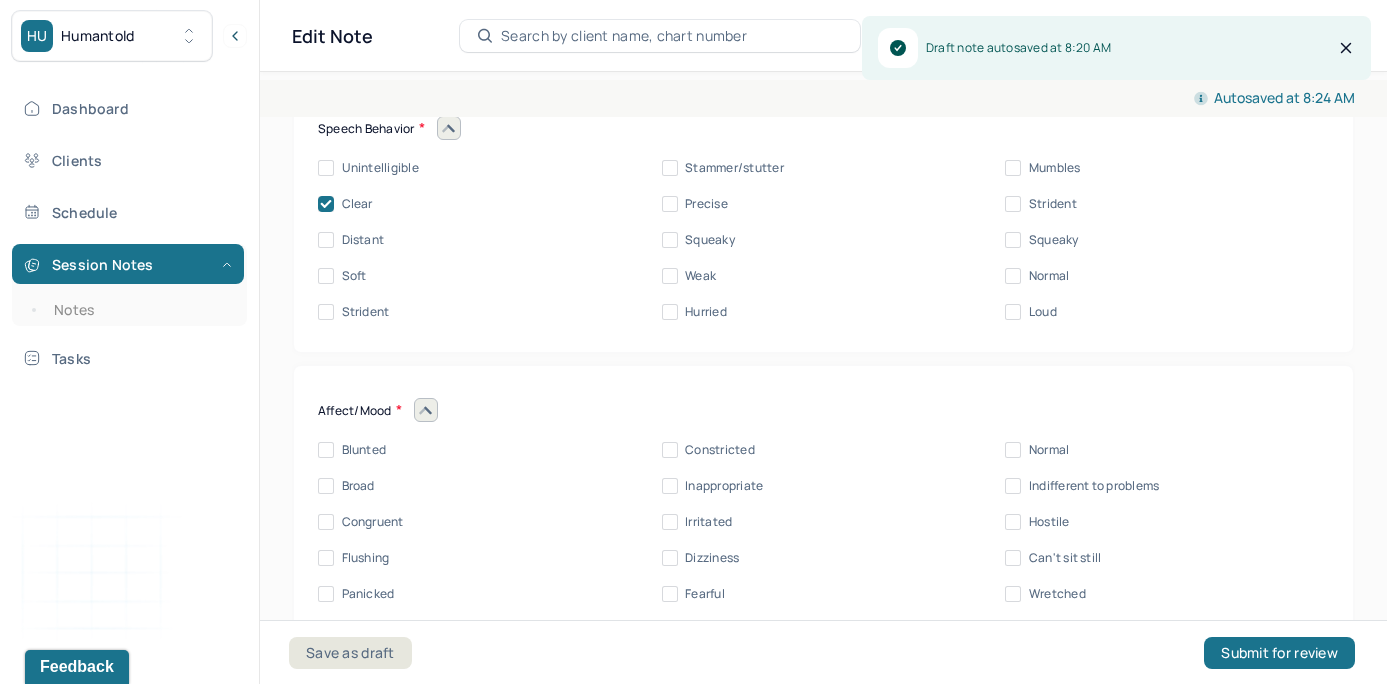 click on "Mental status exam Appearance Neat Unkempt Thin Average Overweight Pale Tanned Movement Coordinated Uncoordinated Mannerisms/oddities Good eye contact Kept eyes downcast Stared into space Speech Behavior Unintelligible Stammer/stutter Mumbles Clear Precise Strident Distant Squeaky Squeaky Soft Weak Normal Strident Hurried Loud Affect/Mood Blunted Constricted Normal Broad Inappropriate Indifferent to problems Congruent Irritated Hostile Flushing Dizziness Can't sit still Panicked Fearful Wretched Melancholy Sad Hopeless Bored Sorrow Grief [MEDICAL_DATA] Manic Hypomanic Ashamed Embarrassed Apologetic Calm Guilty Flat Attention/Concentration/effort Sluggish Flat Distractible Normal energy Eager Indifferent Scattered Baffled Perplexed Hurried Organized Rigid Pleasant Cooperative Dependent Abusive Superior Stubborn Belligerent Argumentative Hostile Demanding Resentful Surly Guarded Indifferent Presentation of self Withdrawn Threatened Vulnerable Shy Friendly Confident Grandiose Humble Self-doubting Hopeful Harsh" at bounding box center (823, 452) 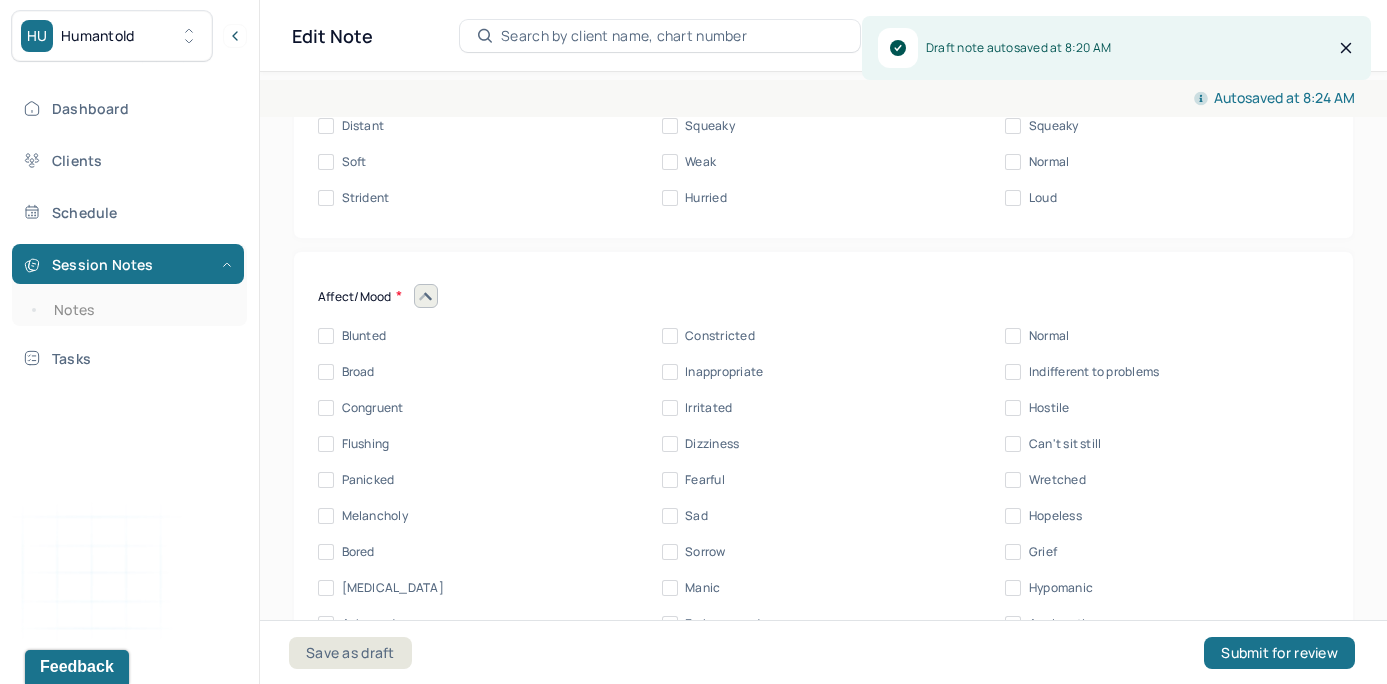 scroll, scrollTop: 8859, scrollLeft: 0, axis: vertical 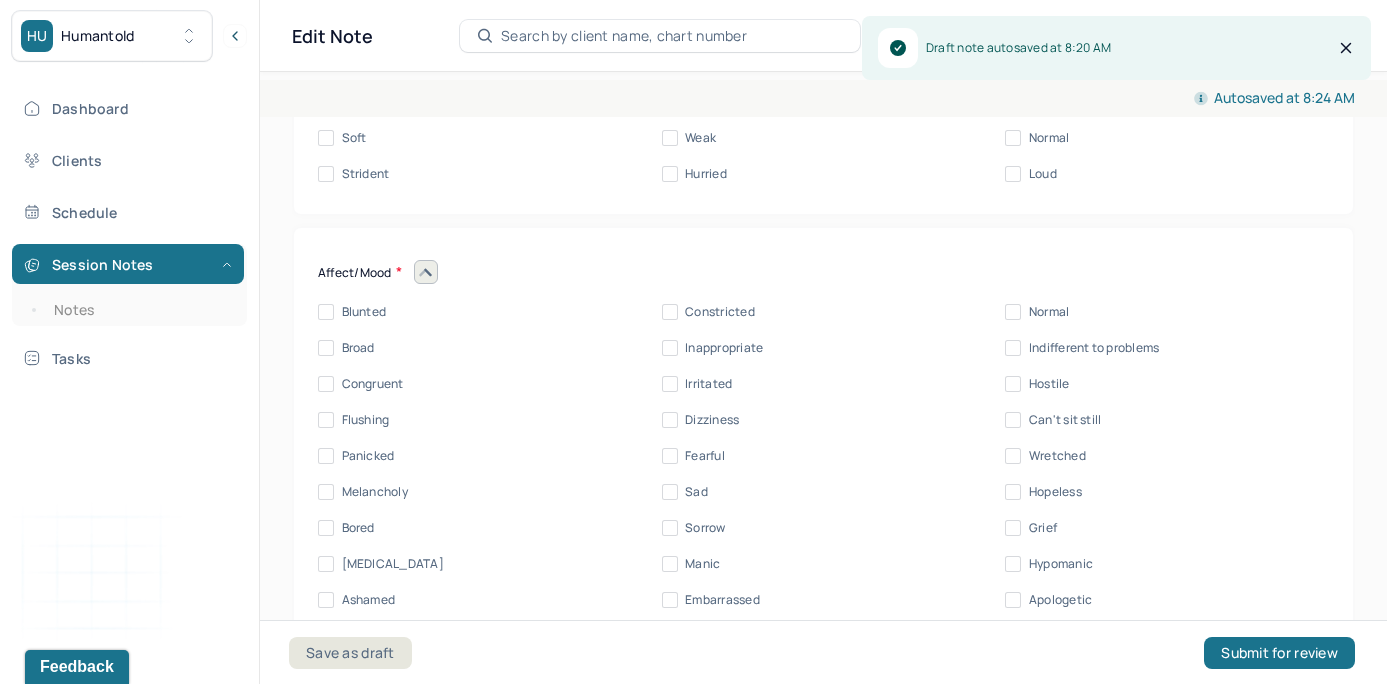 click on "Normal" at bounding box center (1013, 312) 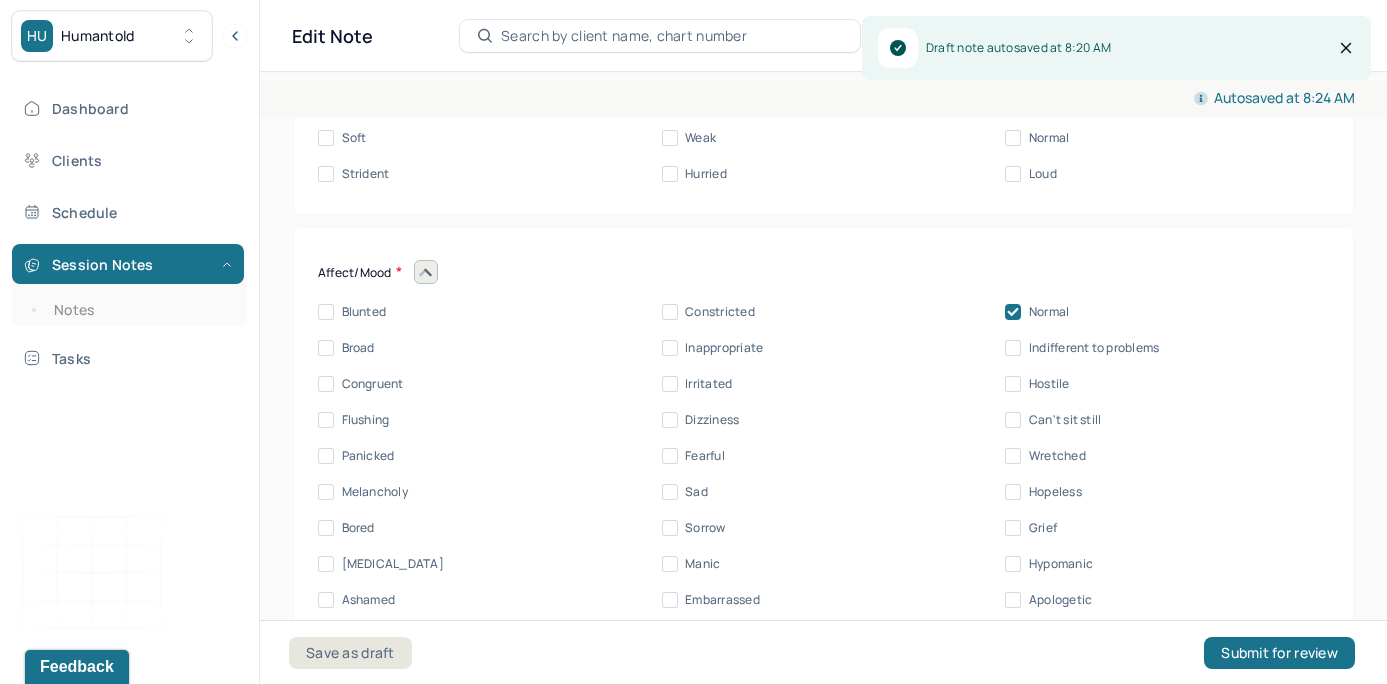click on "Affect/Mood" at bounding box center (823, 272) 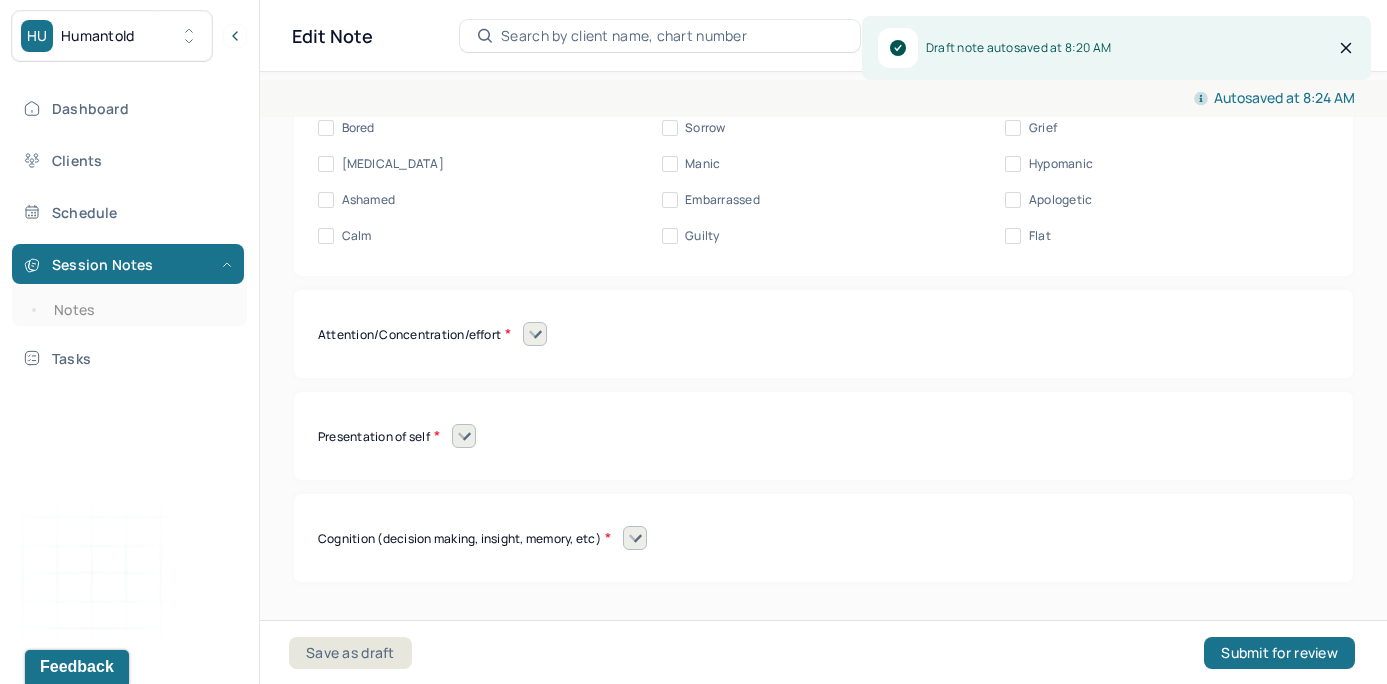 scroll, scrollTop: 9339, scrollLeft: 0, axis: vertical 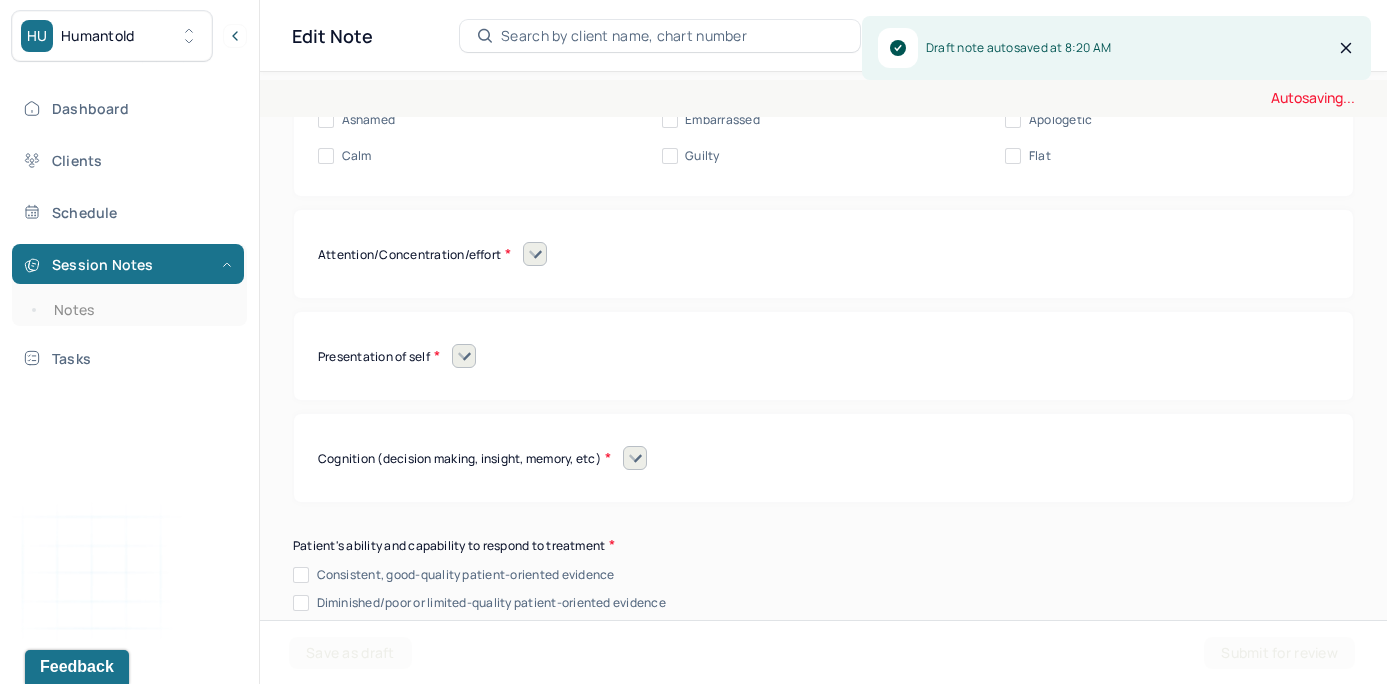 click 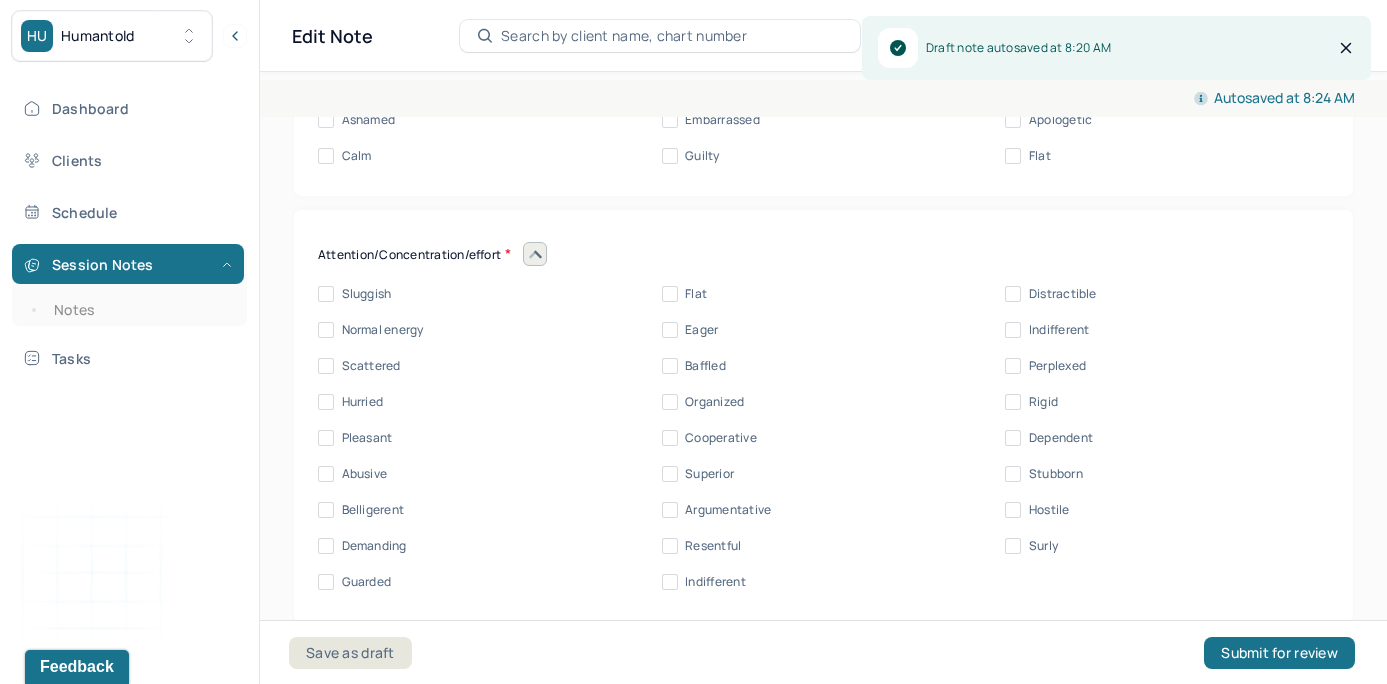 click on "Normal energy" at bounding box center (326, 330) 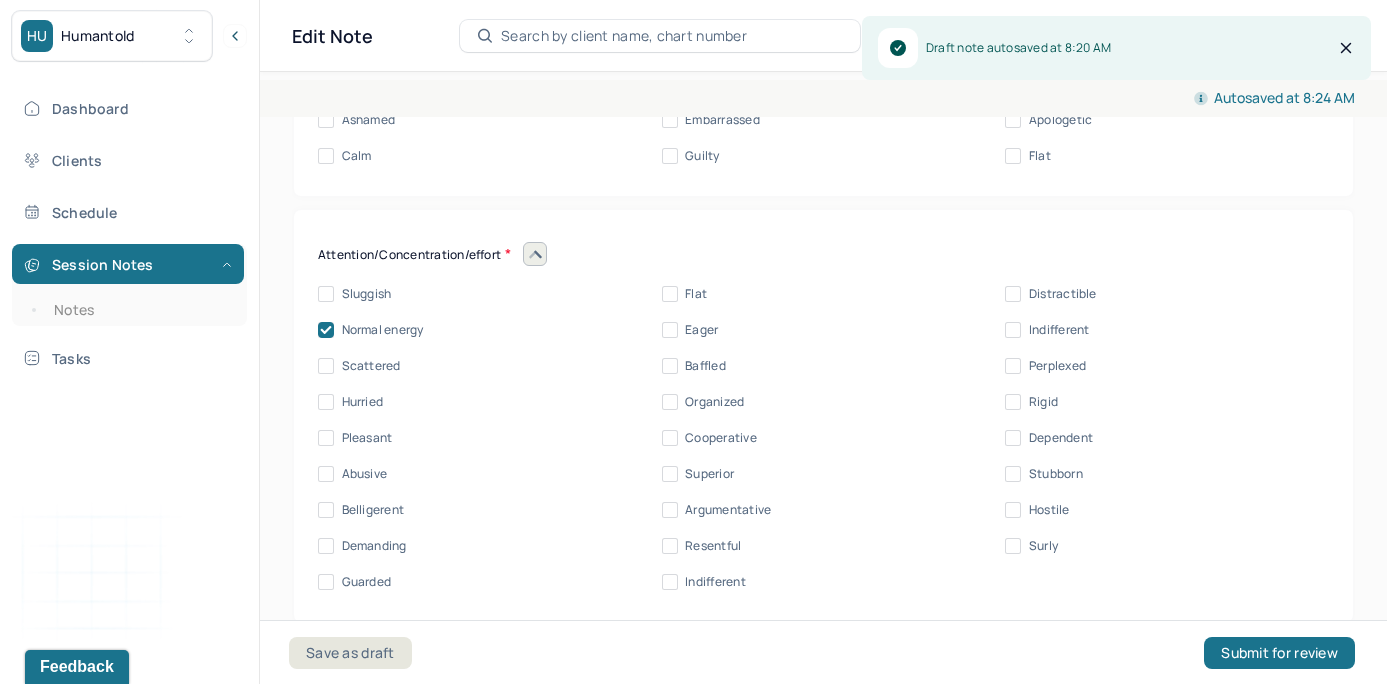 click on "Mental status exam Appearance Neat Unkempt Thin Average Overweight Pale Tanned Movement Coordinated Uncoordinated Mannerisms/oddities Good eye contact Kept eyes downcast Stared into space Speech Behavior Unintelligible Stammer/stutter Mumbles Clear Precise Strident Distant Squeaky Squeaky Soft Weak Normal Strident Hurried Loud Affect/Mood Blunted Constricted Normal Broad Inappropriate Indifferent to problems Congruent Irritated Hostile Flushing Dizziness Can't sit still Panicked Fearful Wretched Melancholy Sad Hopeless Bored Sorrow Grief [MEDICAL_DATA] Manic Hypomanic Ashamed Embarrassed Apologetic Calm Guilty Flat Attention/Concentration/effort Sluggish Flat Distractible Normal energy Eager Indifferent Scattered Baffled Perplexed Hurried Organized Rigid Pleasant Cooperative Dependent Abusive Superior Stubborn Belligerent Argumentative Hostile Demanding Resentful Surly Guarded Indifferent Presentation of self Withdrawn Threatened Vulnerable Shy Friendly Confident Grandiose Humble Self-doubting Hopeful Harsh" at bounding box center (823, -4) 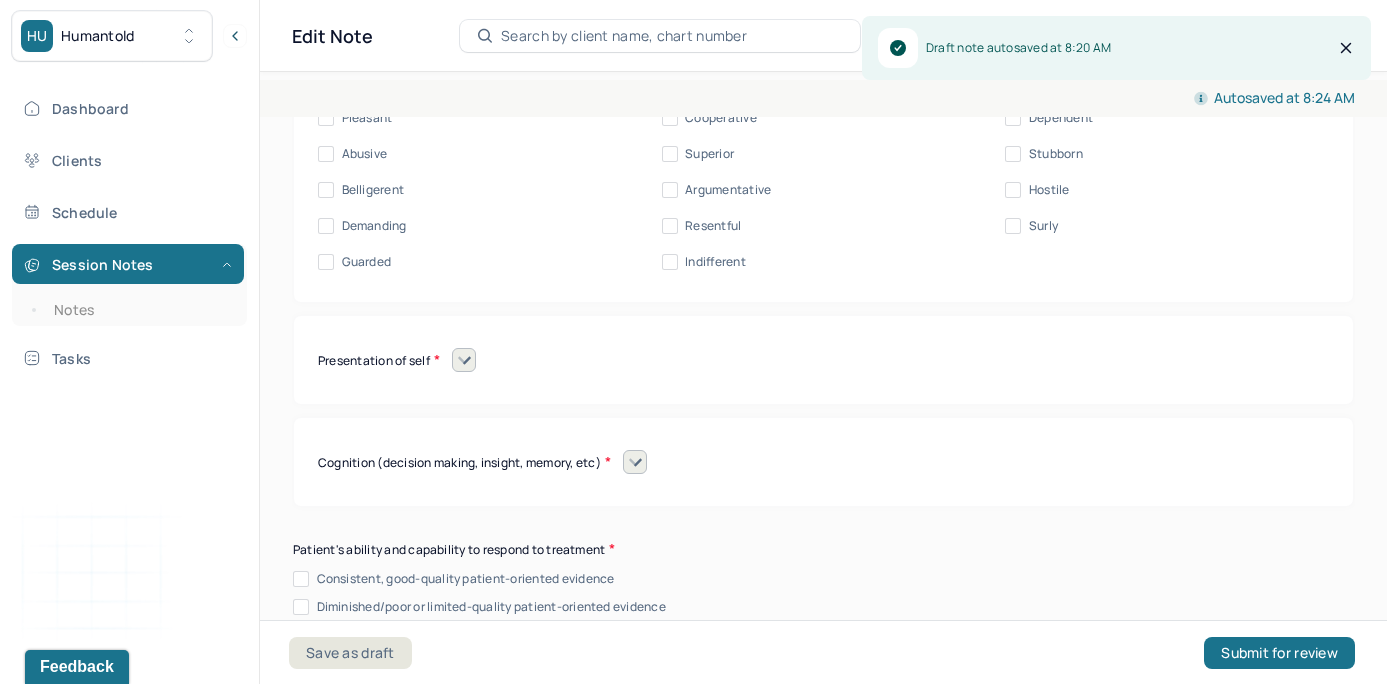 scroll, scrollTop: 9662, scrollLeft: 0, axis: vertical 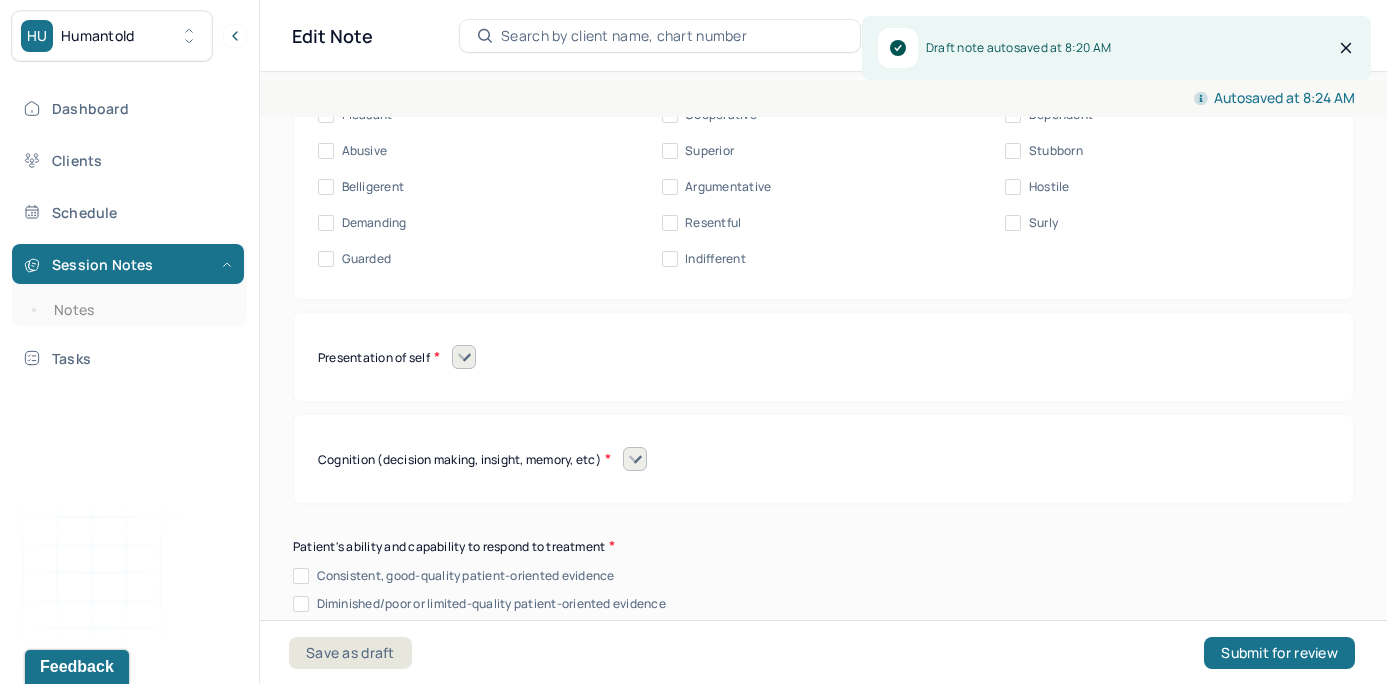 click at bounding box center [464, 357] 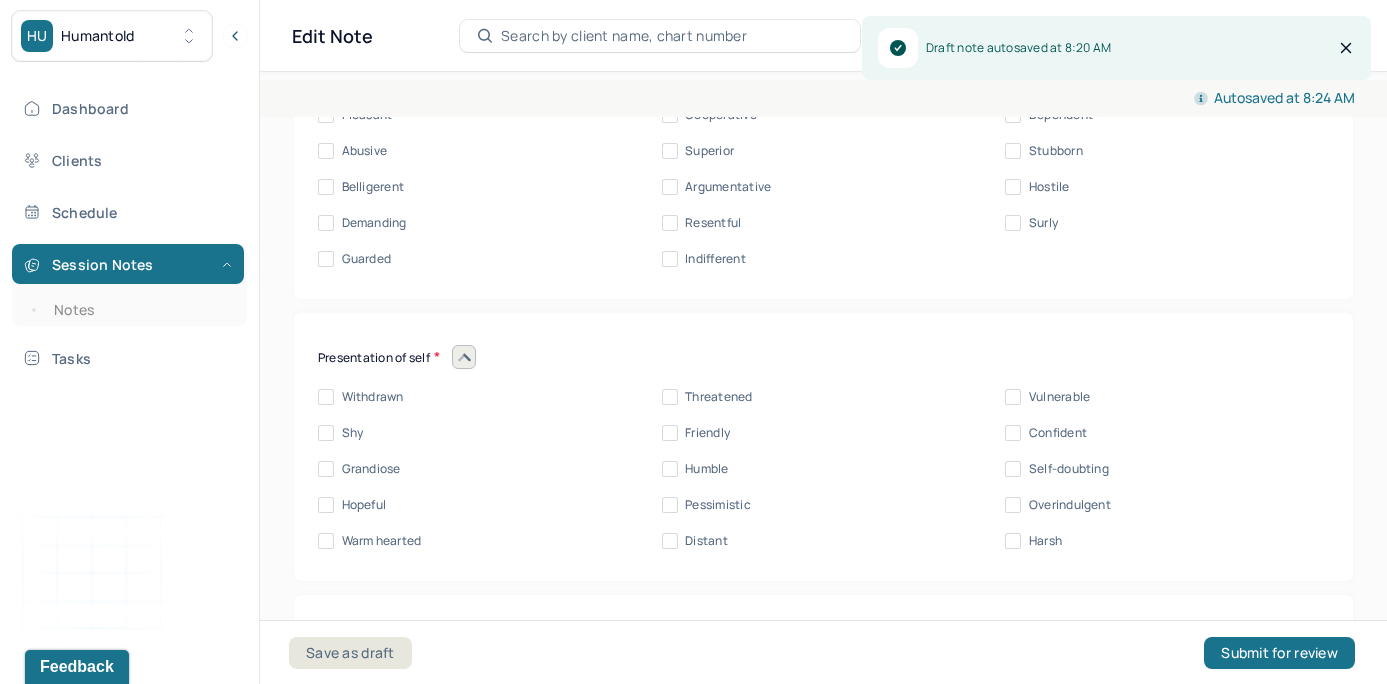 click on "Friendly" at bounding box center [670, 433] 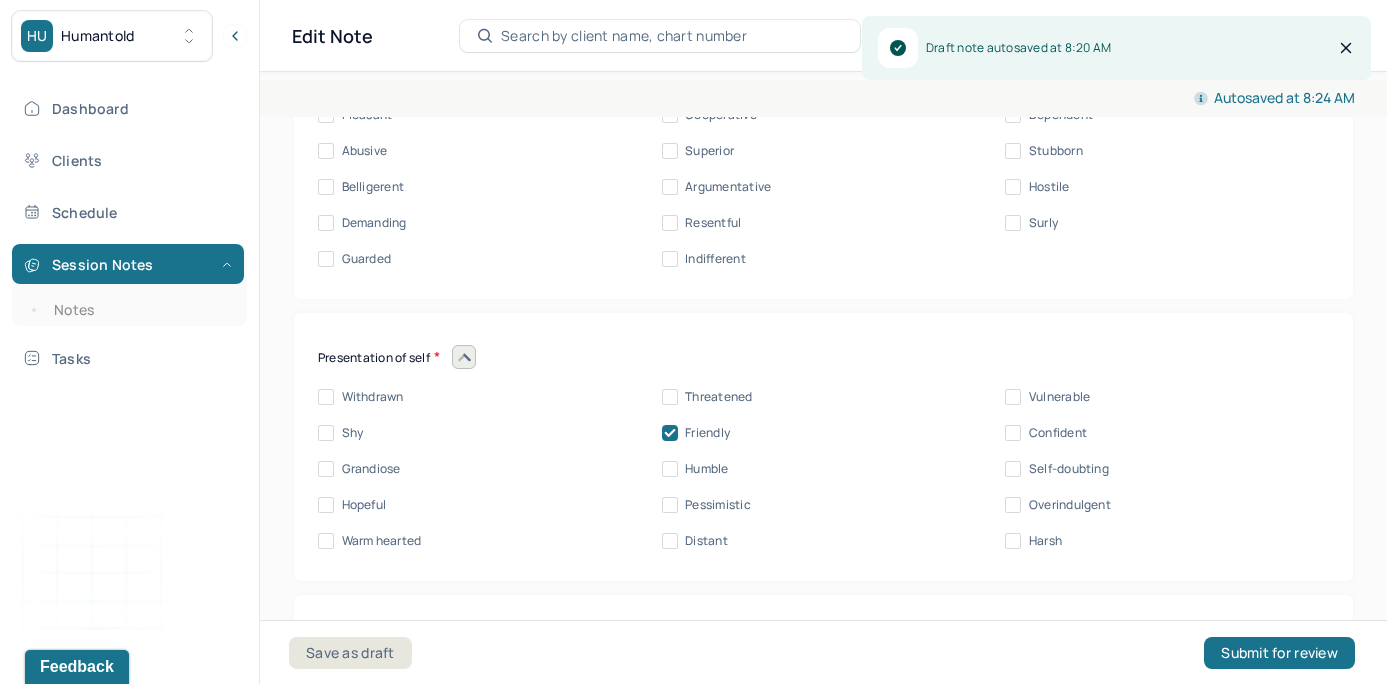click on "Attention/Concentration/effort Sluggish Flat Distractible Normal energy Eager Indifferent Scattered Baffled Perplexed Hurried Organized Rigid Pleasant Cooperative Dependent Abusive Superior Stubborn Belligerent Argumentative Hostile Demanding Resentful Surly Guarded Indifferent" at bounding box center (823, 93) 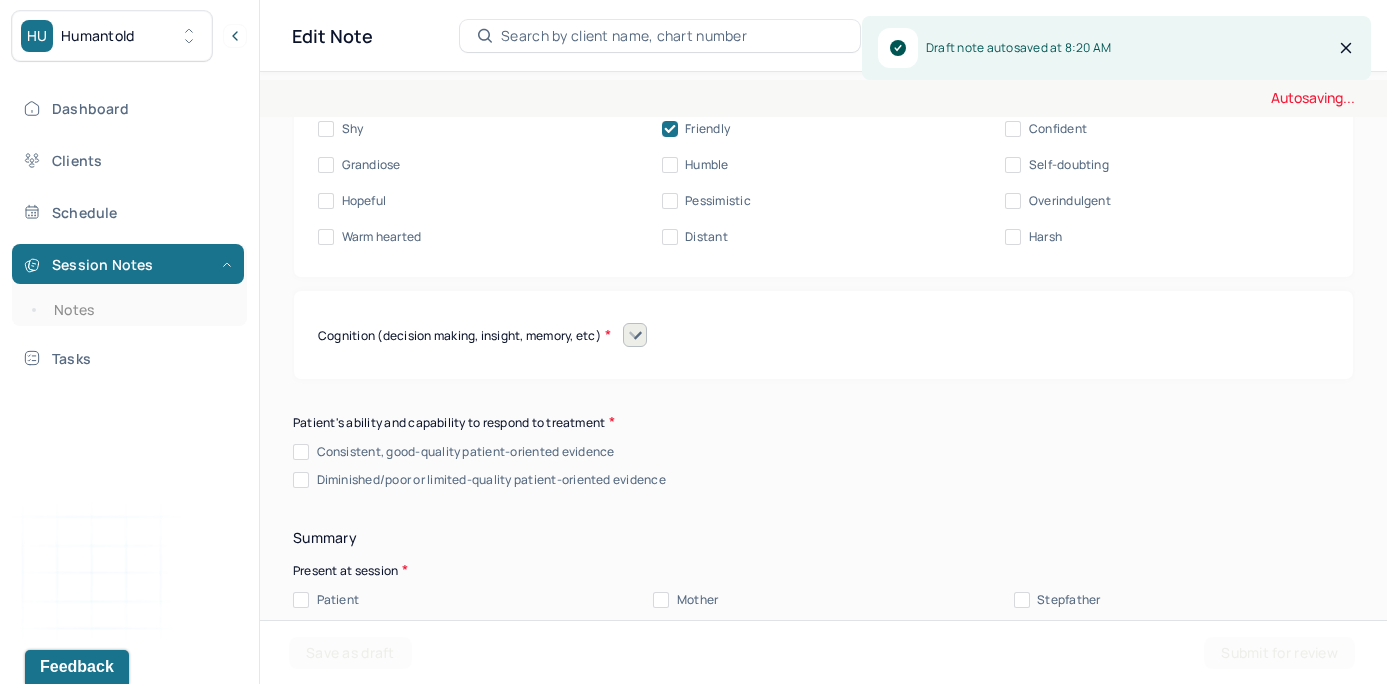 scroll, scrollTop: 9988, scrollLeft: 0, axis: vertical 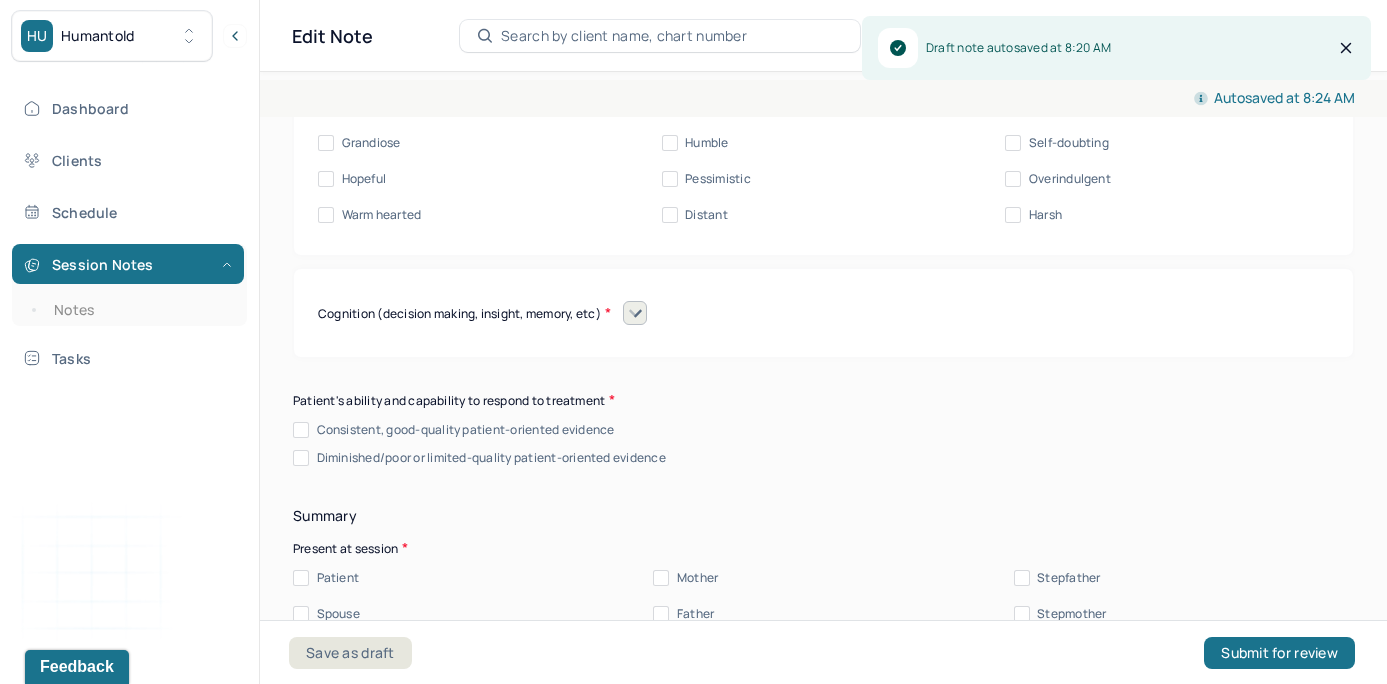 click 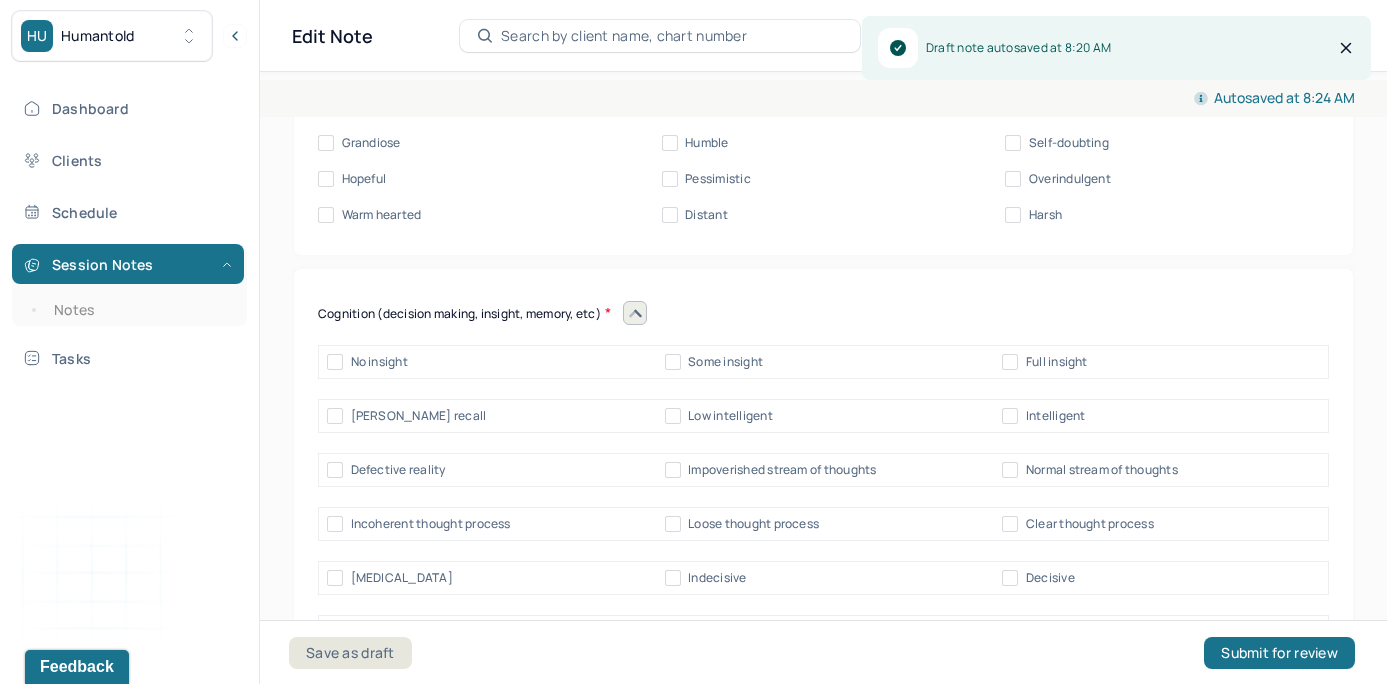 click on "Intelligent" at bounding box center [1010, 416] 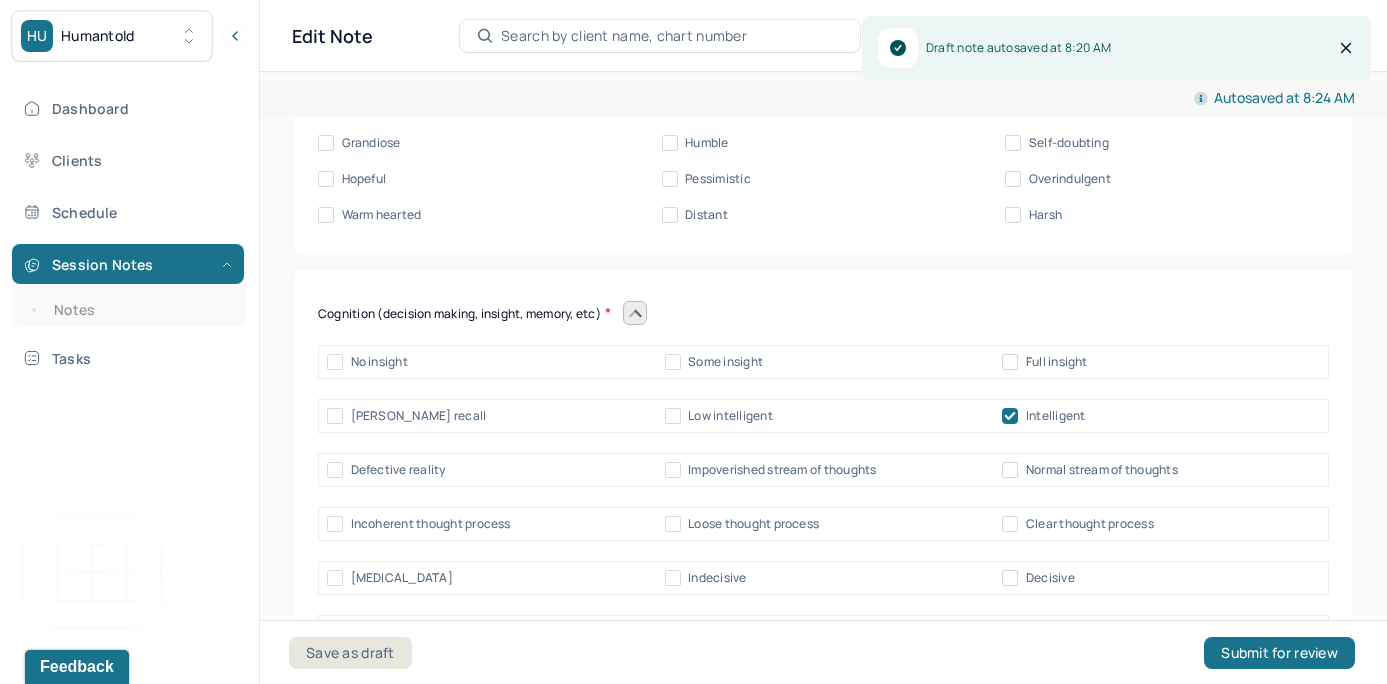 click on "Full insight" at bounding box center (1010, 362) 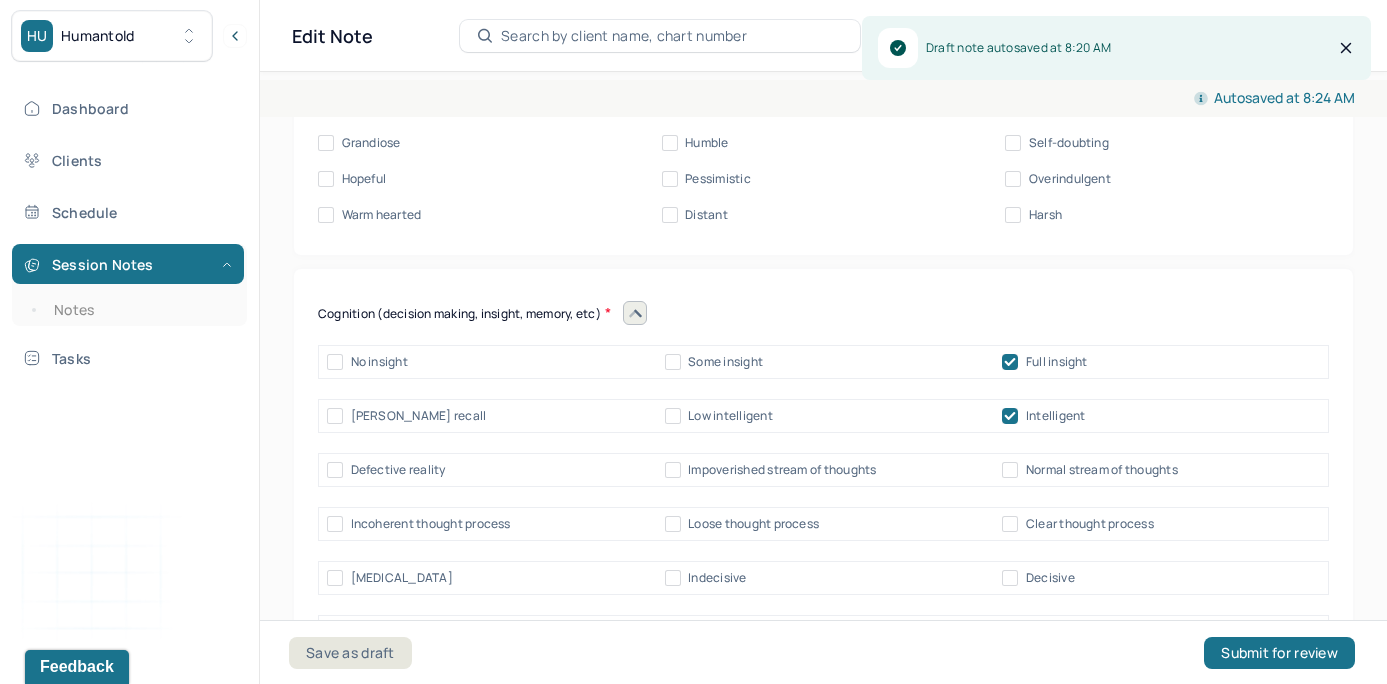 click on "Normal stream of thoughts" at bounding box center (1010, 470) 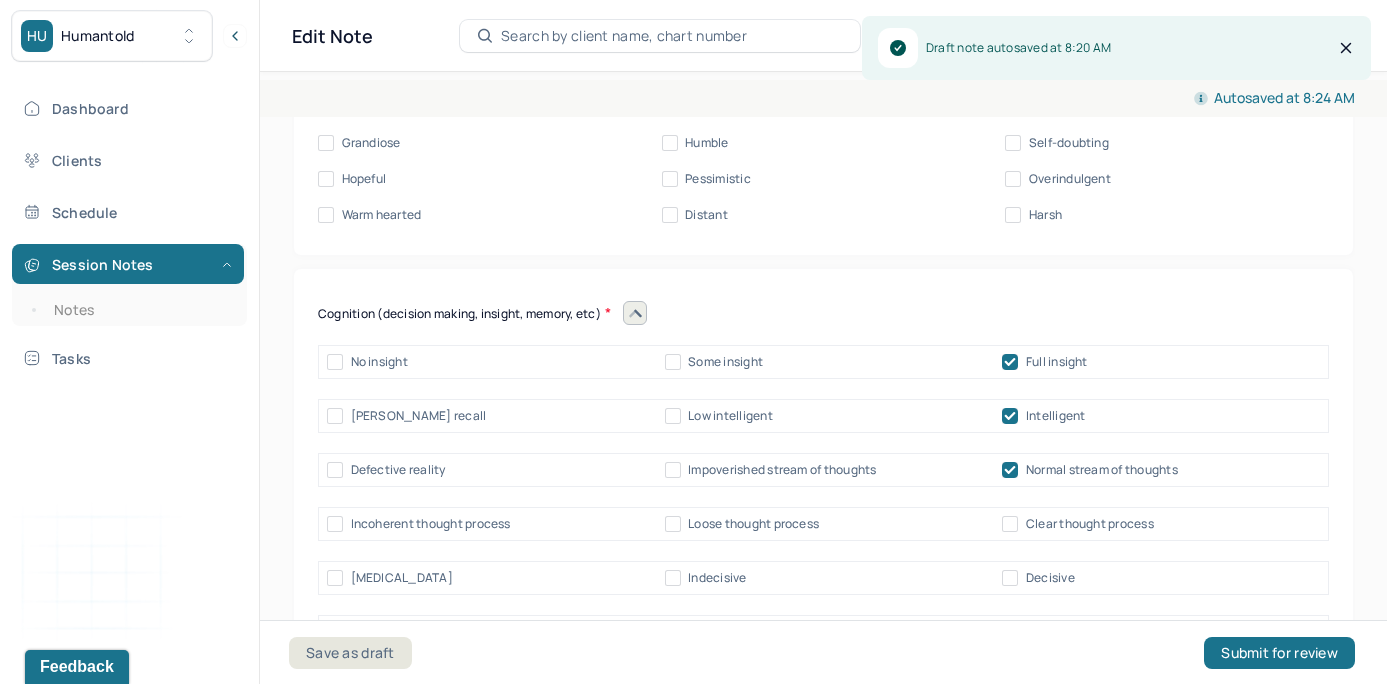 click on "Clear thought process" at bounding box center [1010, 524] 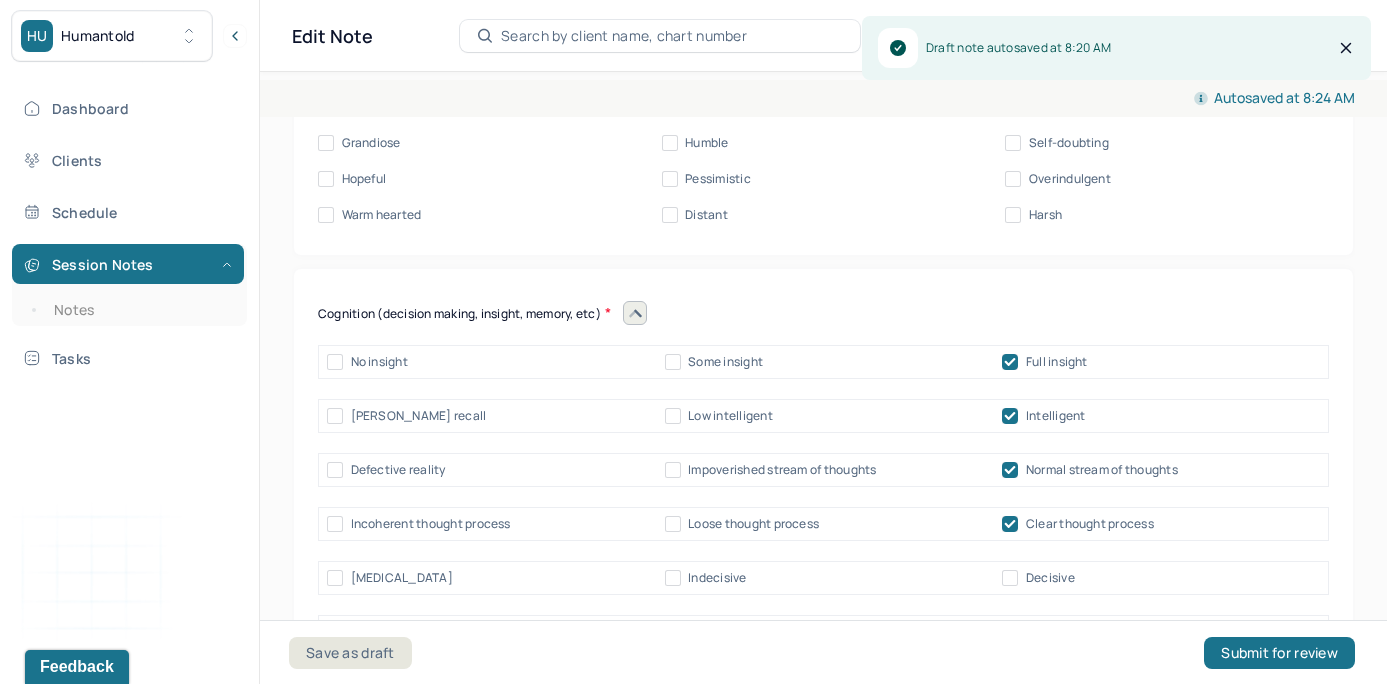 click on "Cognition (decision making, insight, memory, etc)" at bounding box center (823, 313) 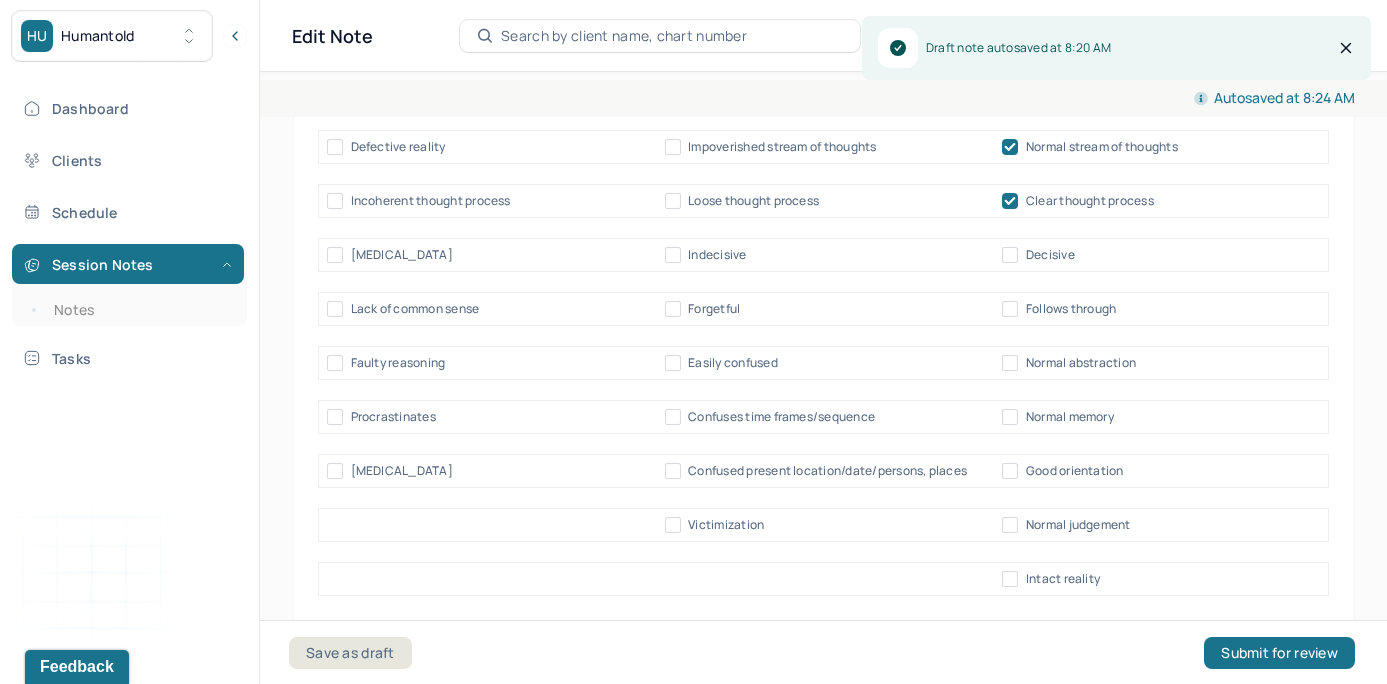 scroll, scrollTop: 10306, scrollLeft: 0, axis: vertical 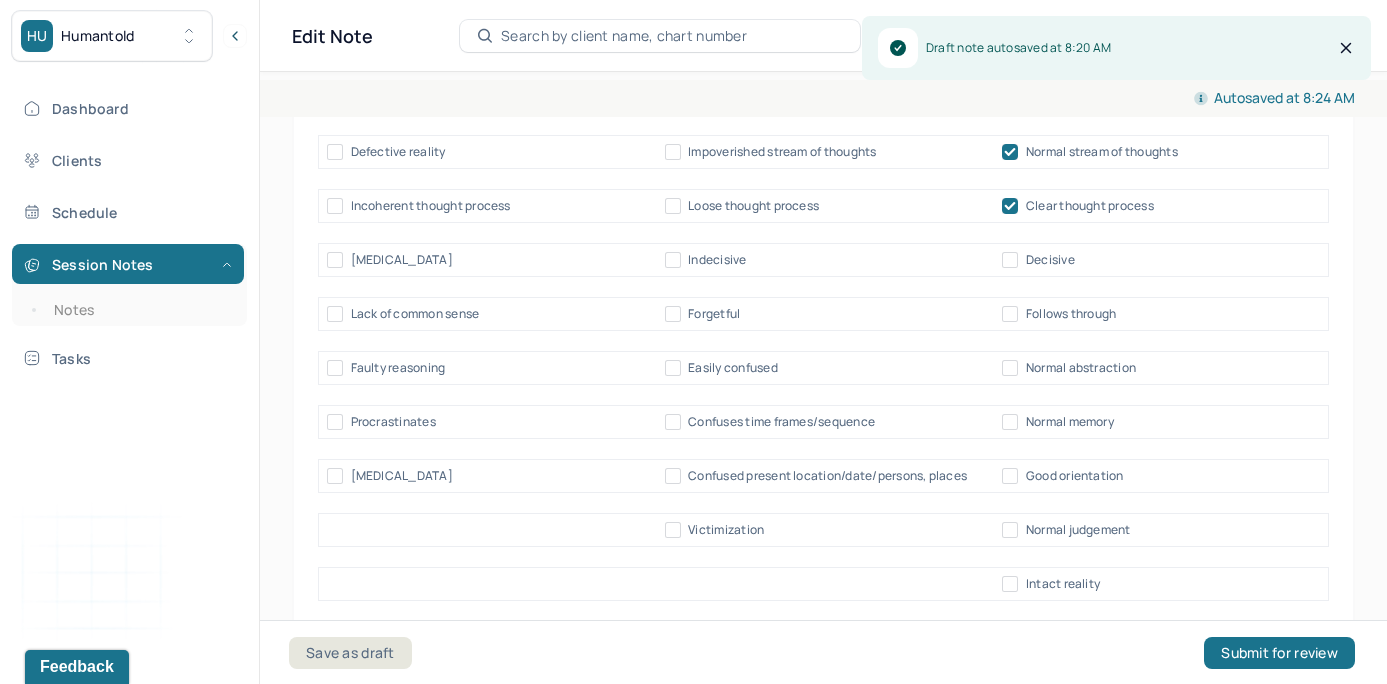 click on "Normal memory" at bounding box center [1058, 422] 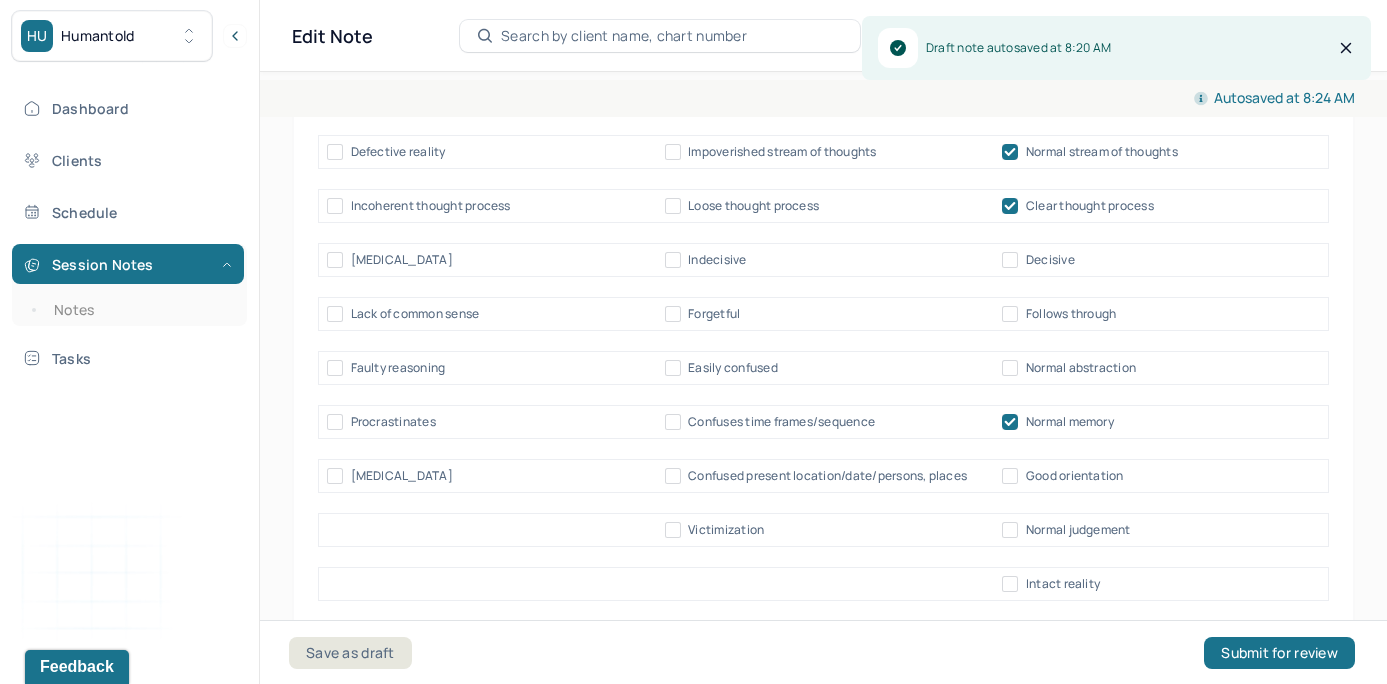 click on "Good orientation" at bounding box center [1062, 476] 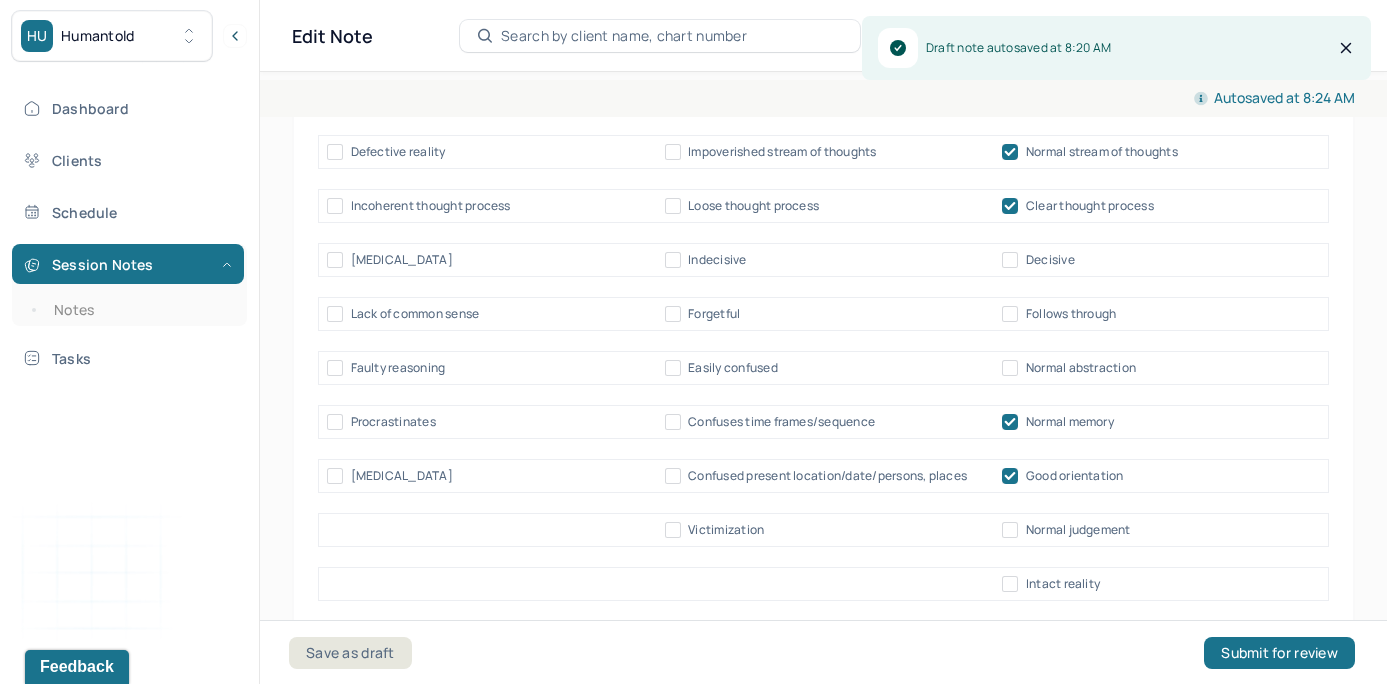 click on "Normal judgement" at bounding box center (1010, 530) 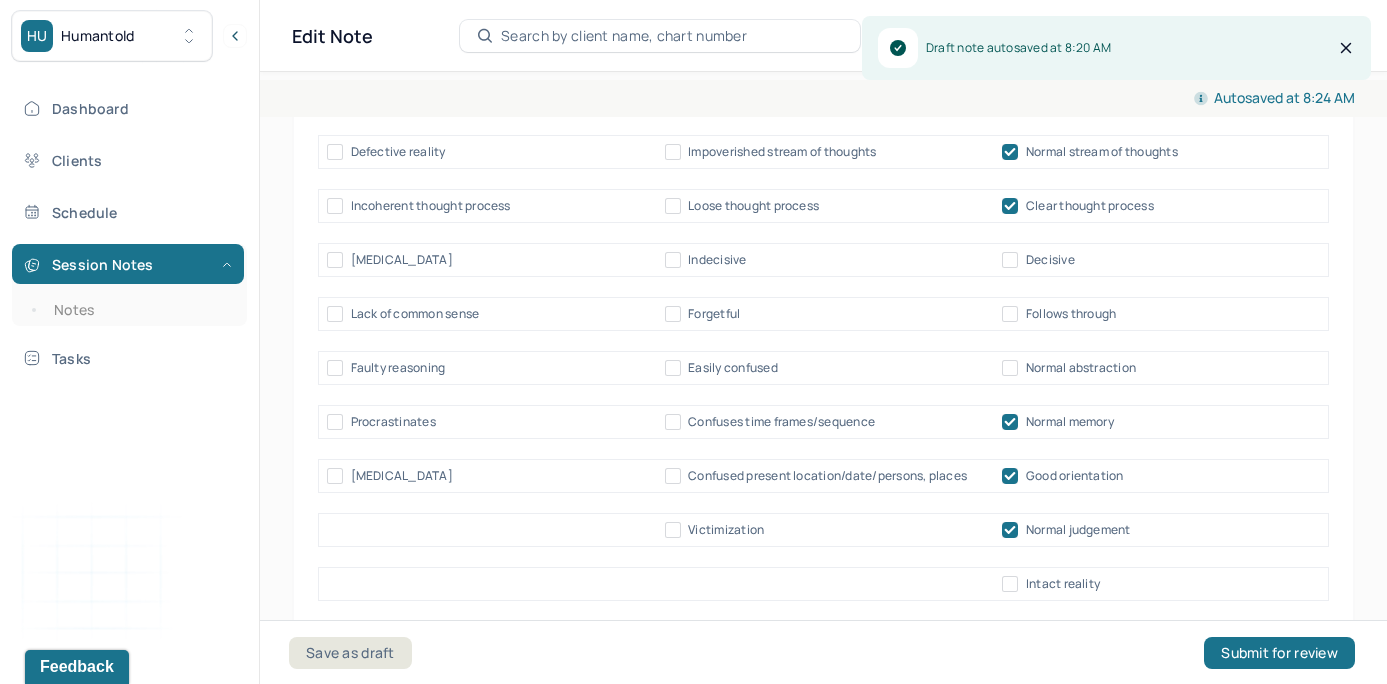 click on "Intact reality" at bounding box center (823, 584) 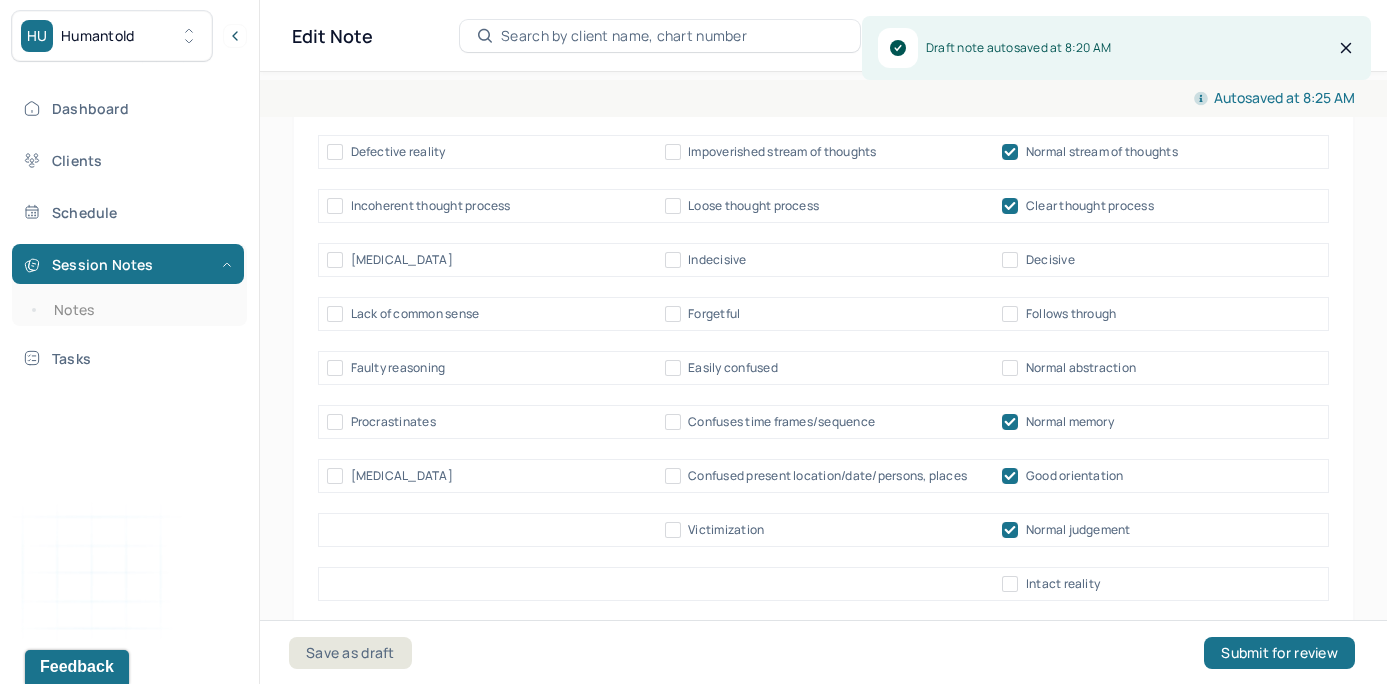click on "Intact reality" at bounding box center [823, 584] 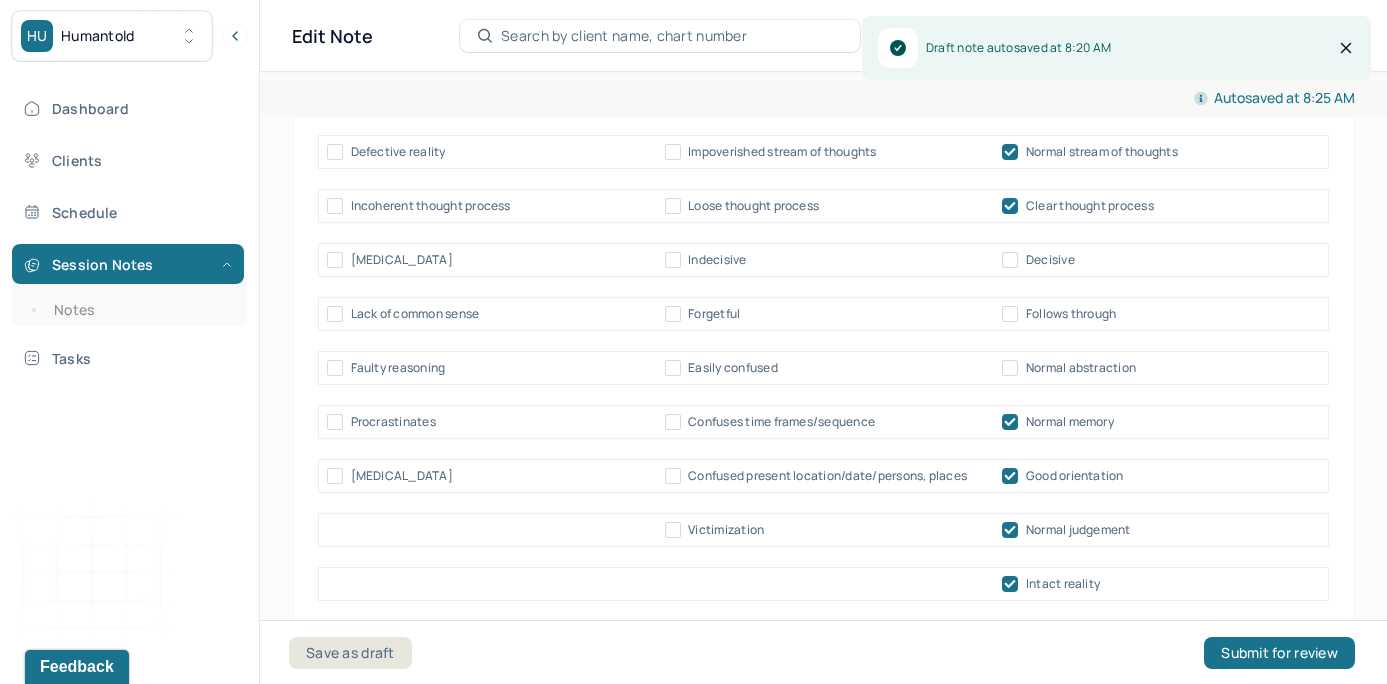 click on "Normal abstraction" at bounding box center [1010, 368] 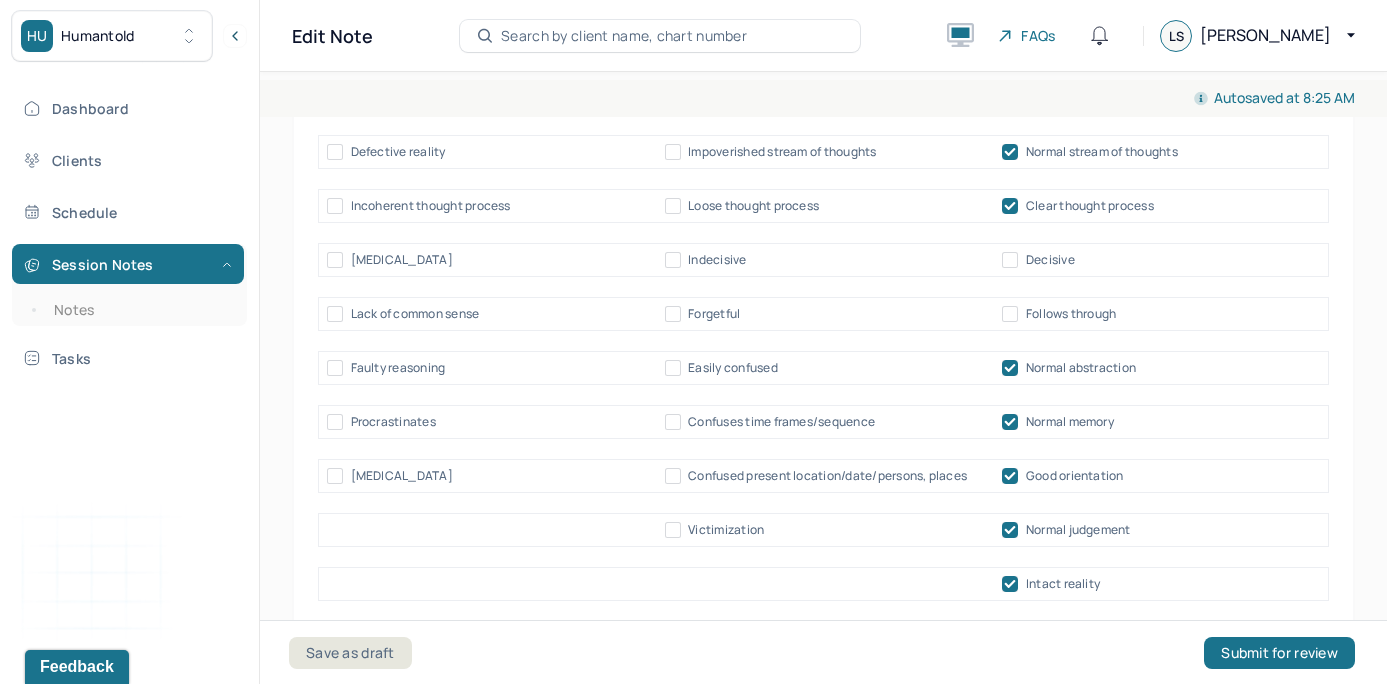 click on "Autosaved at 8:25 AM" at bounding box center (823, 98) 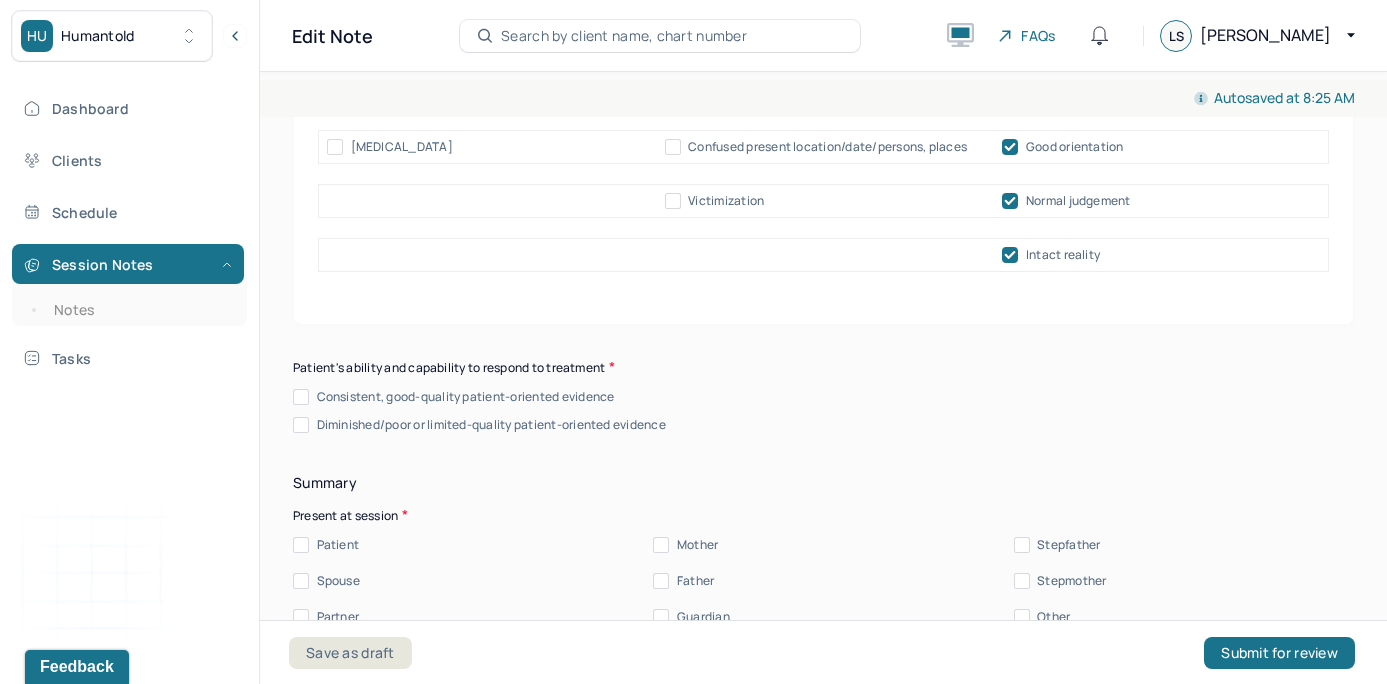 scroll, scrollTop: 10651, scrollLeft: 0, axis: vertical 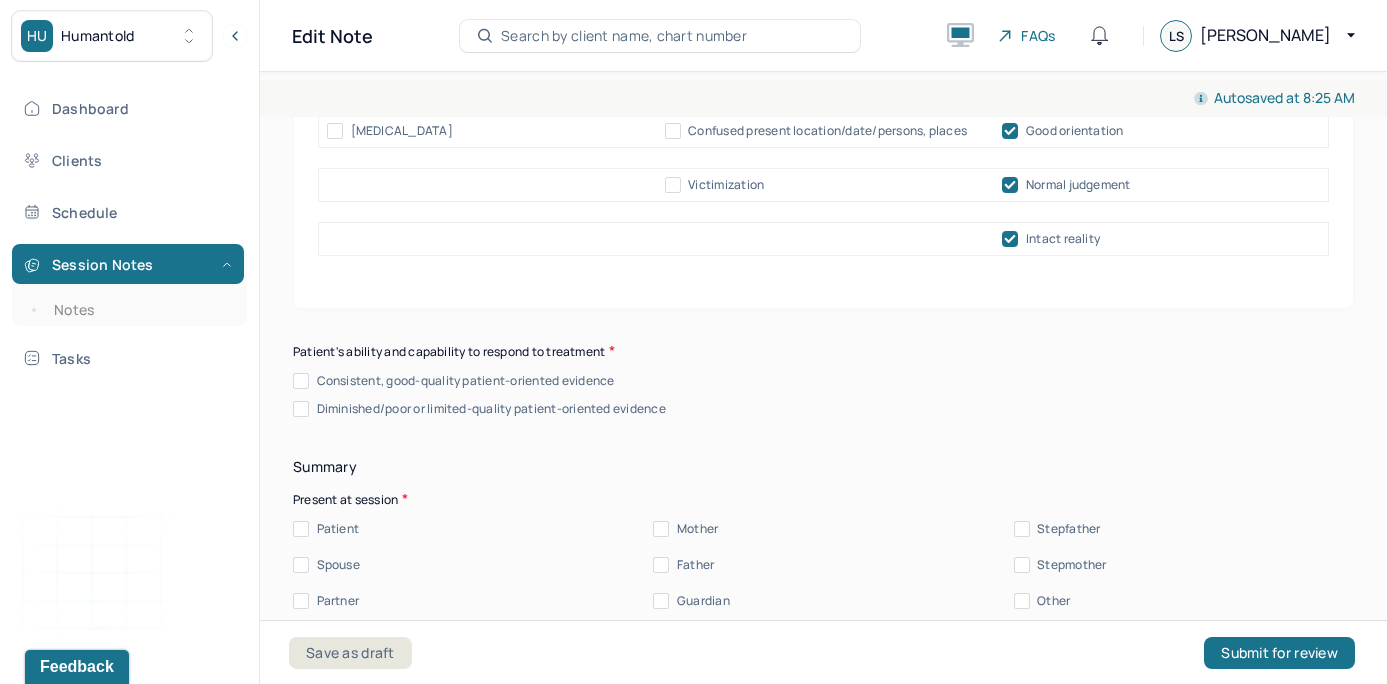 click on "Consistent, good-quality patient-oriented evidence" at bounding box center [454, 381] 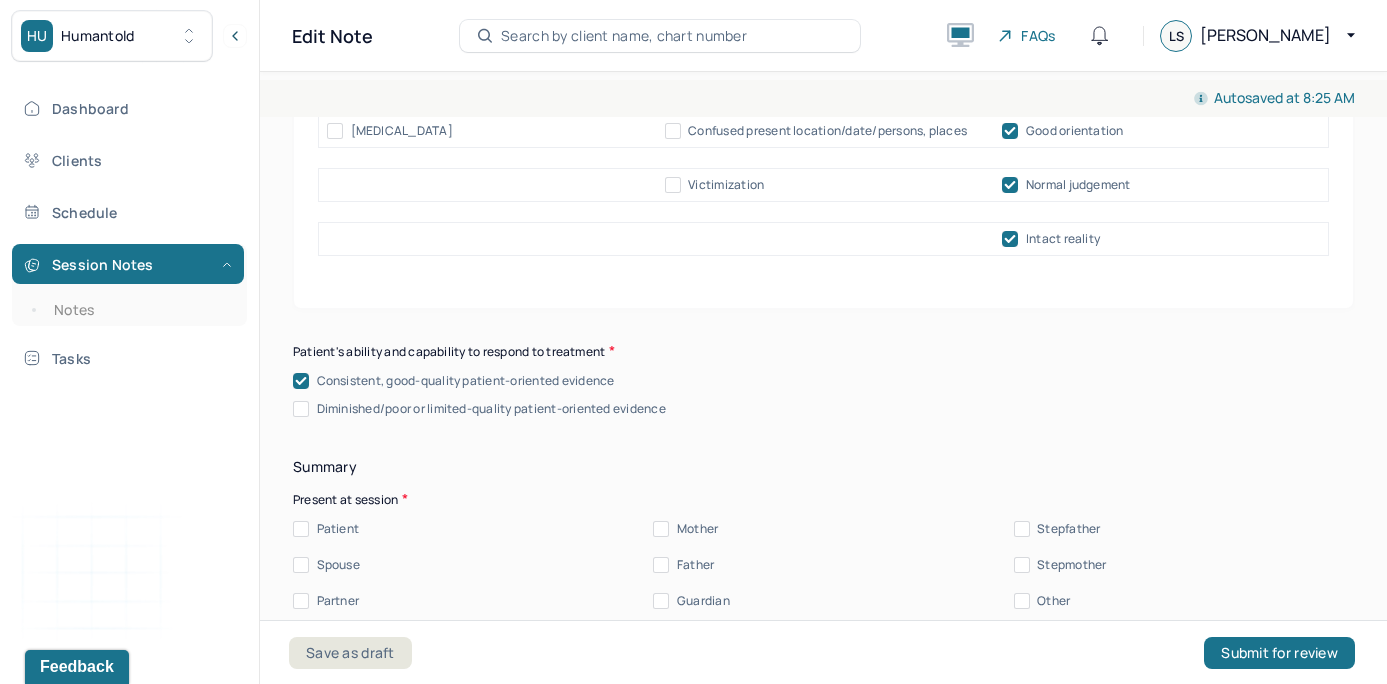 drag, startPoint x: 887, startPoint y: 321, endPoint x: 887, endPoint y: 299, distance: 22 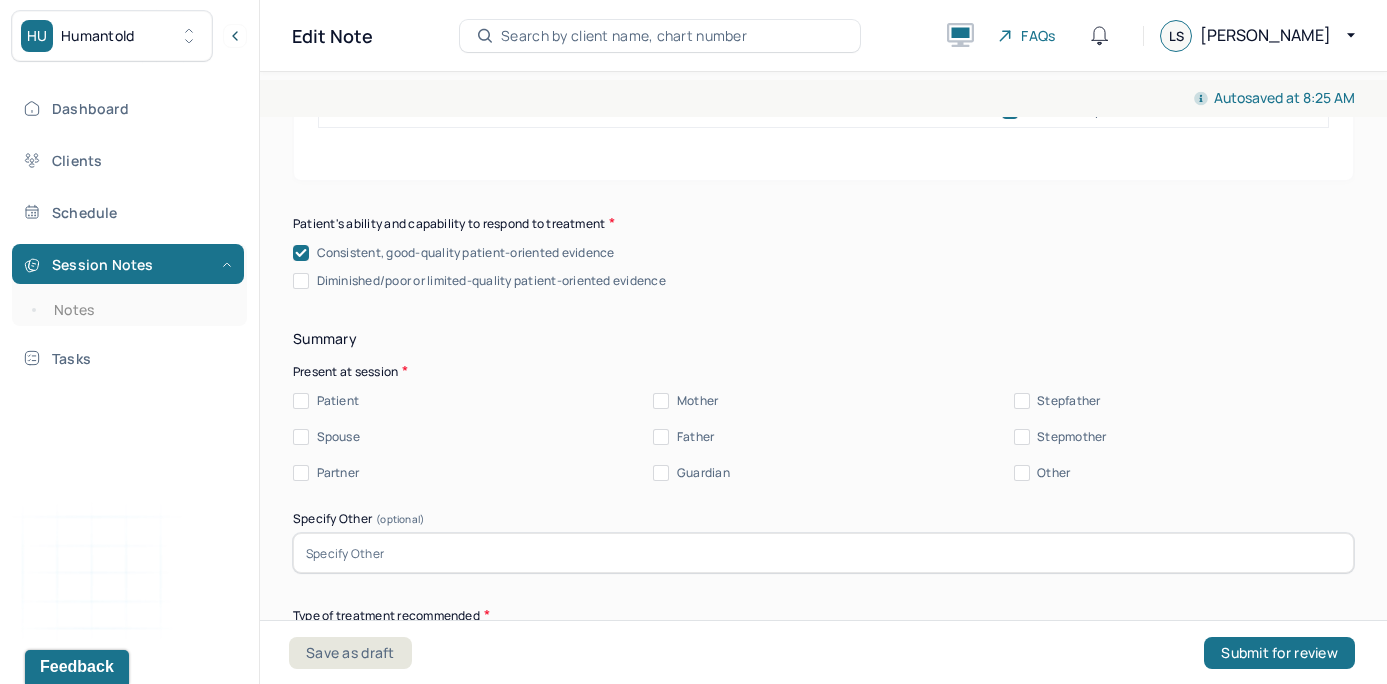 scroll, scrollTop: 10874, scrollLeft: 0, axis: vertical 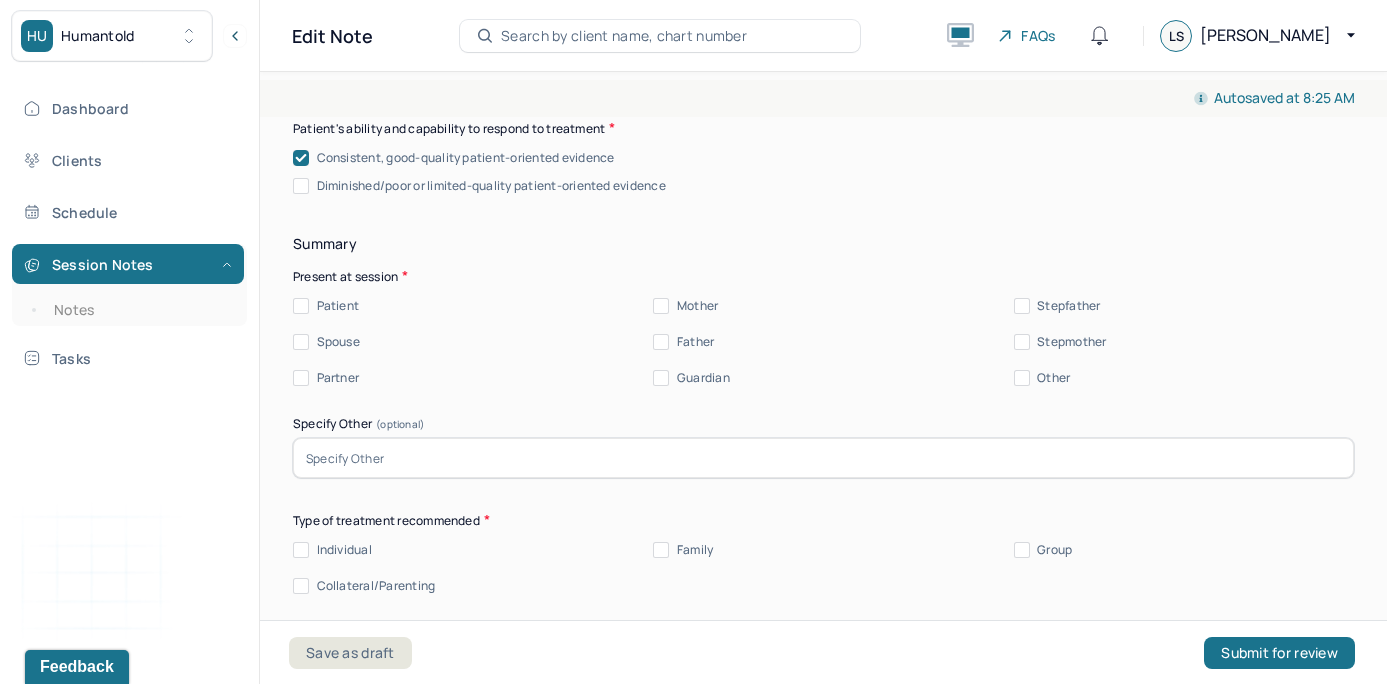 click on "Patient" at bounding box center (301, 306) 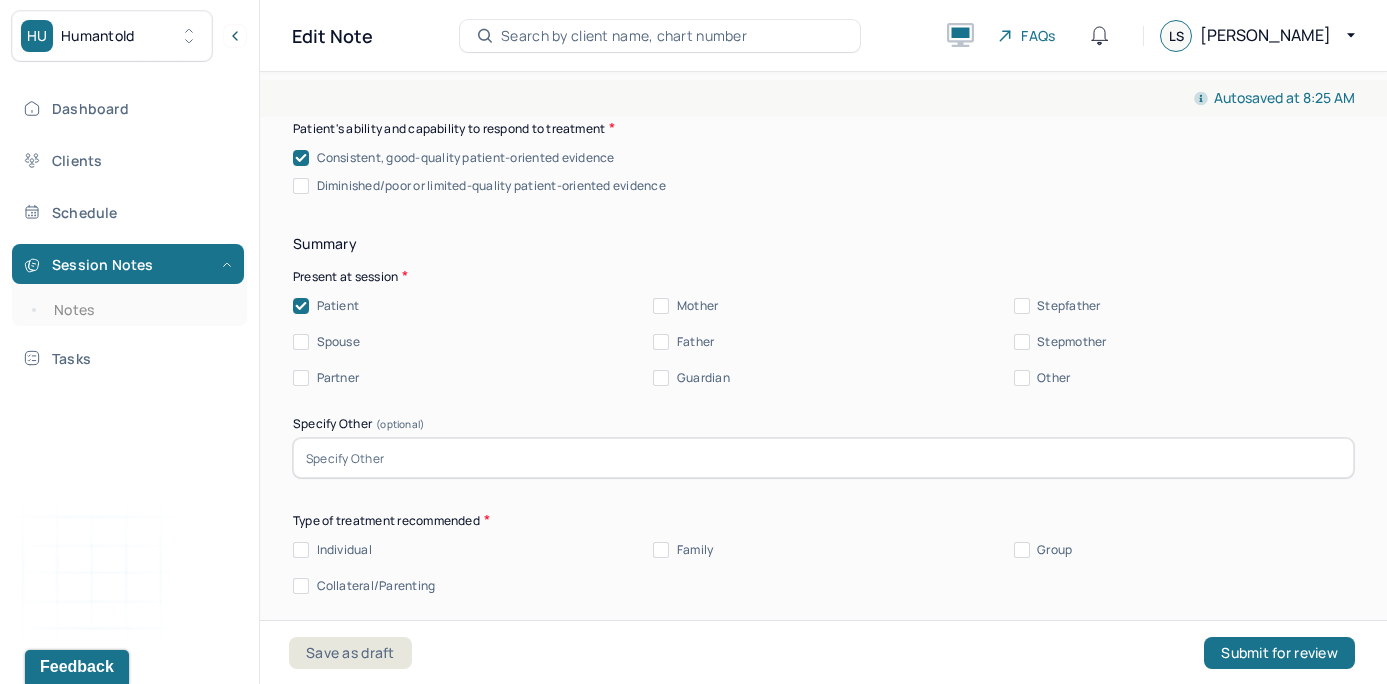 click on "Patient" at bounding box center (463, 306) 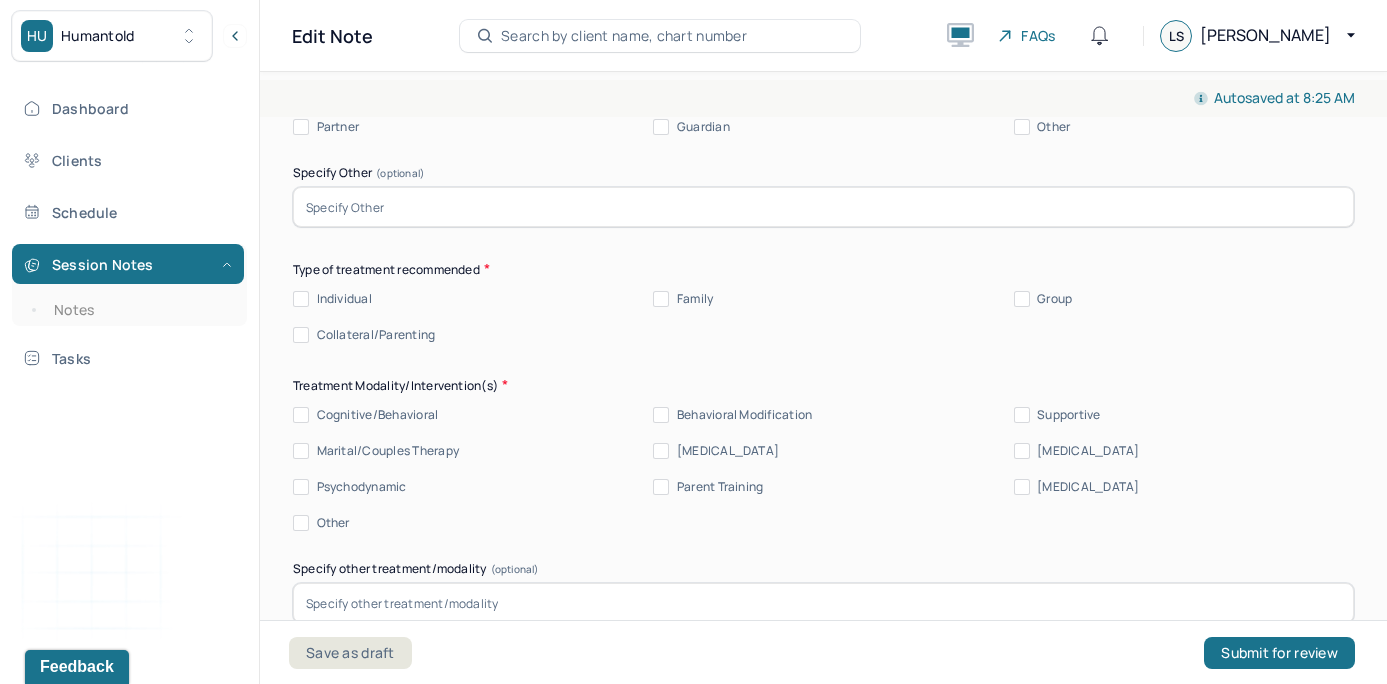 scroll, scrollTop: 11130, scrollLeft: 0, axis: vertical 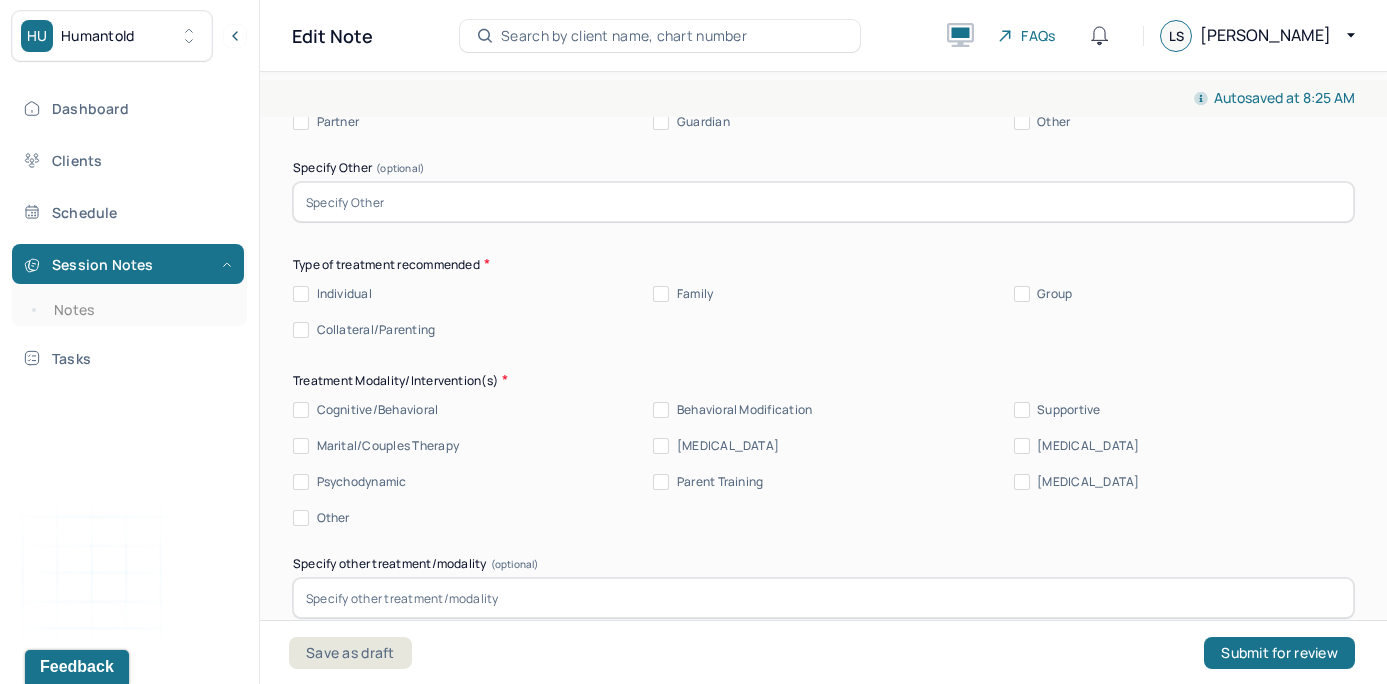click on "Individual" at bounding box center (301, 294) 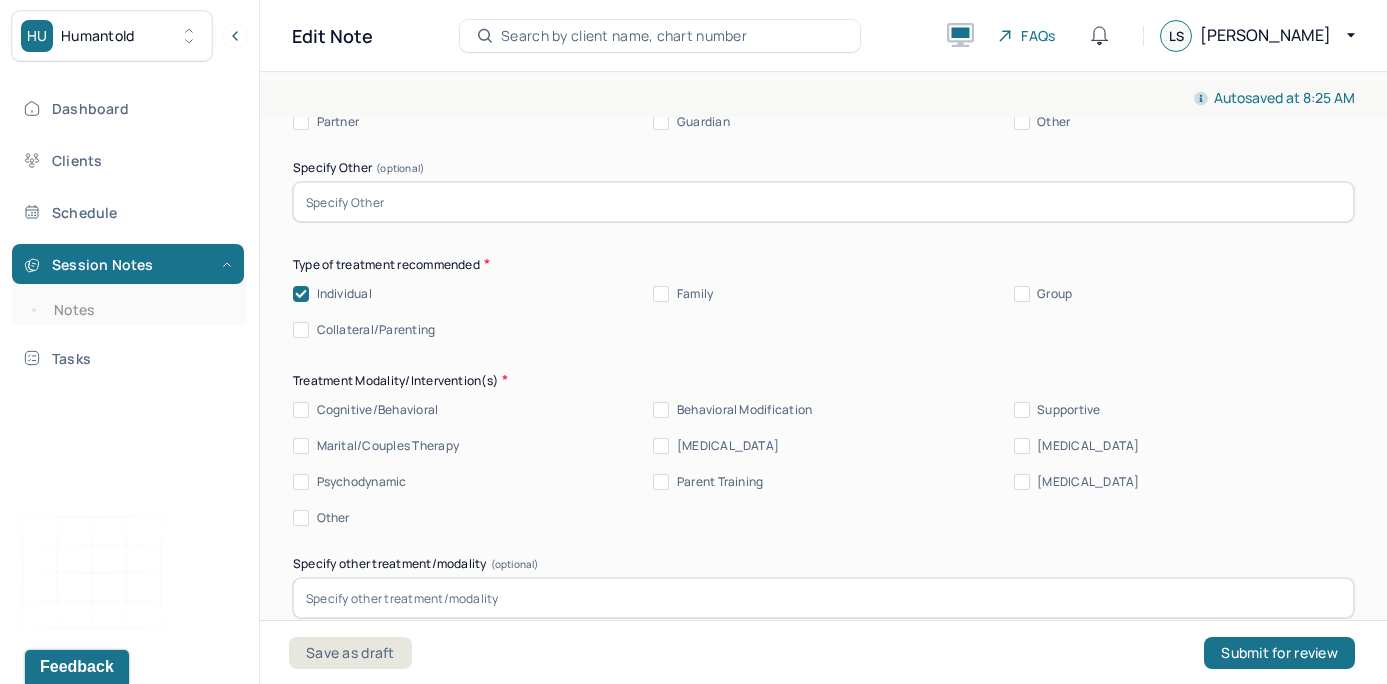 click on "Cognitive/Behavioral Behavioral Modification Supportive Marital/Couples Therapy  [MEDICAL_DATA] [MEDICAL_DATA] Psychodynamic Parent Training [MEDICAL_DATA] Other" at bounding box center [823, 464] 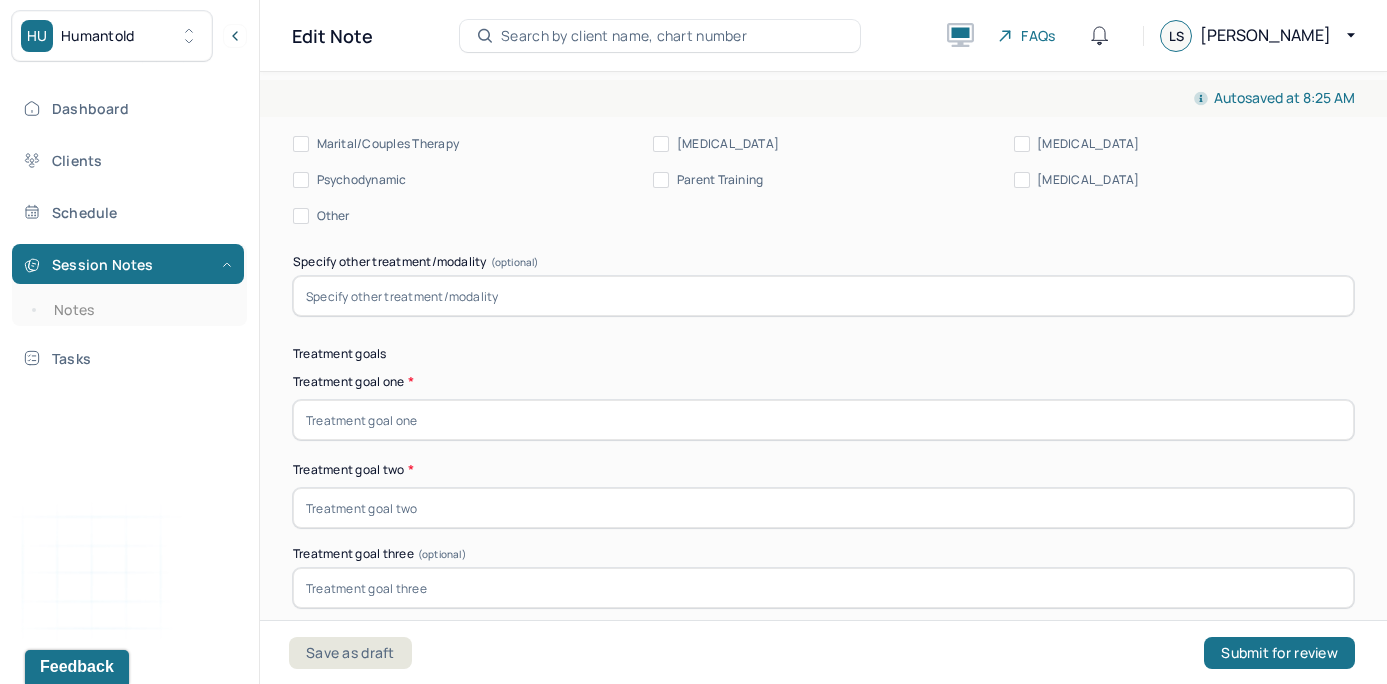 scroll, scrollTop: 11439, scrollLeft: 0, axis: vertical 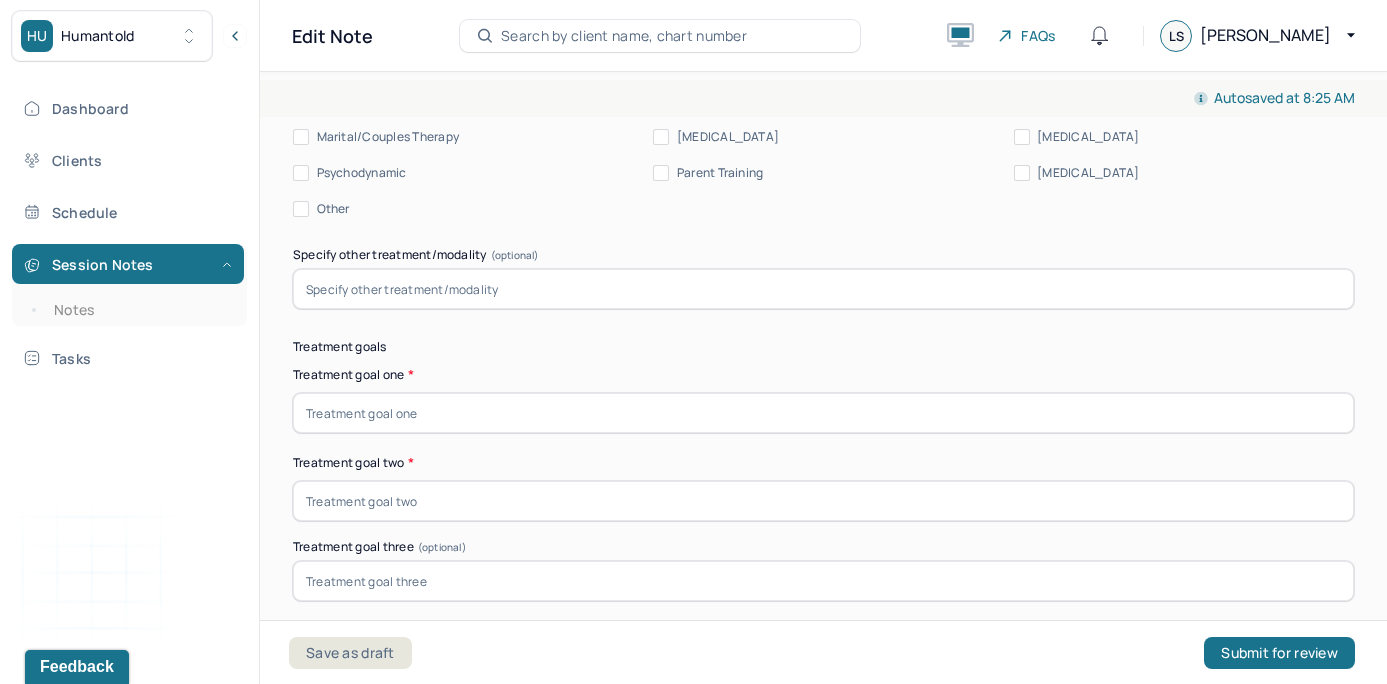 click at bounding box center (823, 413) 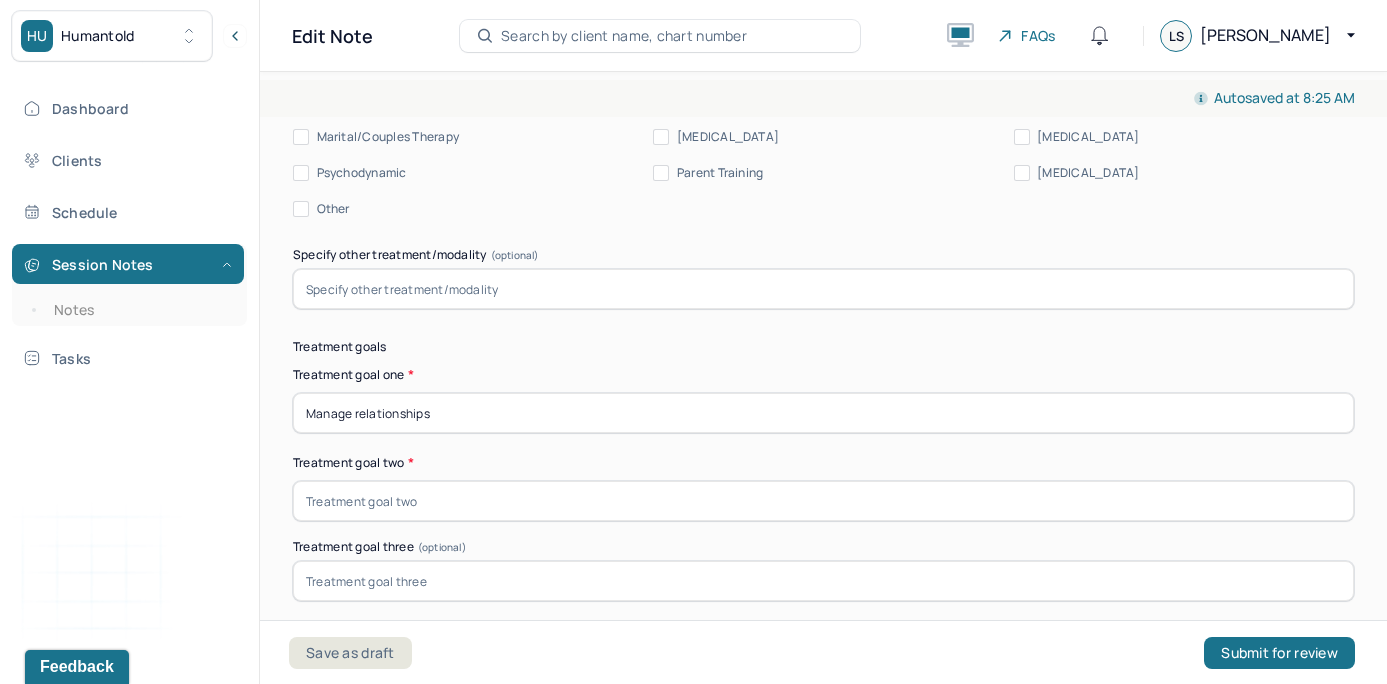 click at bounding box center (823, 501) 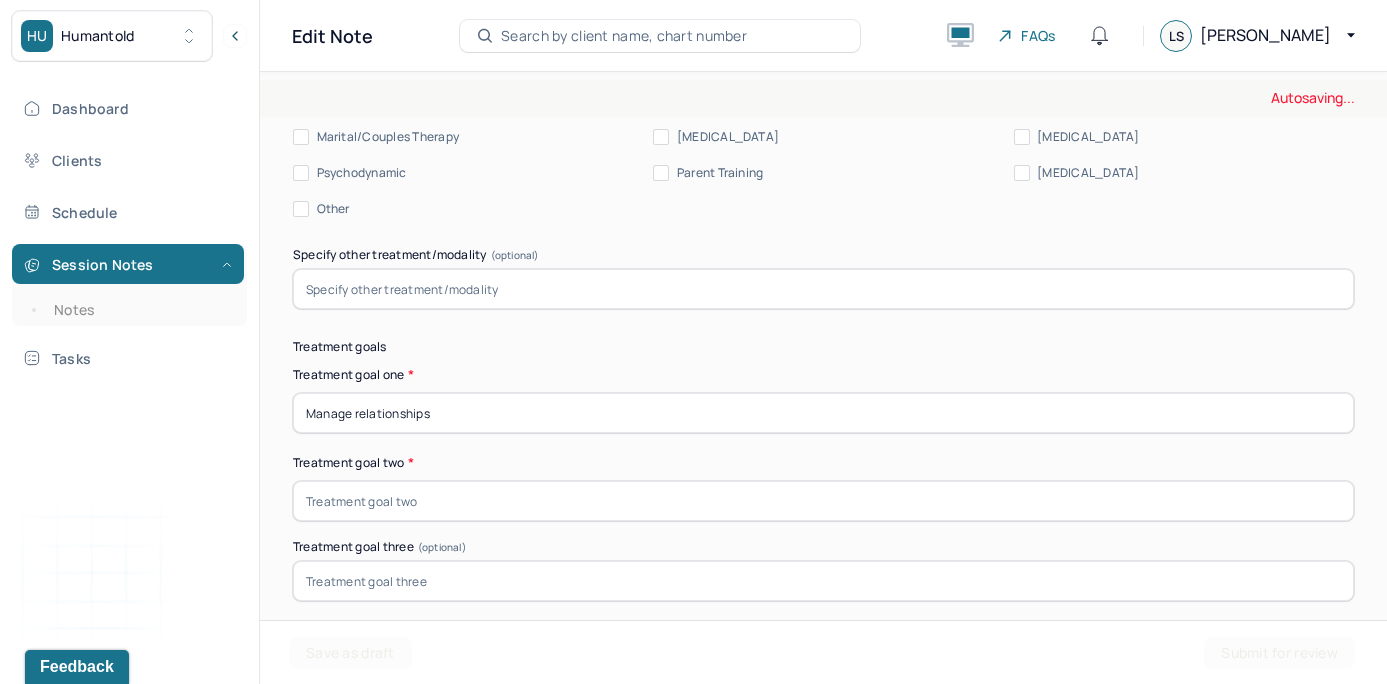click on "Manage relationships" at bounding box center (823, 413) 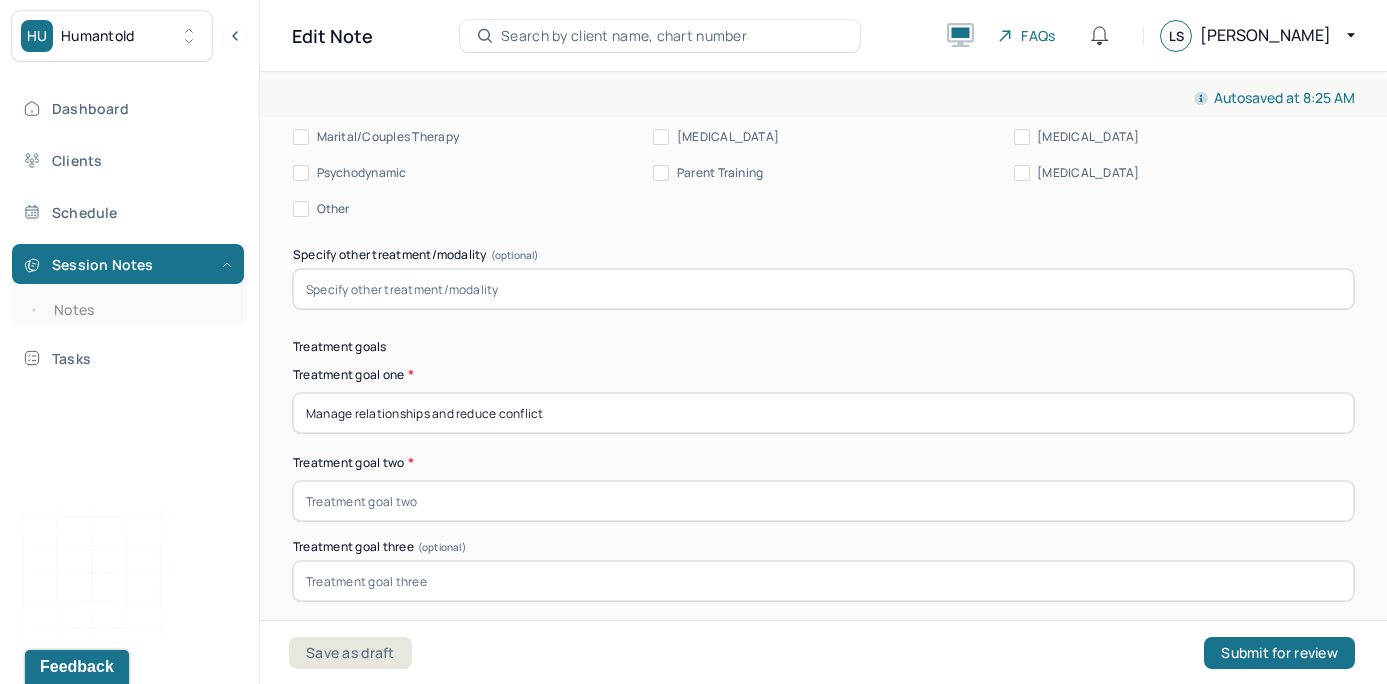type on "Manage relationships and reduce conflict" 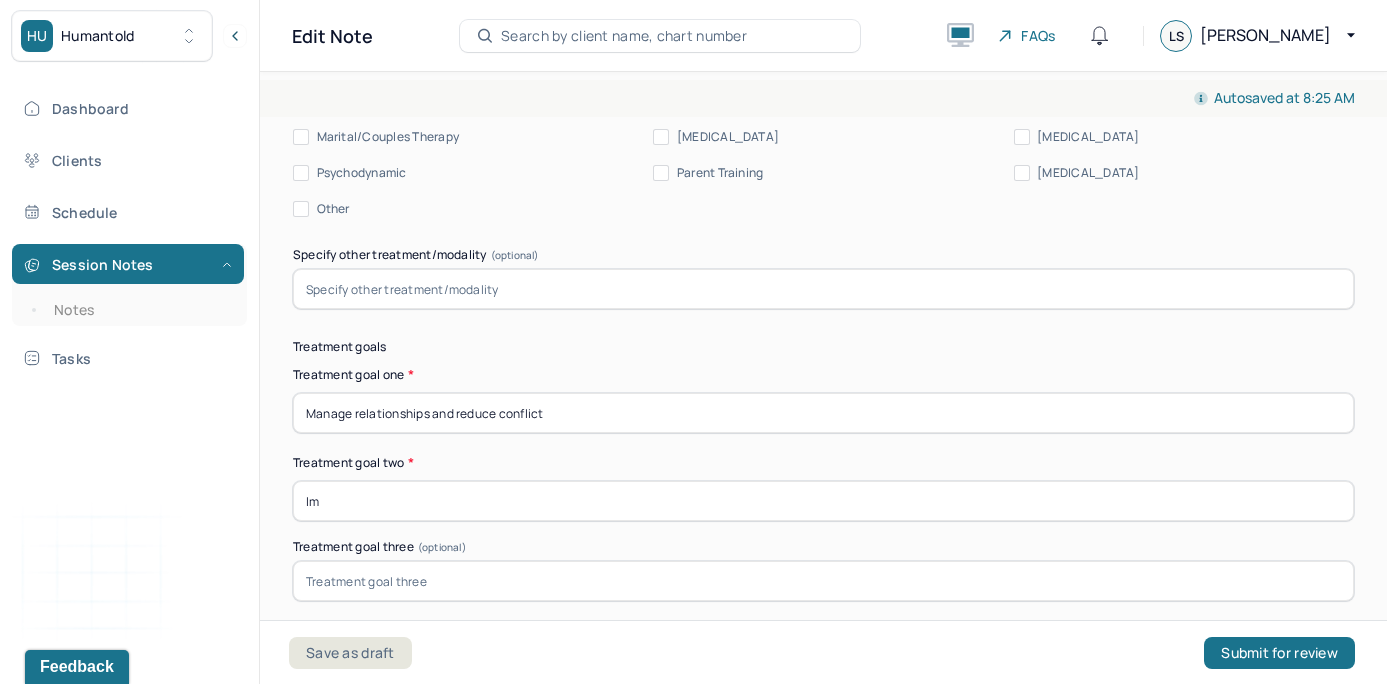 type on "I" 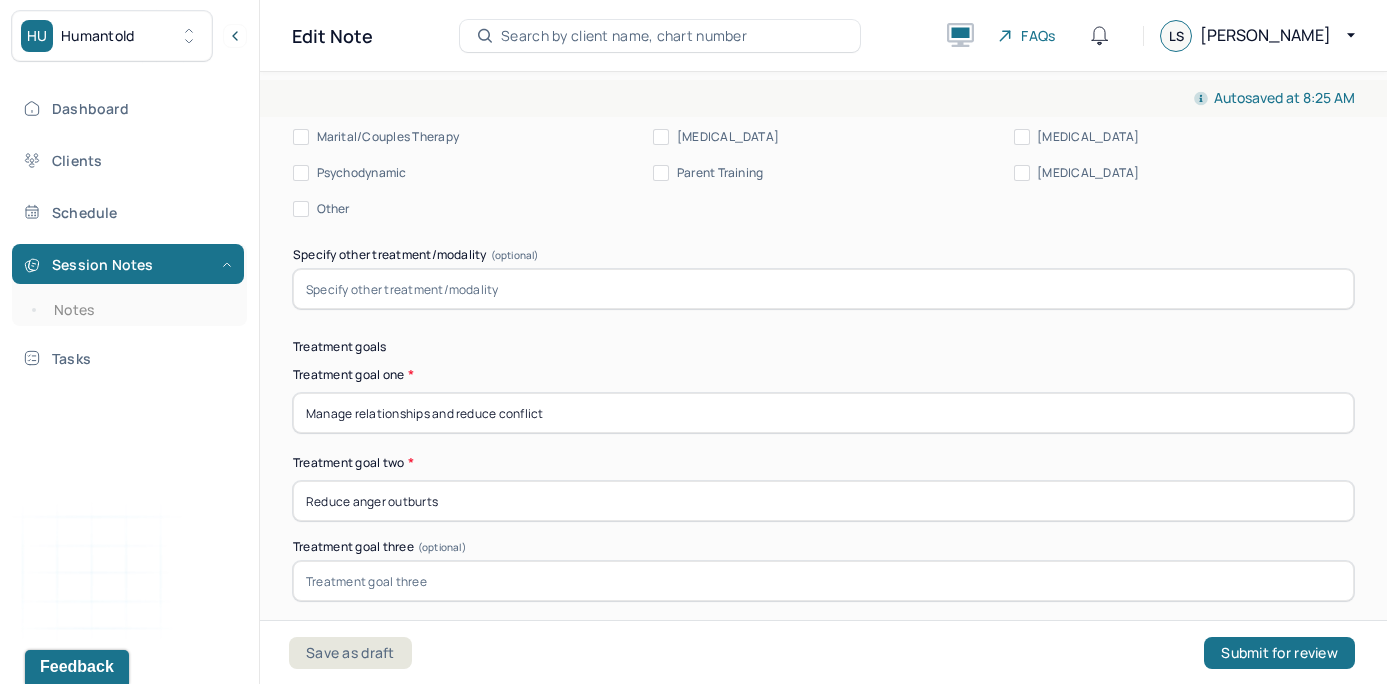 click on "Treatment goal one * Manage relationships and reduce conflict" at bounding box center (823, 399) 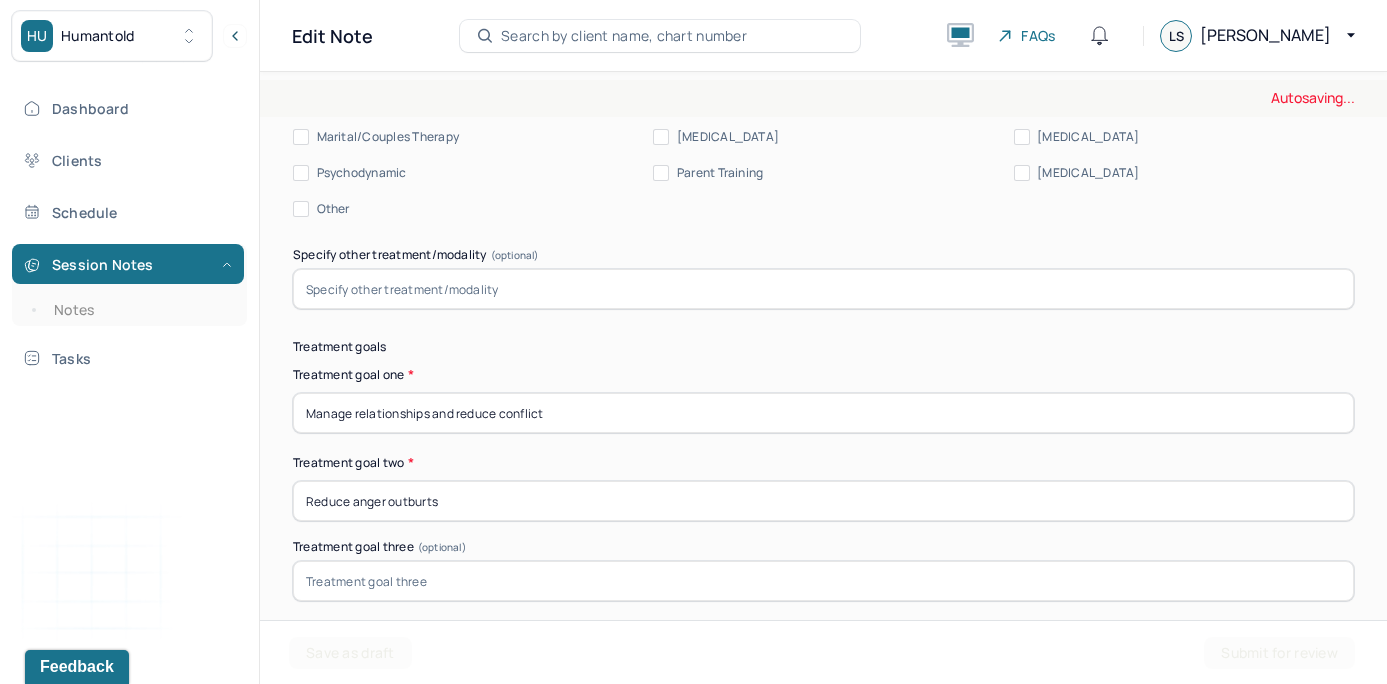 click on "Reduce anger outburts" at bounding box center [823, 501] 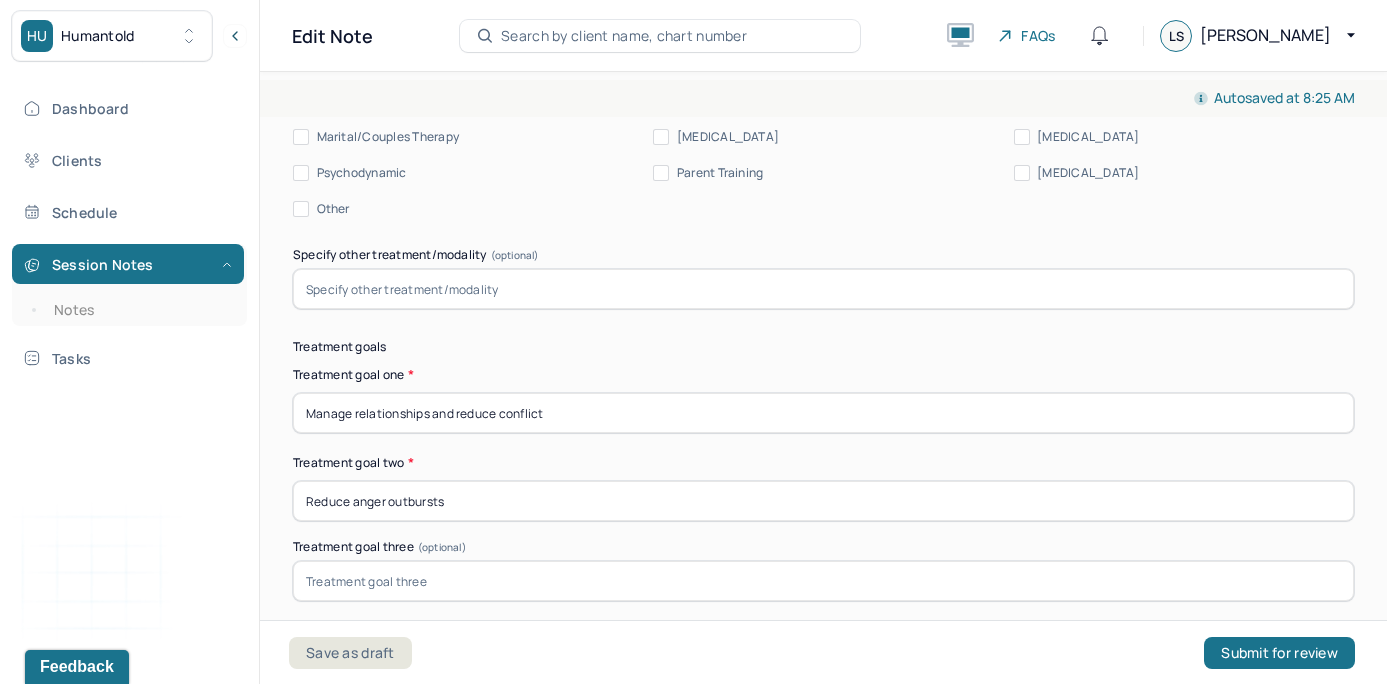 type on "Reduce anger outbursts" 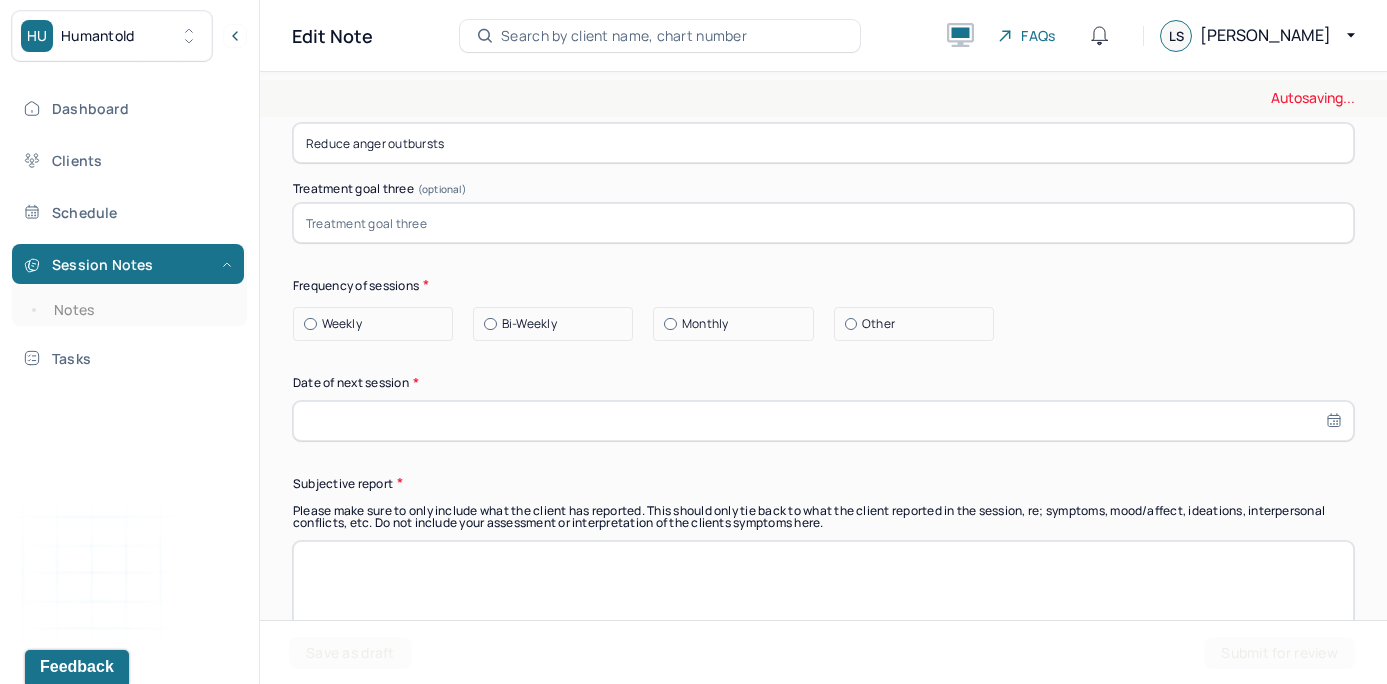 scroll, scrollTop: 11804, scrollLeft: 0, axis: vertical 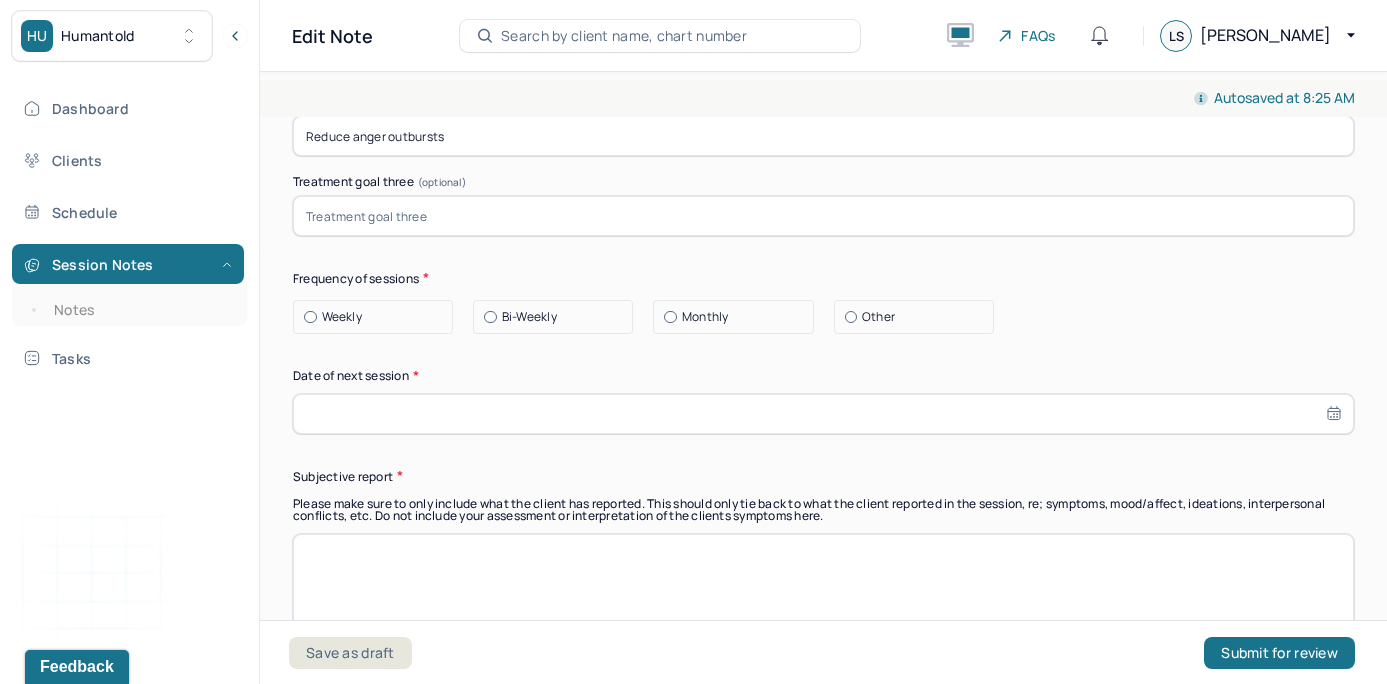 click at bounding box center (490, 317) 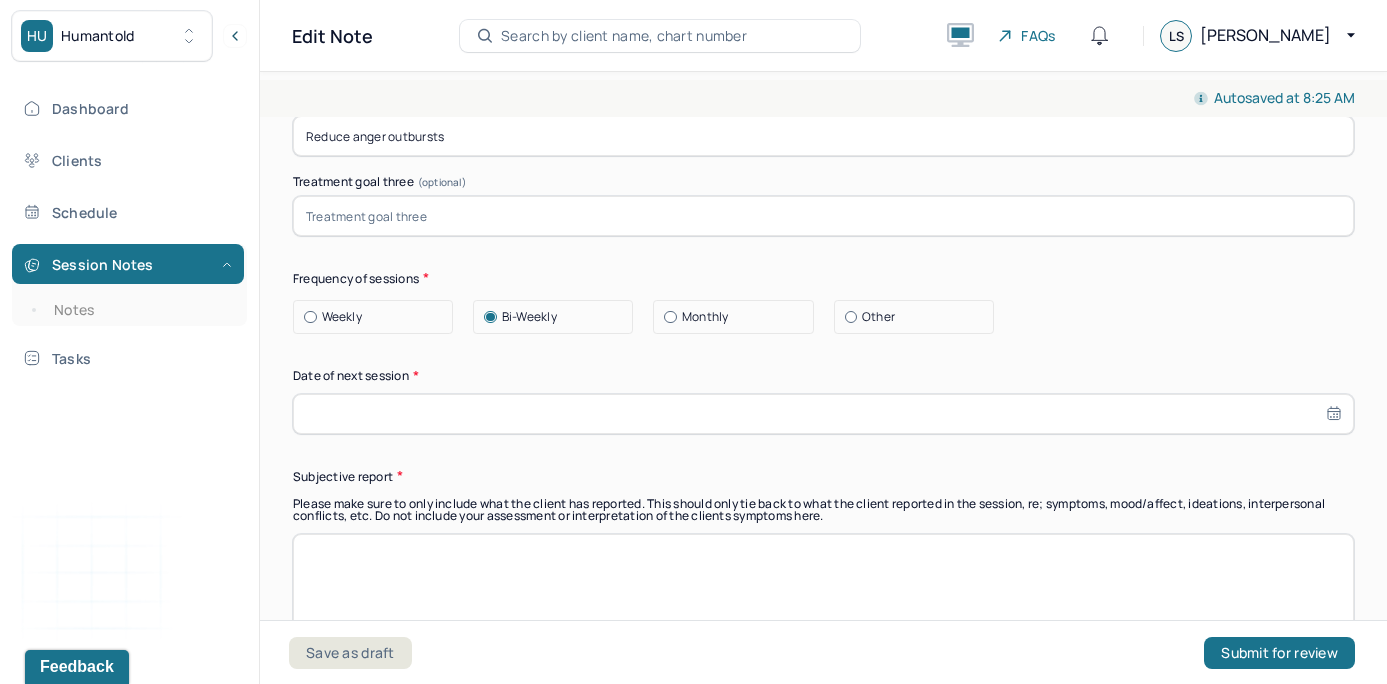 click at bounding box center (310, 317) 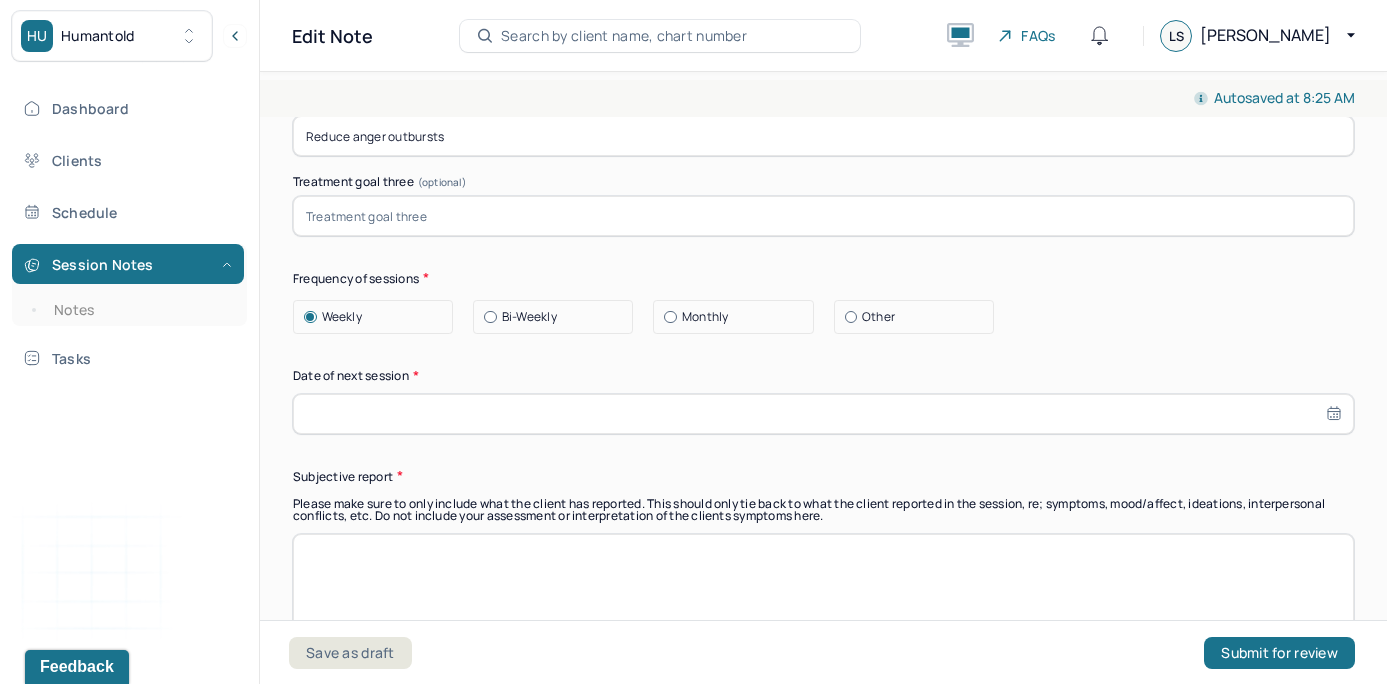 click at bounding box center (823, 414) 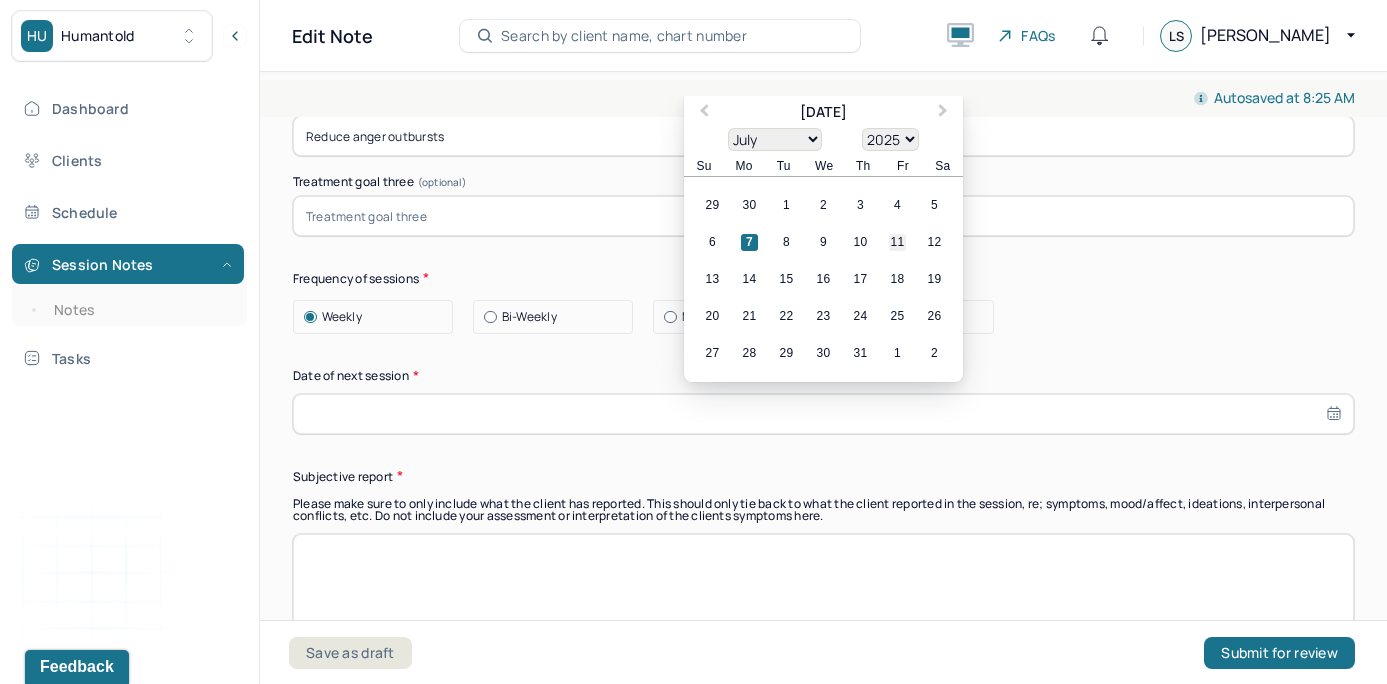 click on "11" at bounding box center (897, 242) 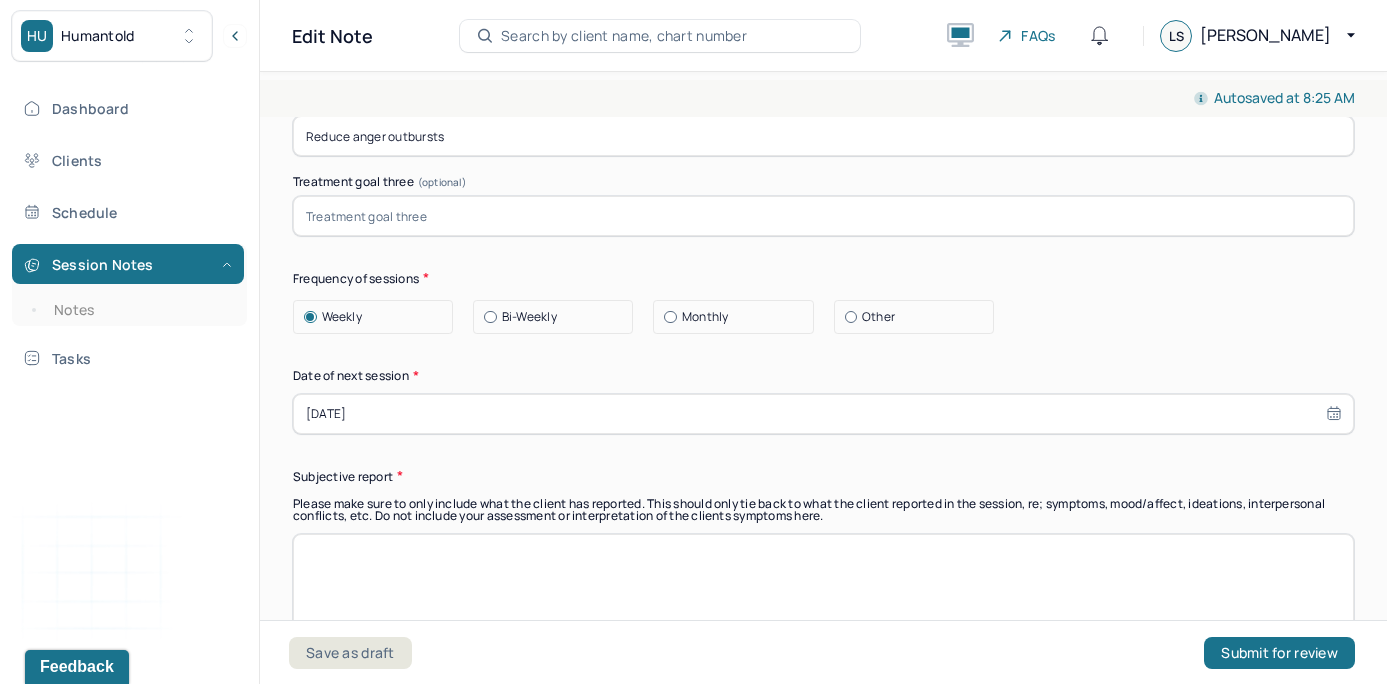 type on "[DATE]" 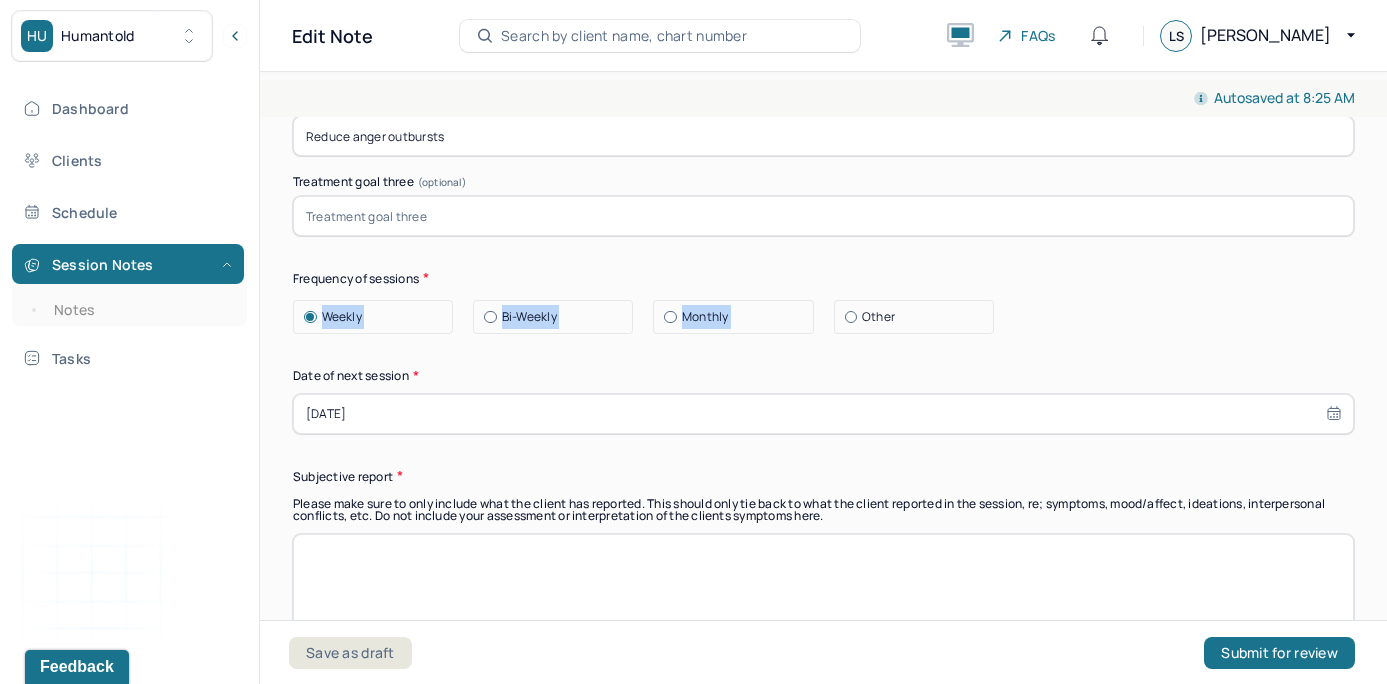 click on "Summary Present at session Patient Mother Stepfather Spouse Father Stepmother Partner Guardian Other Specify Other (optional) Type of treatment recommended Individual Family Group Collateral/Parenting Treatment Modality/Intervention(s) Cognitive/Behavioral Behavioral Modification Supportive Marital/Couples Therapy  [MEDICAL_DATA] [MEDICAL_DATA] Psychodynamic Parent Training [MEDICAL_DATA] Other Specify other treatment/modality (optional) Treatment goals Treatment goal one * Manage relationships and reduce conflict Treatment goal two * Reduce anger outbursts Treatment goal three (optional) Frequency of sessions Weekly Bi-Weekly Monthly Other Date of next session * [DATE] Subjective report Please make sure to only include what the client has reported. This should only tie back to what the client reported in the session, re; symptoms, mood/affect, ideations, interpersonal conflicts, etc. Do not include your assessment or interpretation of the clients symptoms here. Summary Prognosis" at bounding box center [823, 339] 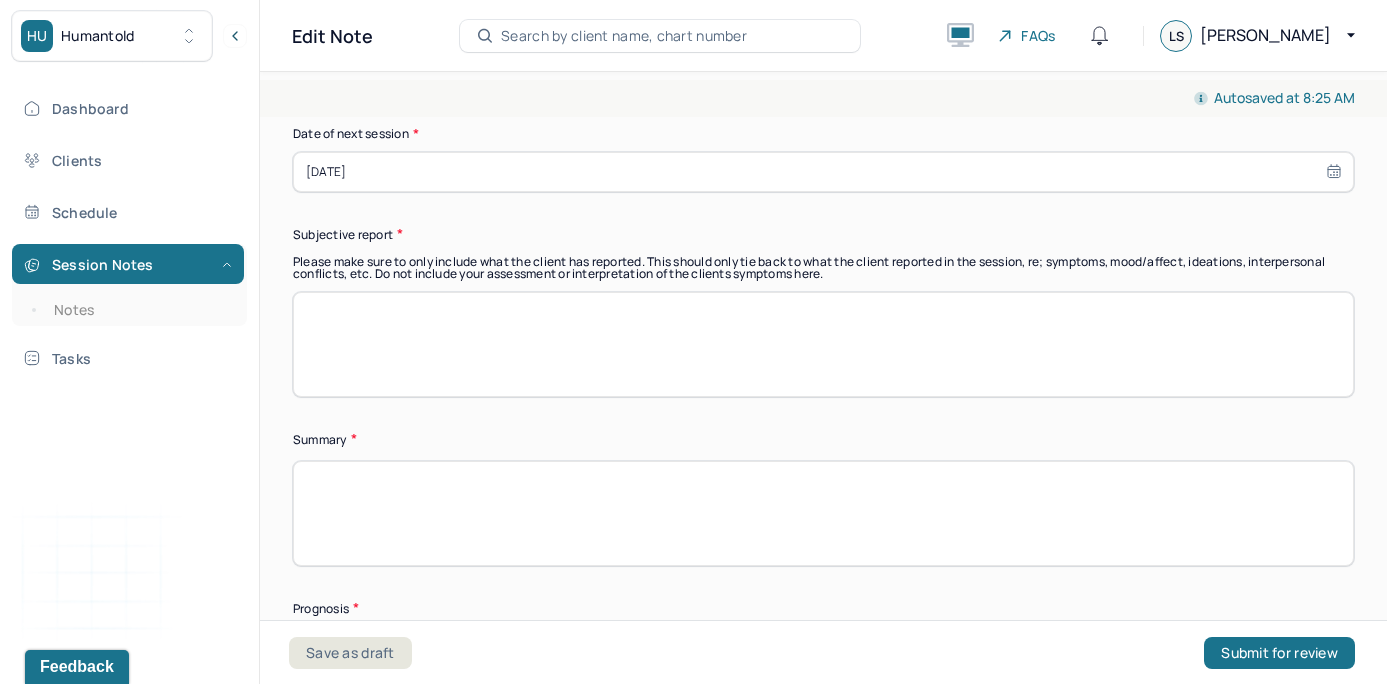 scroll, scrollTop: 12051, scrollLeft: 0, axis: vertical 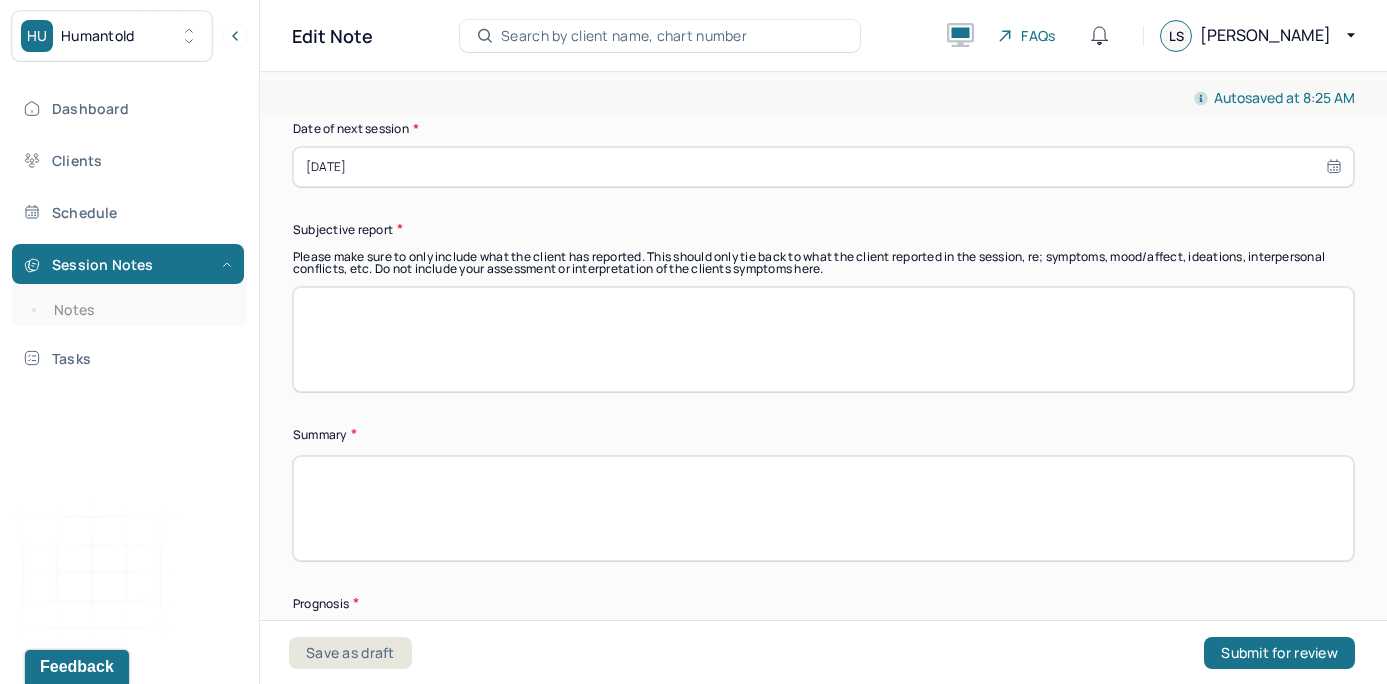 click at bounding box center (823, 339) 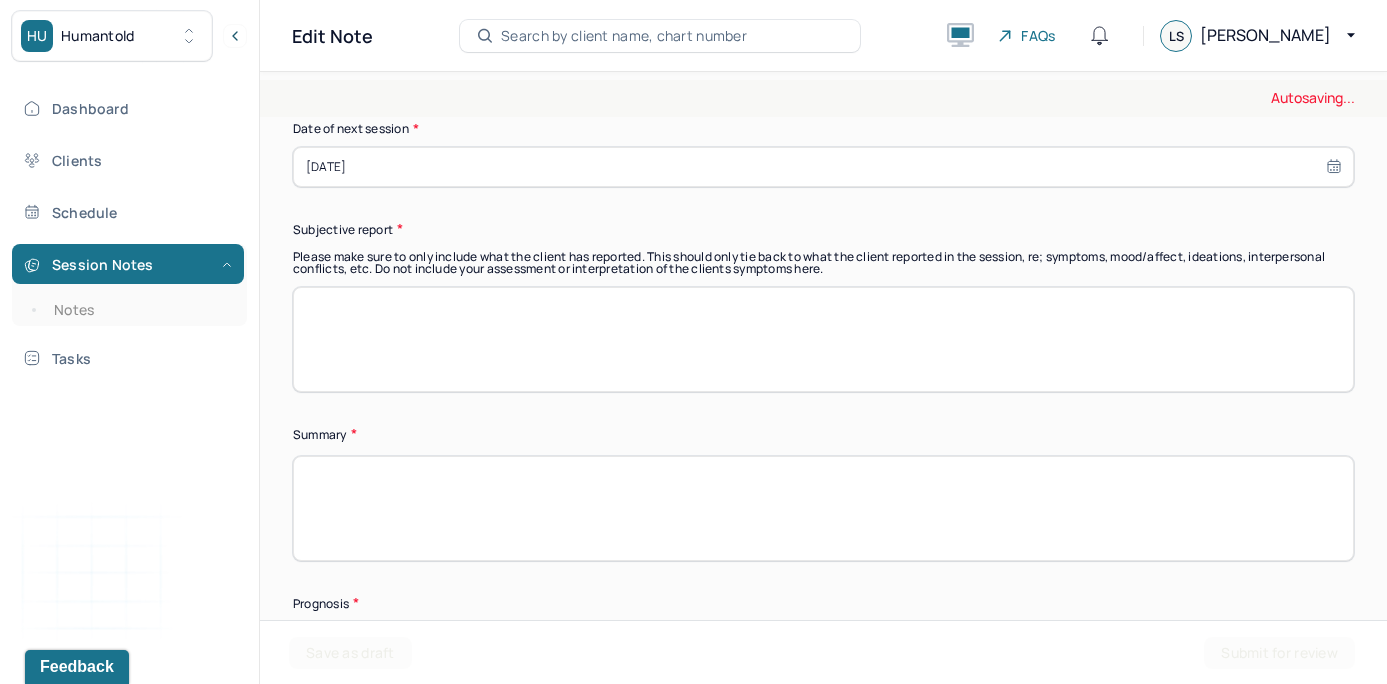 click on "Summary" at bounding box center [823, 434] 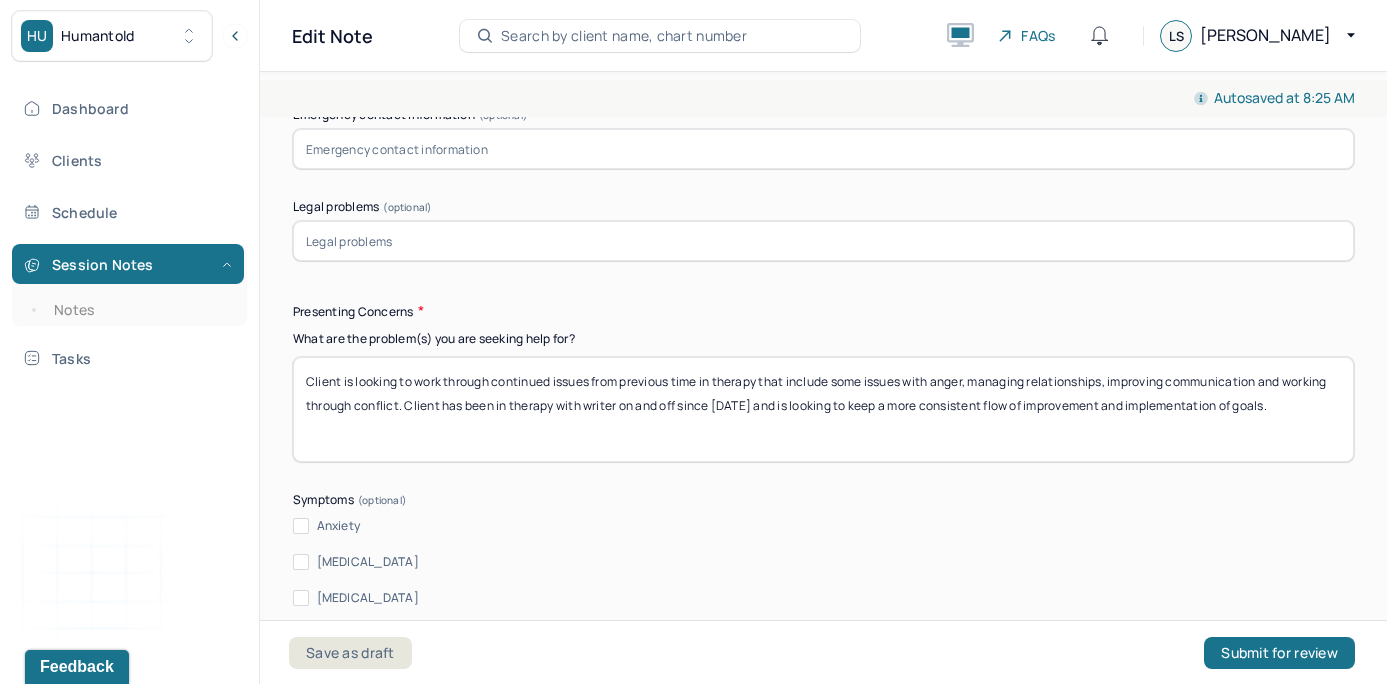 scroll, scrollTop: 2177, scrollLeft: 0, axis: vertical 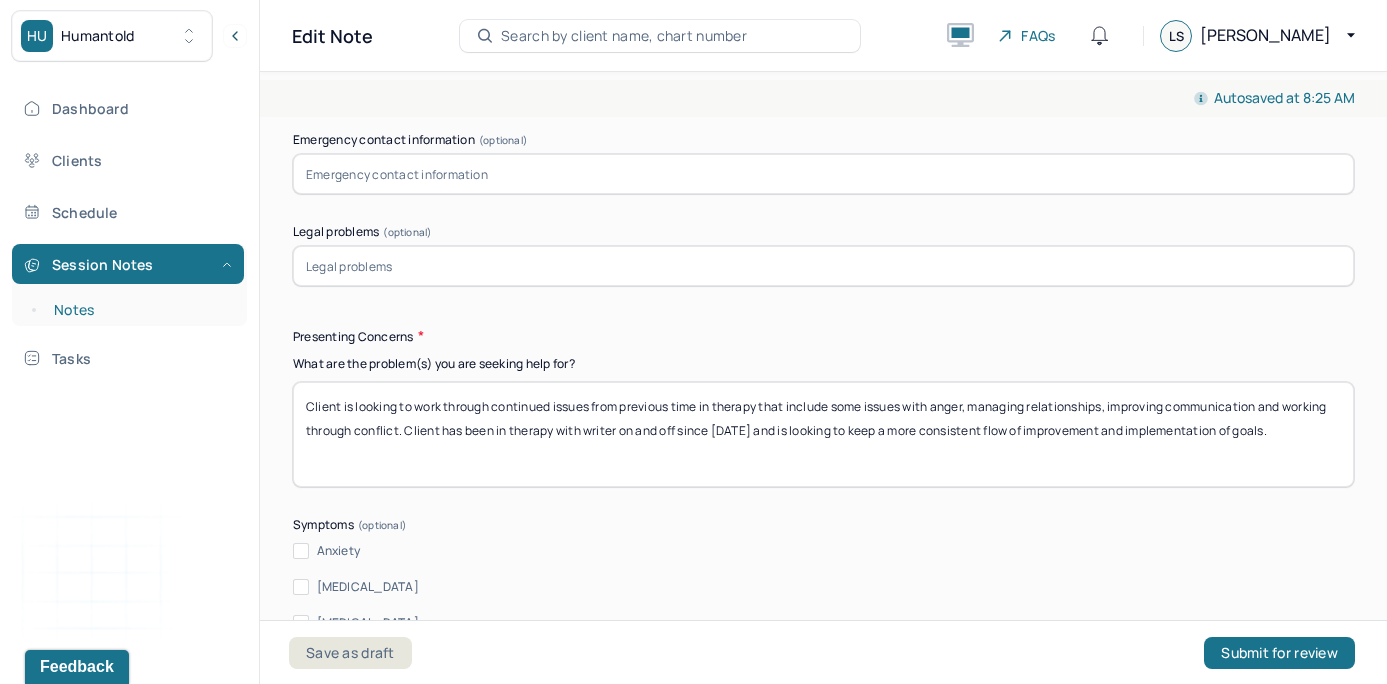 drag, startPoint x: 1282, startPoint y: 437, endPoint x: 120, endPoint y: 315, distance: 1168.387 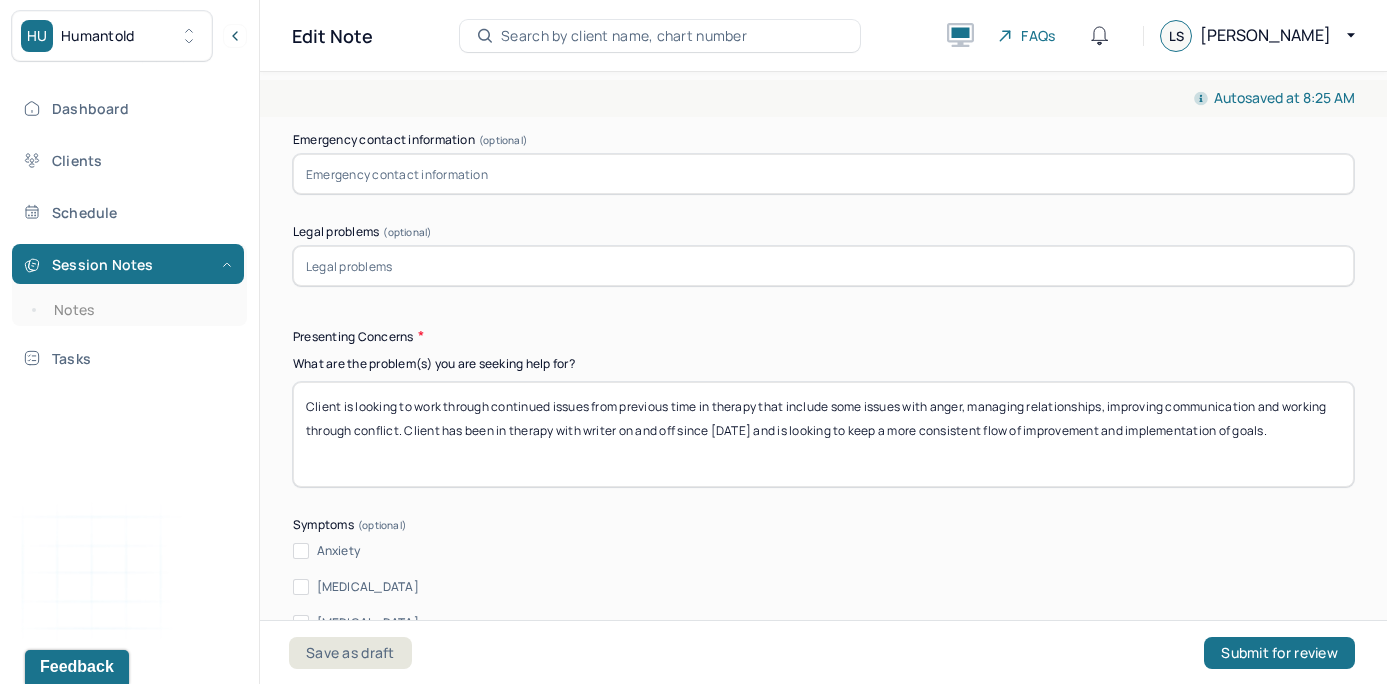 click on "Instructions The fields marked with an asterisk ( * ) are required before you can submit your notes. Before you can submit your session notes, they must be signed. You have the option to save your notes as a draft before making a submission. Appointment location * Teletherapy Client Teletherapy Location Home Office Other Provider Teletherapy Location Home Office Other Consent was received for the teletherapy session The teletherapy session was conducted via video Primary diagnosis * F43.20 [MEDICAL_DATA] Secondary diagnosis (optional) Secondary diagnosis Tertiary diagnosis (optional) Tertiary diagnosis Identity Preferred name (optional) Gender * [DEMOGRAPHIC_DATA] Pronouns (optional) She/her Religion (optional) Religion Education (optional) Education Race (optional) Race Ethnicity (optional) Sexual orientation (optional) [DEMOGRAPHIC_DATA] Current employment (optional) Cyber Security Current employment details (optional) Relationship status (optional) Married Name of partner (optional) Emergency contact information" at bounding box center (823, 4734) 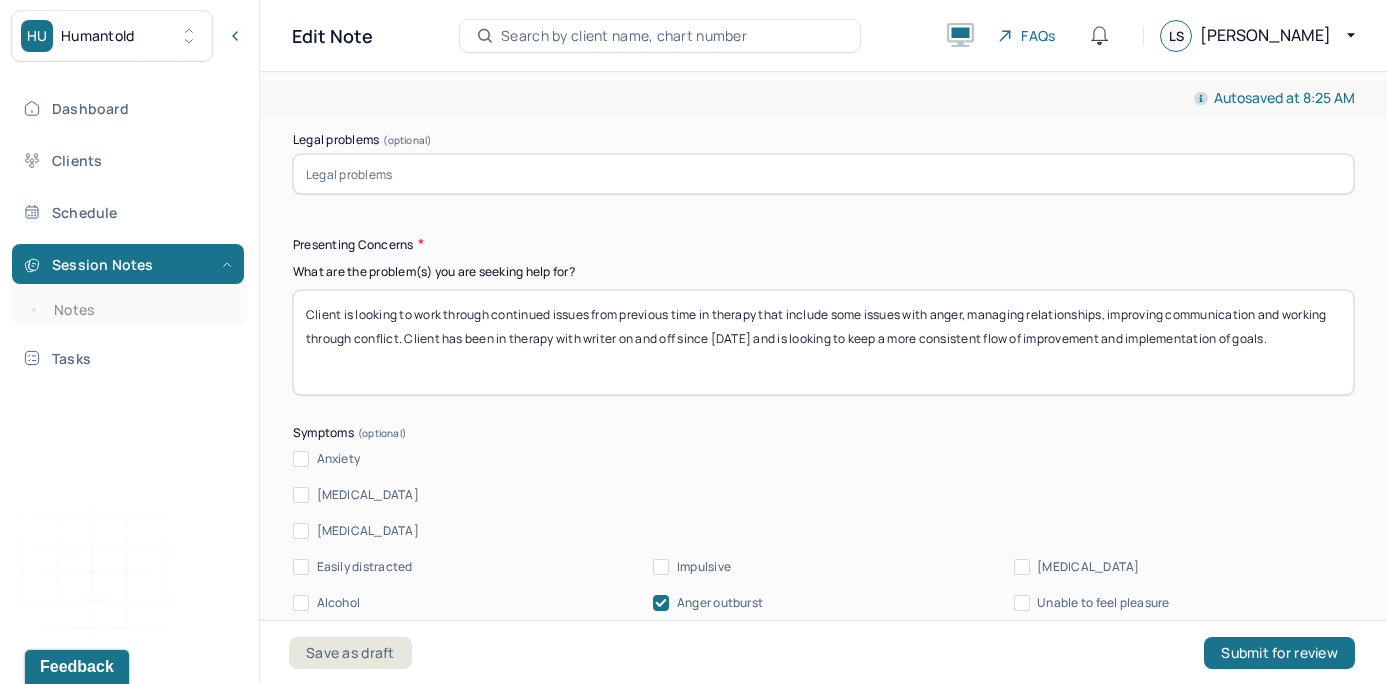 scroll, scrollTop: 2308, scrollLeft: 0, axis: vertical 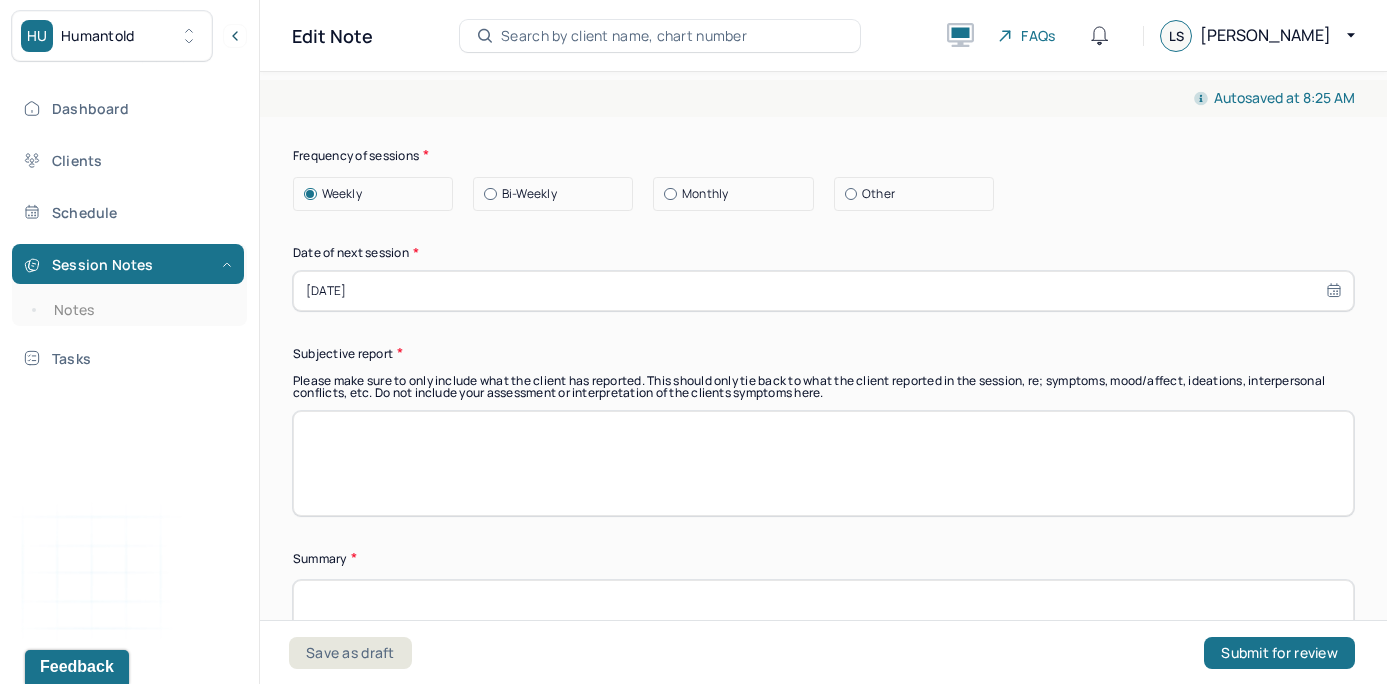 click at bounding box center (823, 463) 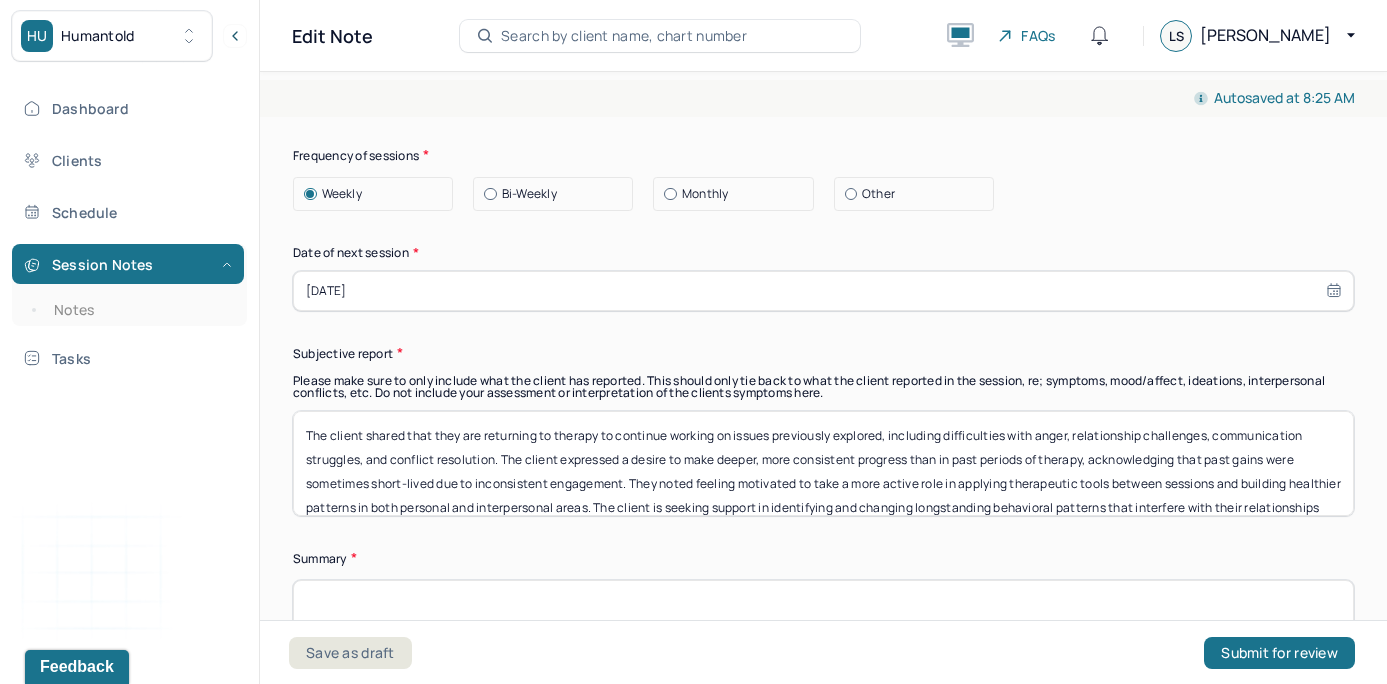 scroll, scrollTop: 40, scrollLeft: 0, axis: vertical 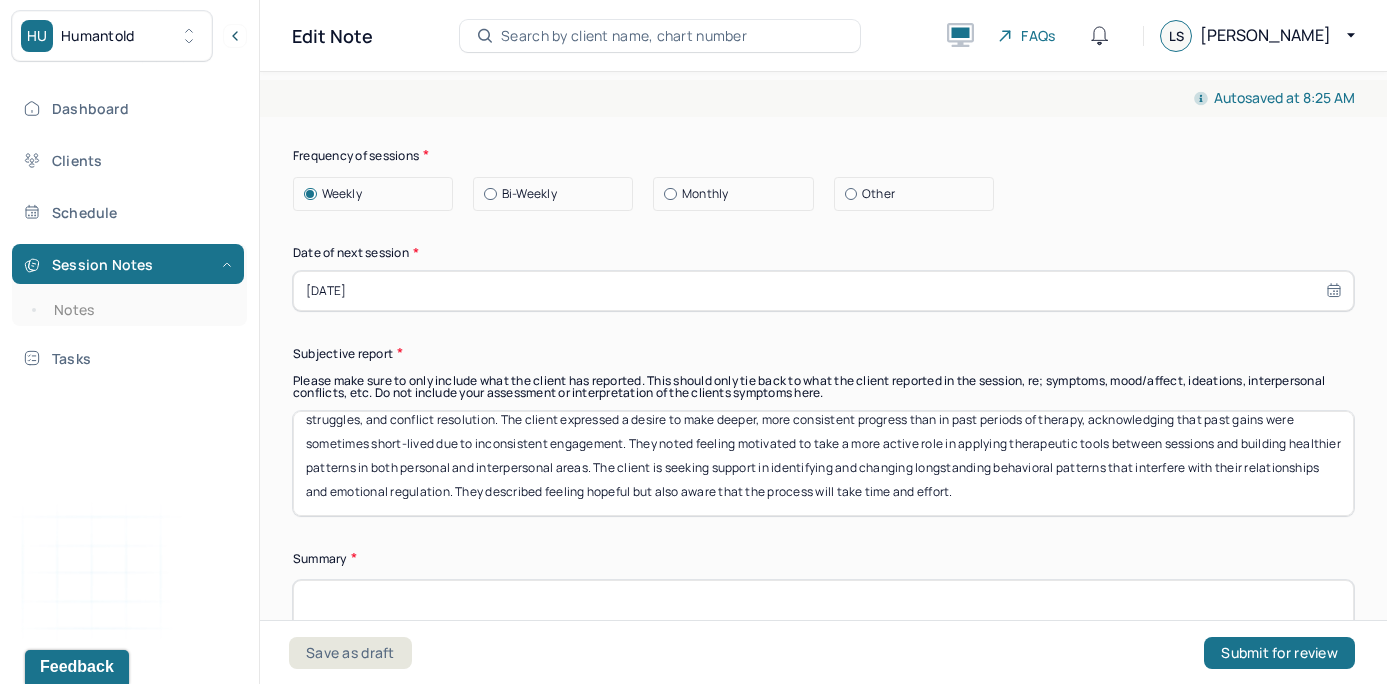 type on "The client shared that they are returning to therapy to continue working on issues previously explored, including difficulties with anger, relationship challenges, communication struggles, and conflict resolution. The client expressed a desire to make deeper, more consistent progress than in past periods of therapy, acknowledging that past gains were sometimes short-lived due to inconsistent engagement. They noted feeling motivated to take a more active role in applying therapeutic tools between sessions and building healthier patterns in both personal and interpersonal areas. The client is seeking support in identifying and changing longstanding behavioral patterns that interfere with their relationships and emotional regulation. They described feeling hopeful but also aware that the process will take time and effort." 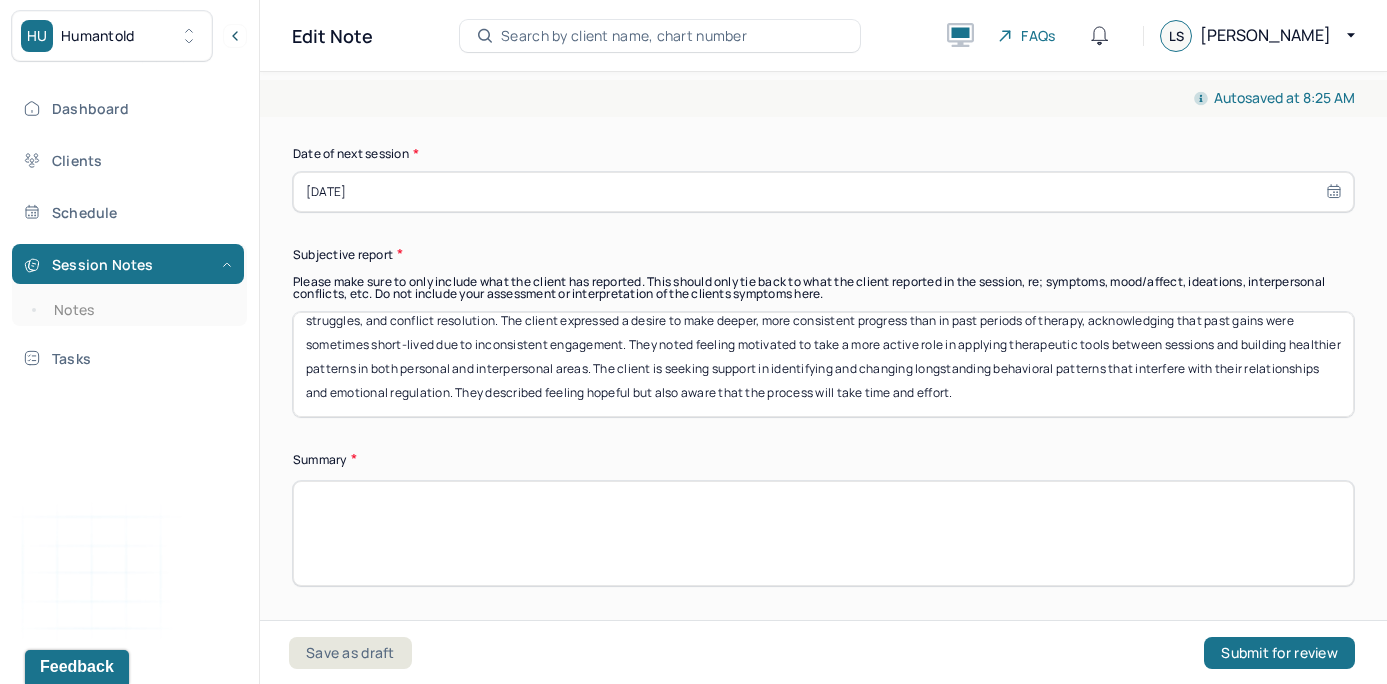 scroll, scrollTop: 12036, scrollLeft: 0, axis: vertical 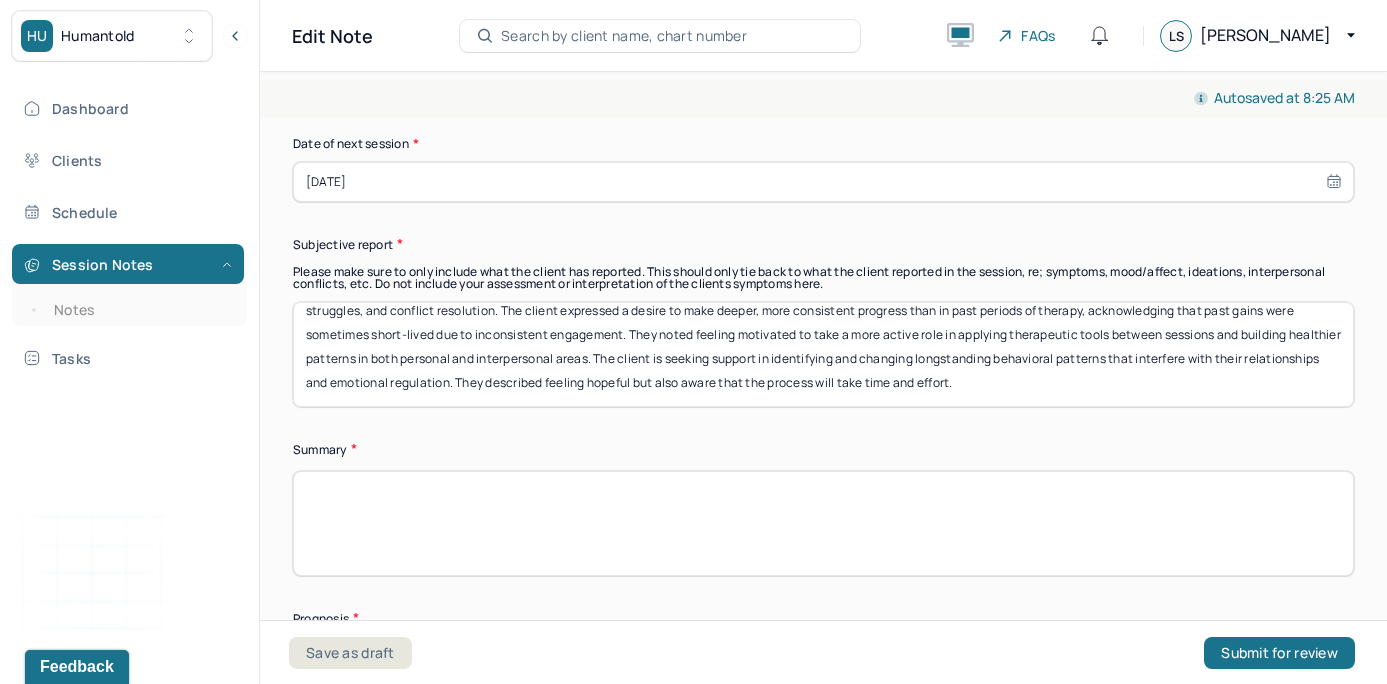 click on "The client shared that they are returning to therapy to continue working on issues previously explored, including difficulties with anger, relationship challenges, communication struggles, and conflict resolution. The client expressed a desire to make deeper, more consistent progress than in past periods of therapy, acknowledging that past gains were sometimes short-lived due to inconsistent engagement. They noted feeling motivated to take a more active role in applying therapeutic tools between sessions and building healthier patterns in both personal and interpersonal areas. The client is seeking support in identifying and changing longstanding behavioral patterns that interfere with their relationships and emotional regulation. They described feeling hopeful but also aware that the process will take time and effort." at bounding box center [823, 354] 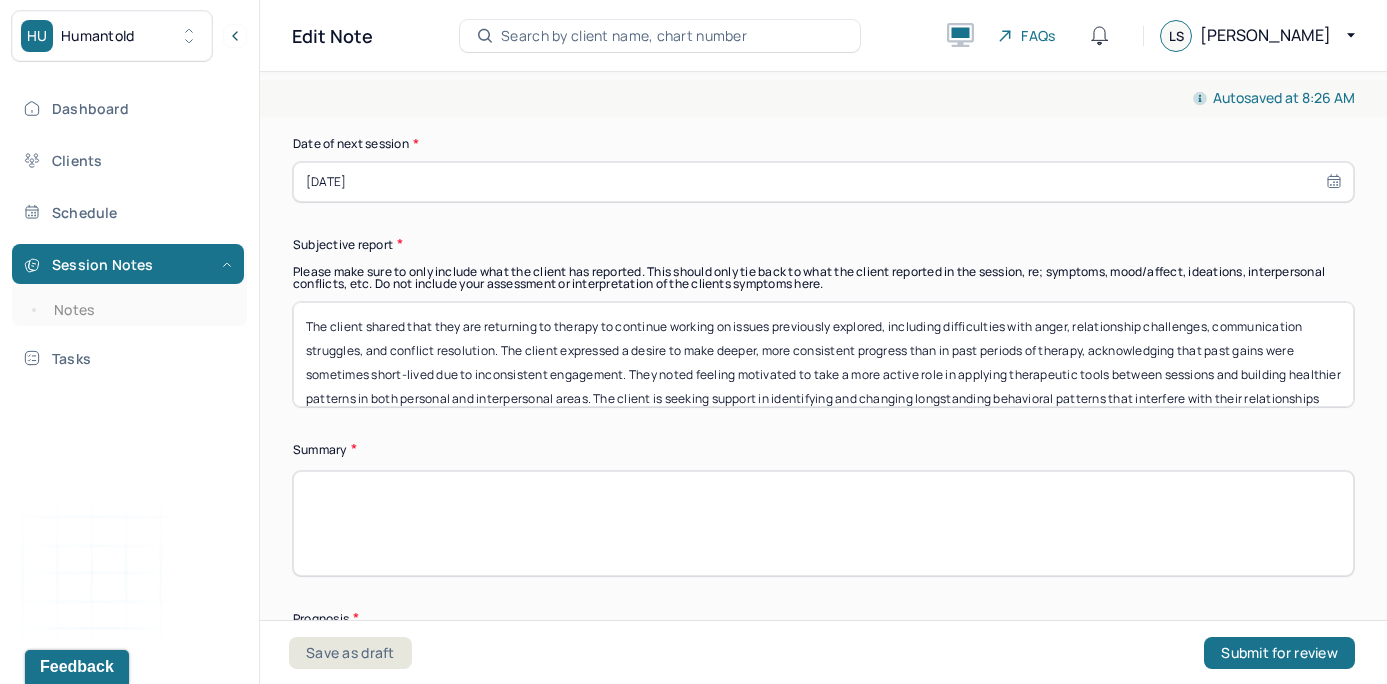 scroll, scrollTop: 40, scrollLeft: 0, axis: vertical 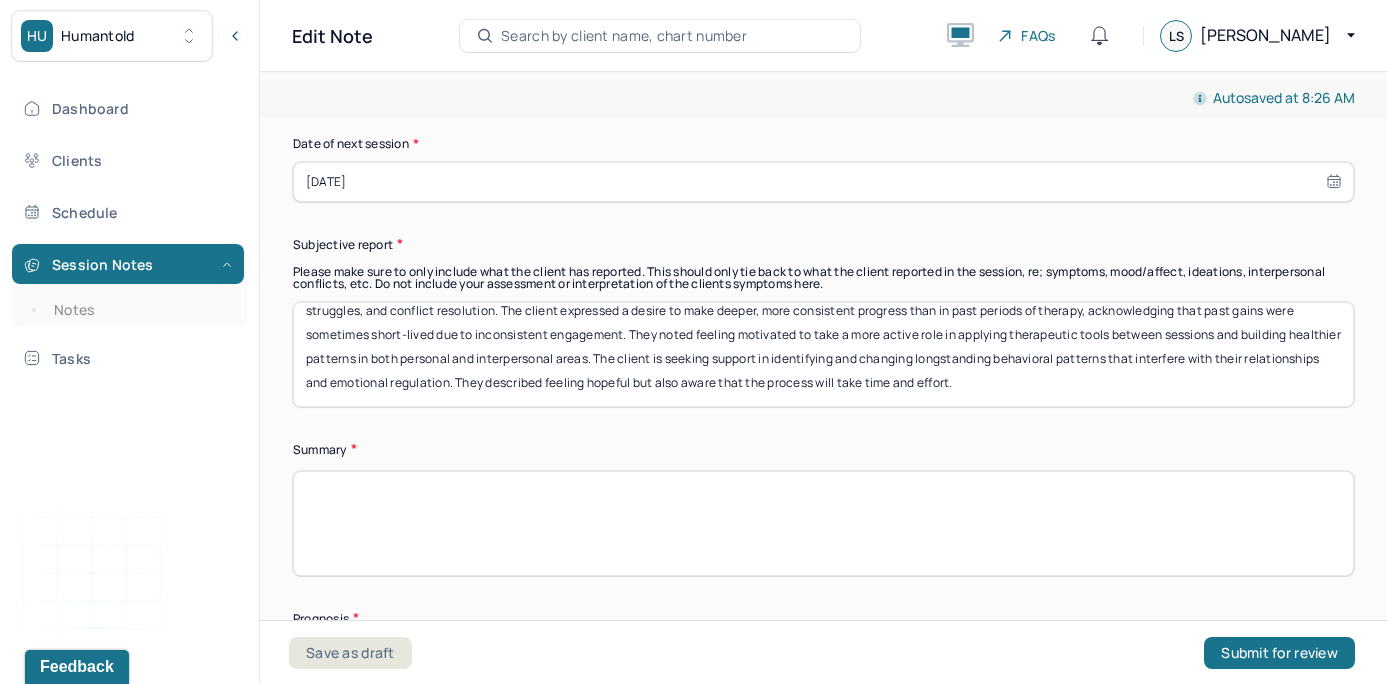 click at bounding box center [823, 523] 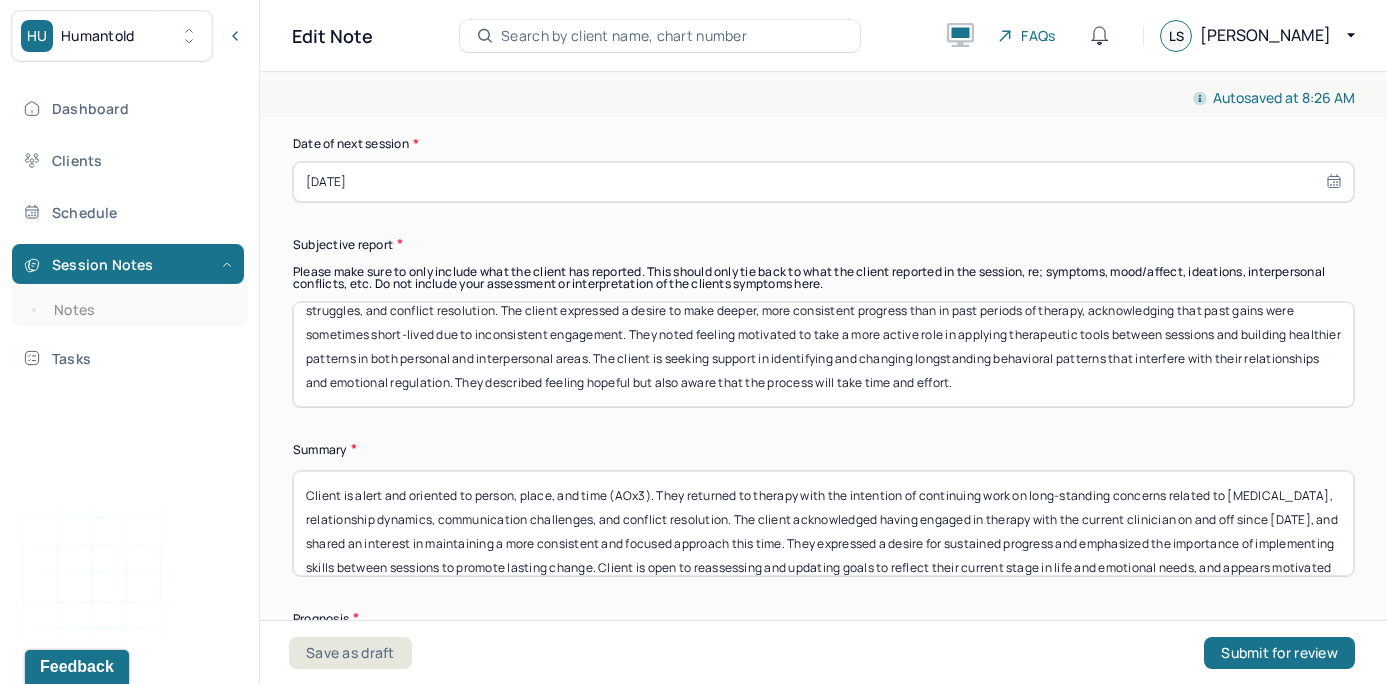 scroll, scrollTop: 40, scrollLeft: 0, axis: vertical 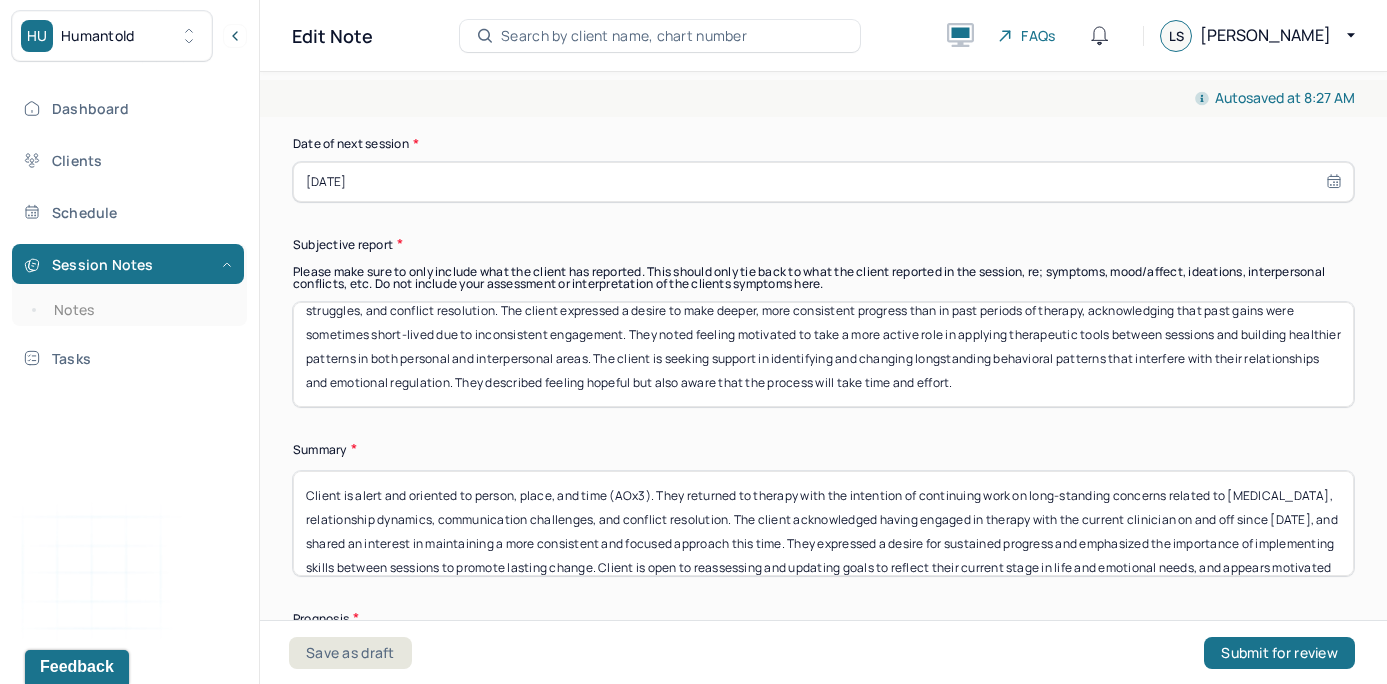 drag, startPoint x: 652, startPoint y: 471, endPoint x: 353, endPoint y: 469, distance: 299.00668 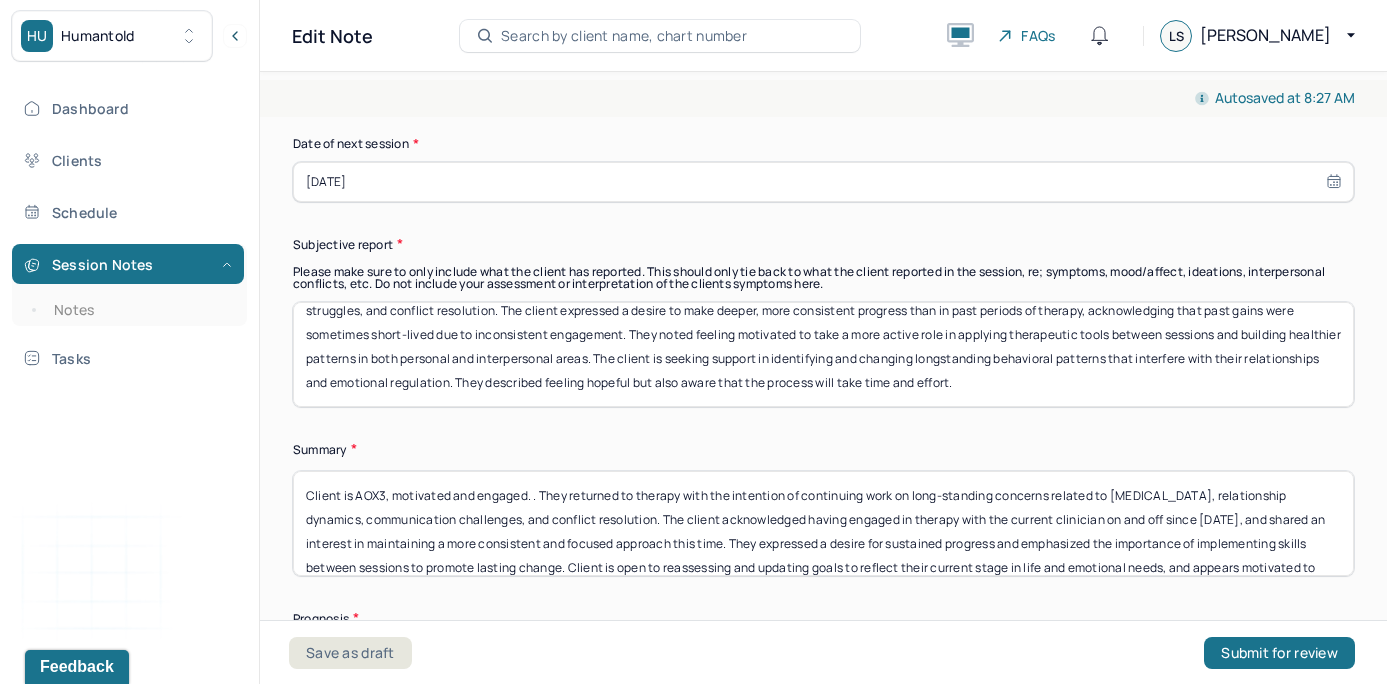 type on "Client is AOX3, motivated and engaged. . They returned to therapy with the intention of continuing work on long-standing concerns related to [MEDICAL_DATA], relationship dynamics, communication challenges, and conflict resolution. The client acknowledged having engaged in therapy with the current clinician on and off since [DATE], and shared an interest in maintaining a more consistent and focused approach this time. They expressed a desire for sustained progress and emphasized the importance of implementing skills between sessions to promote lasting change. Client is open to reassessing and updating goals to reflect their current stage in life and emotional needs, and appears motivated to take a more active role in the therapeutic process." 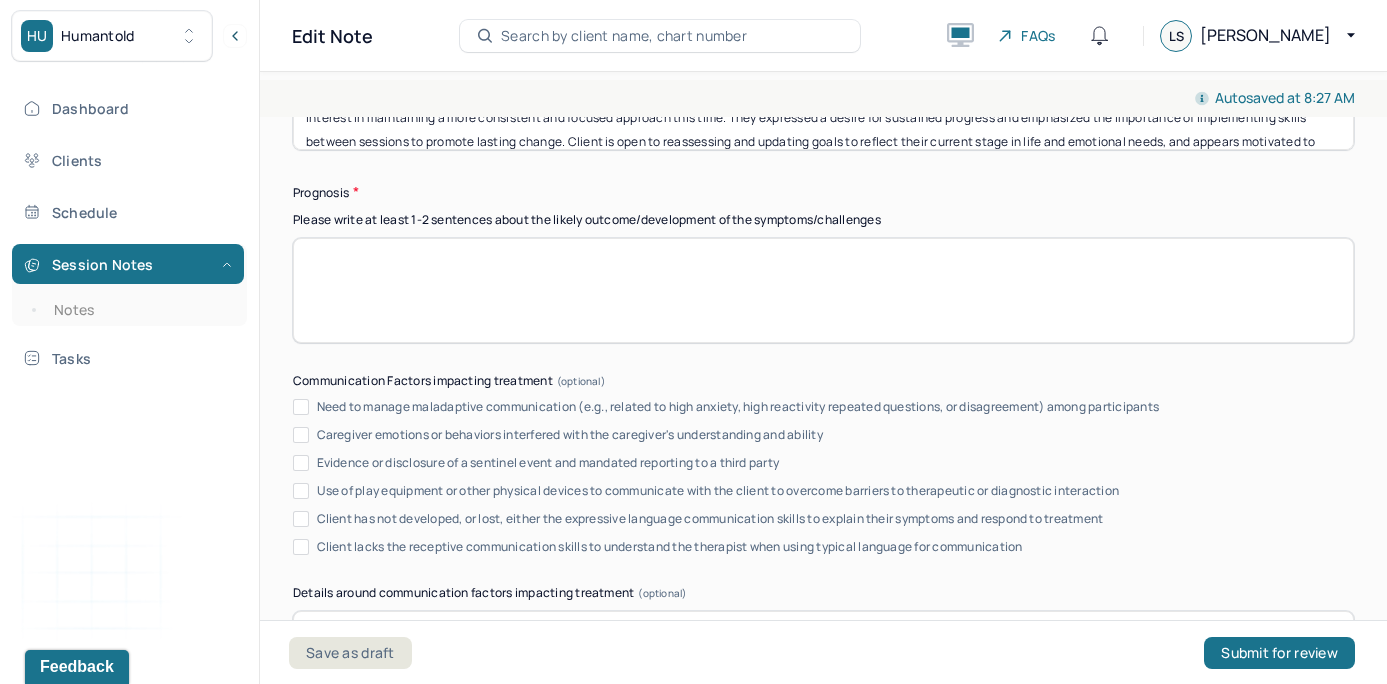 scroll, scrollTop: 12473, scrollLeft: 0, axis: vertical 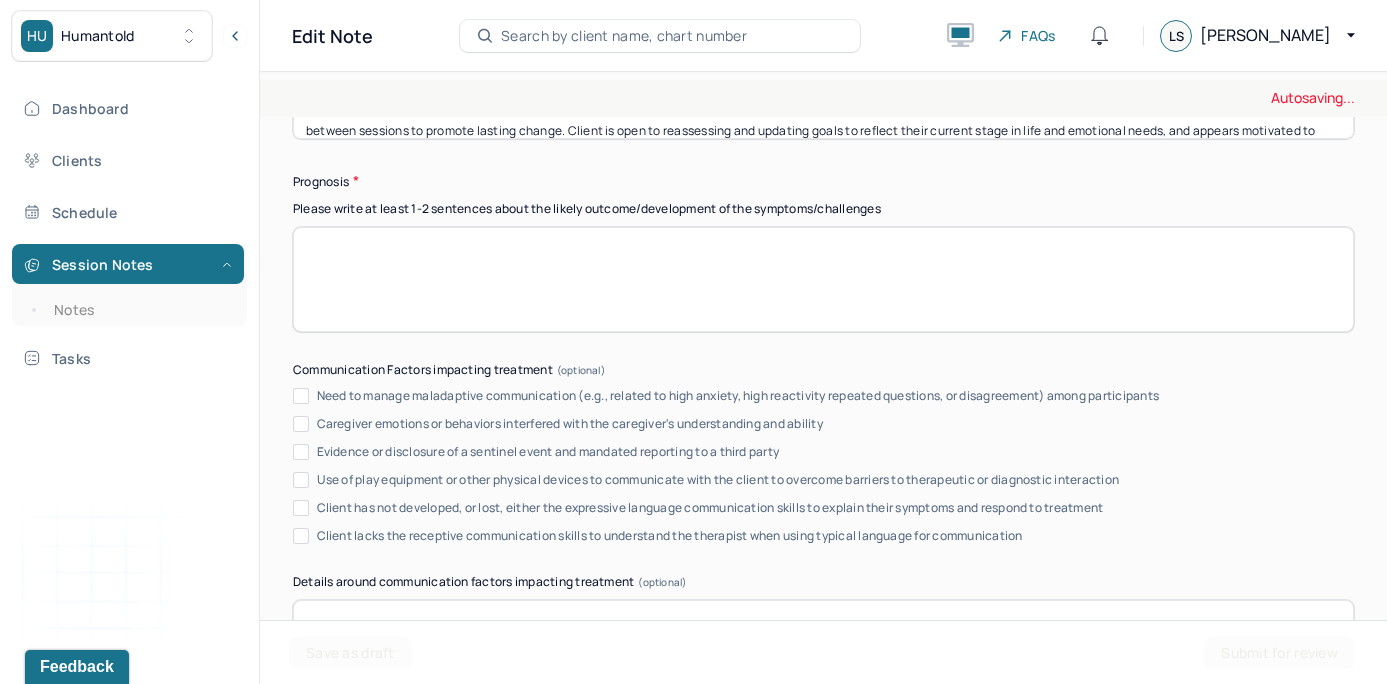 click at bounding box center (823, 279) 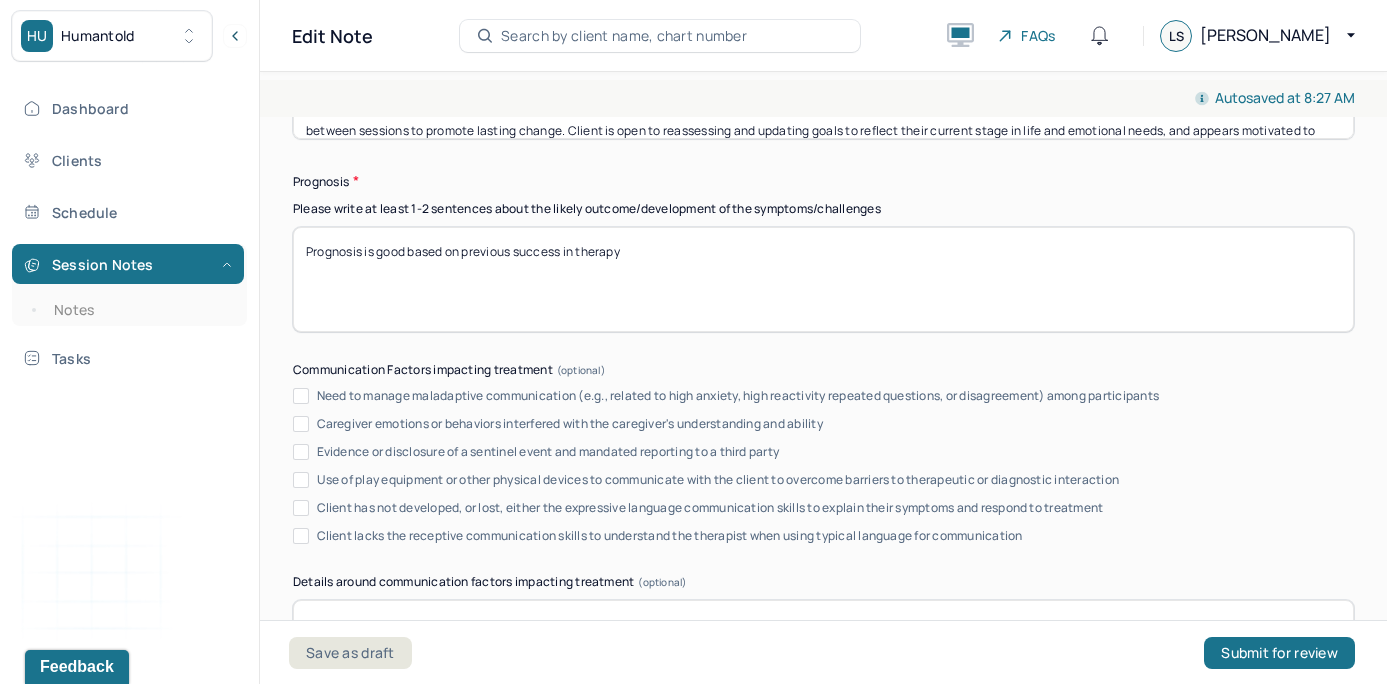 type on "Prognosis is good based on previous success in therapy" 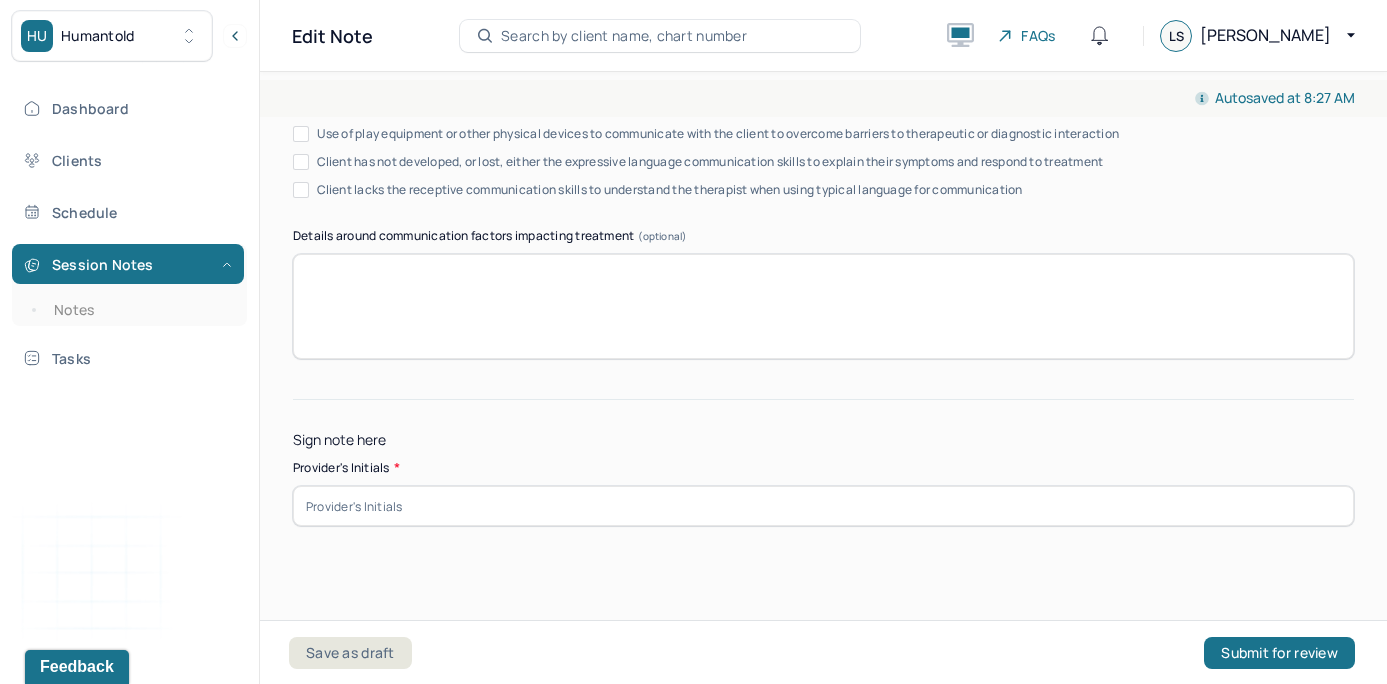 scroll, scrollTop: 12822, scrollLeft: 0, axis: vertical 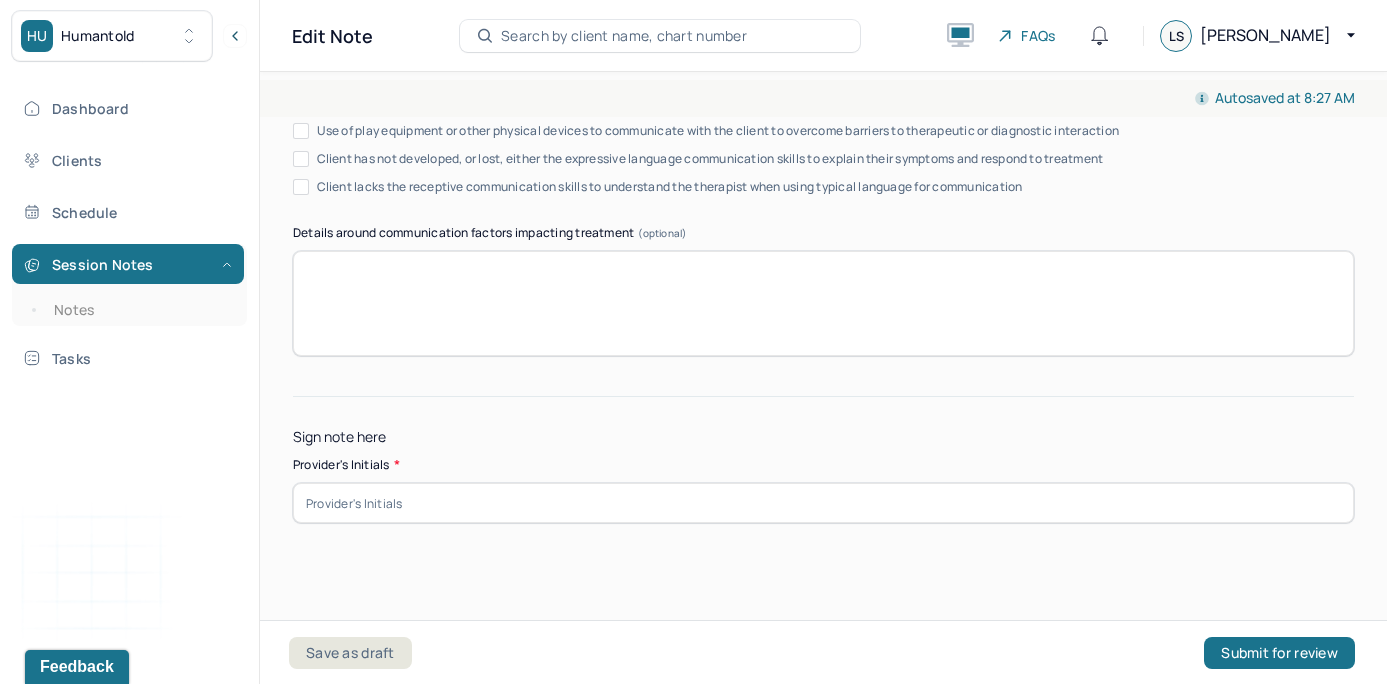 click at bounding box center (823, 503) 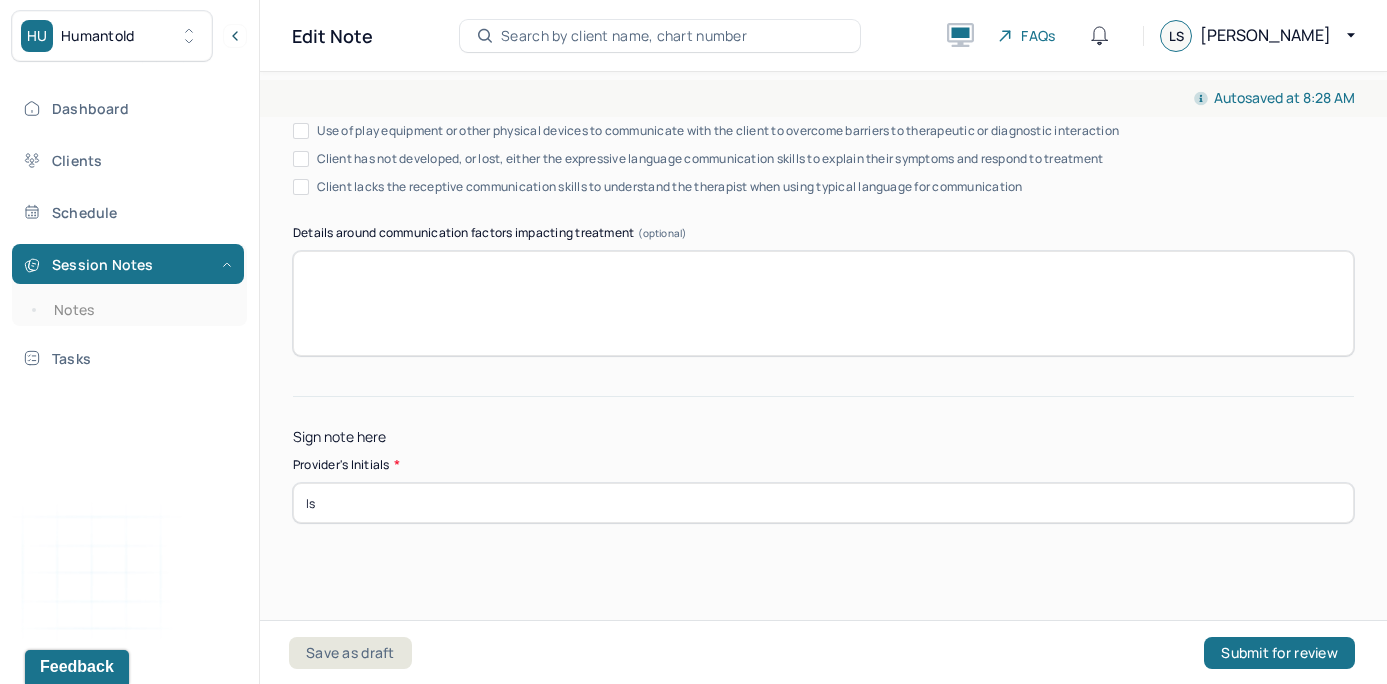 type on "ls" 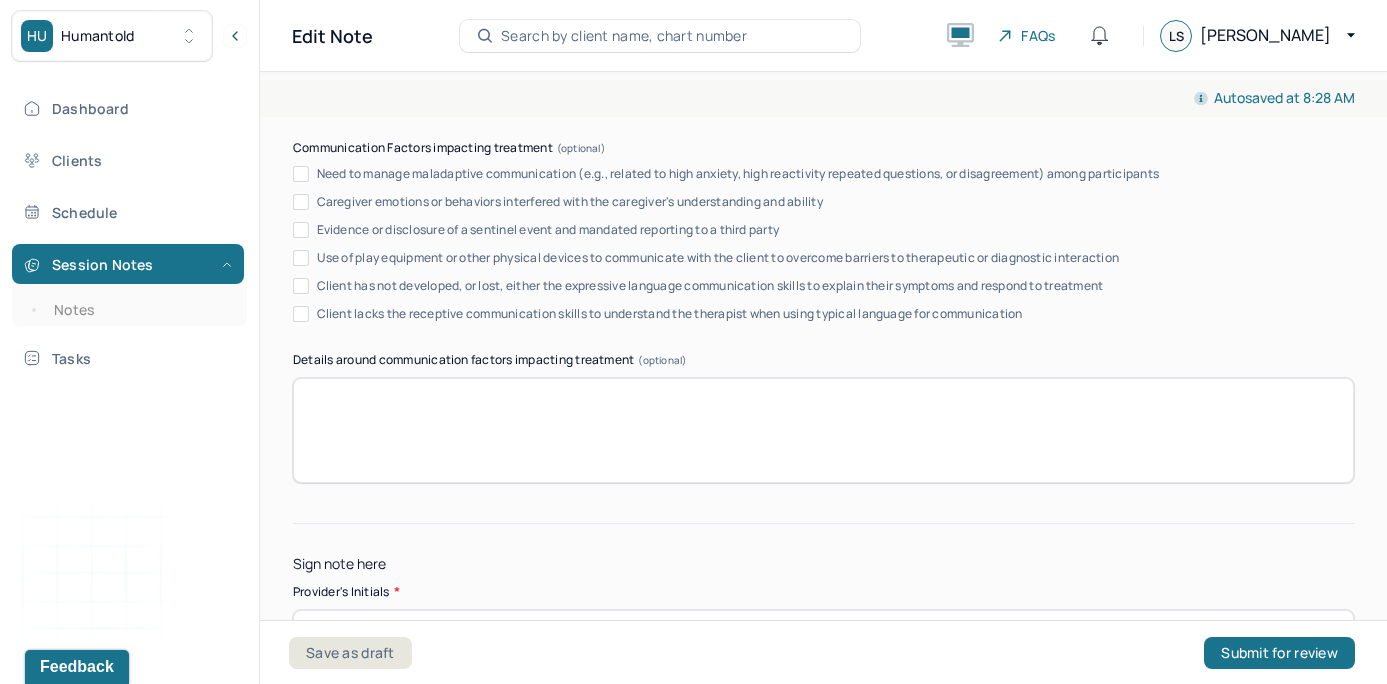 scroll, scrollTop: 12600, scrollLeft: 0, axis: vertical 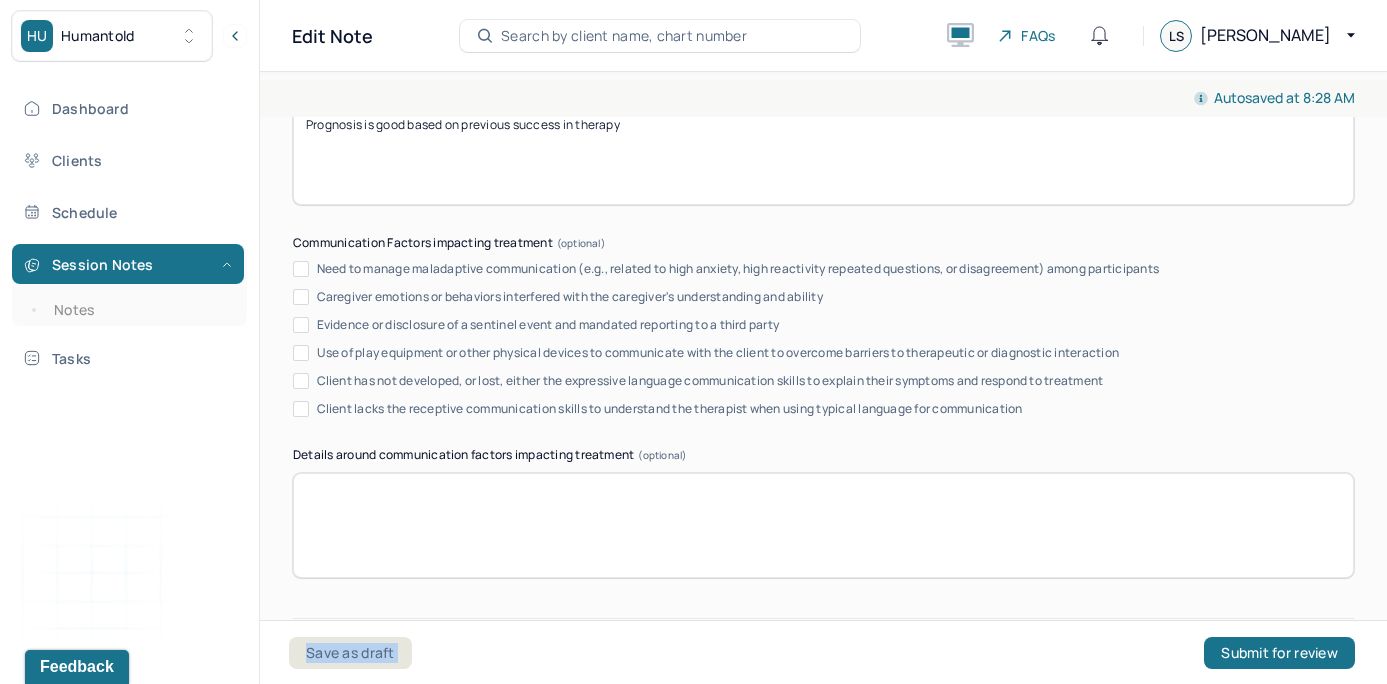 drag, startPoint x: 1347, startPoint y: 626, endPoint x: 1348, endPoint y: 600, distance: 26.019224 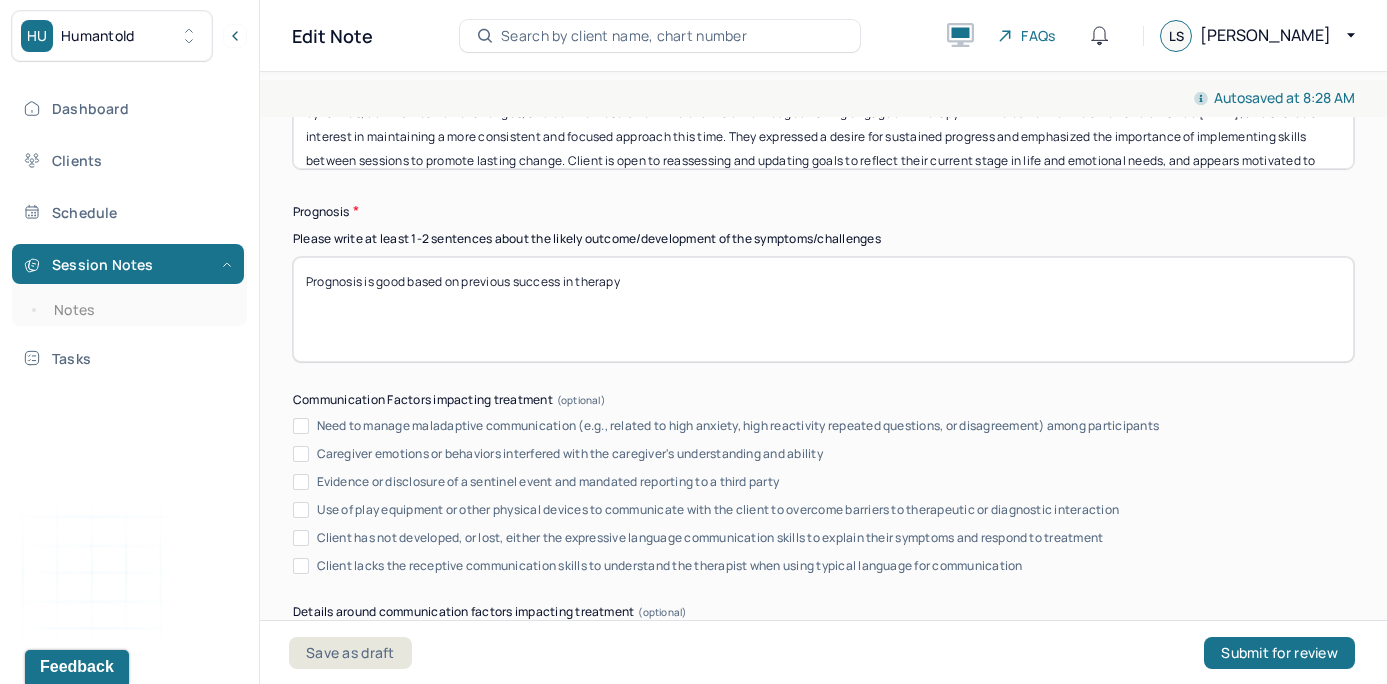 scroll, scrollTop: 12437, scrollLeft: 0, axis: vertical 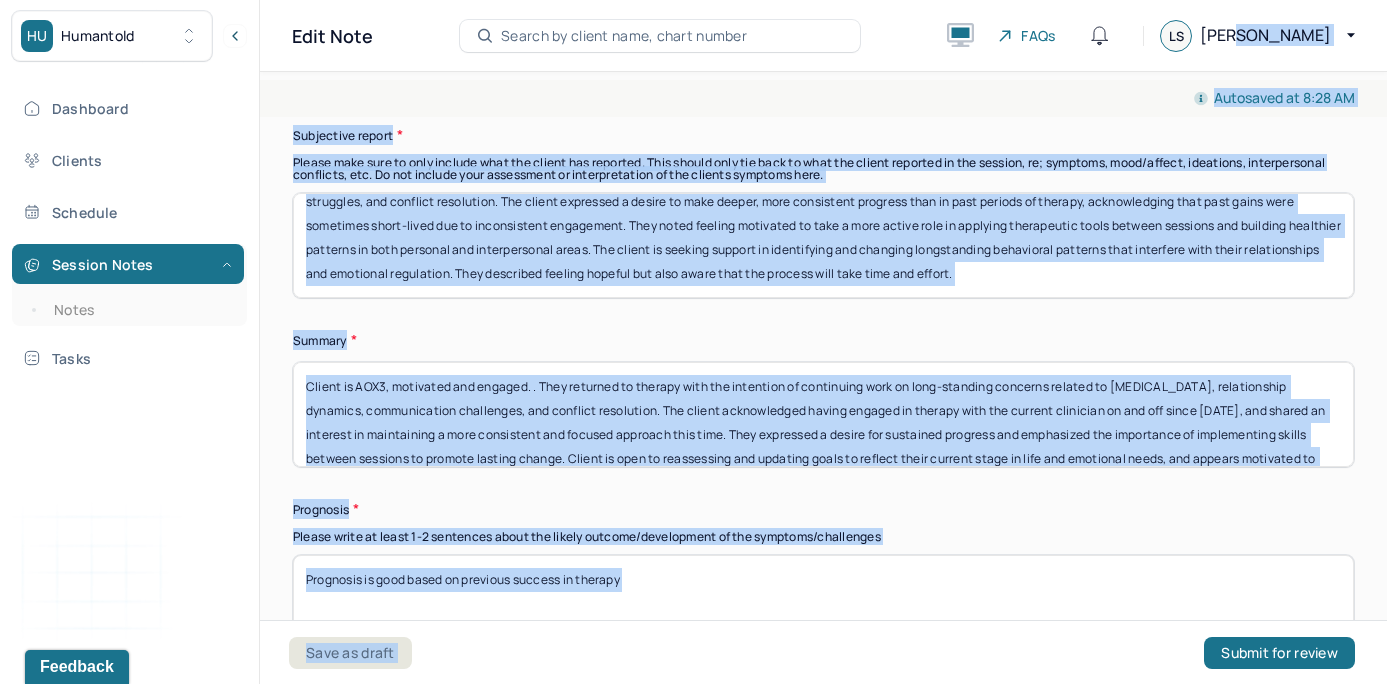 drag, startPoint x: 1349, startPoint y: 622, endPoint x: 1360, endPoint y: -23, distance: 645.0938 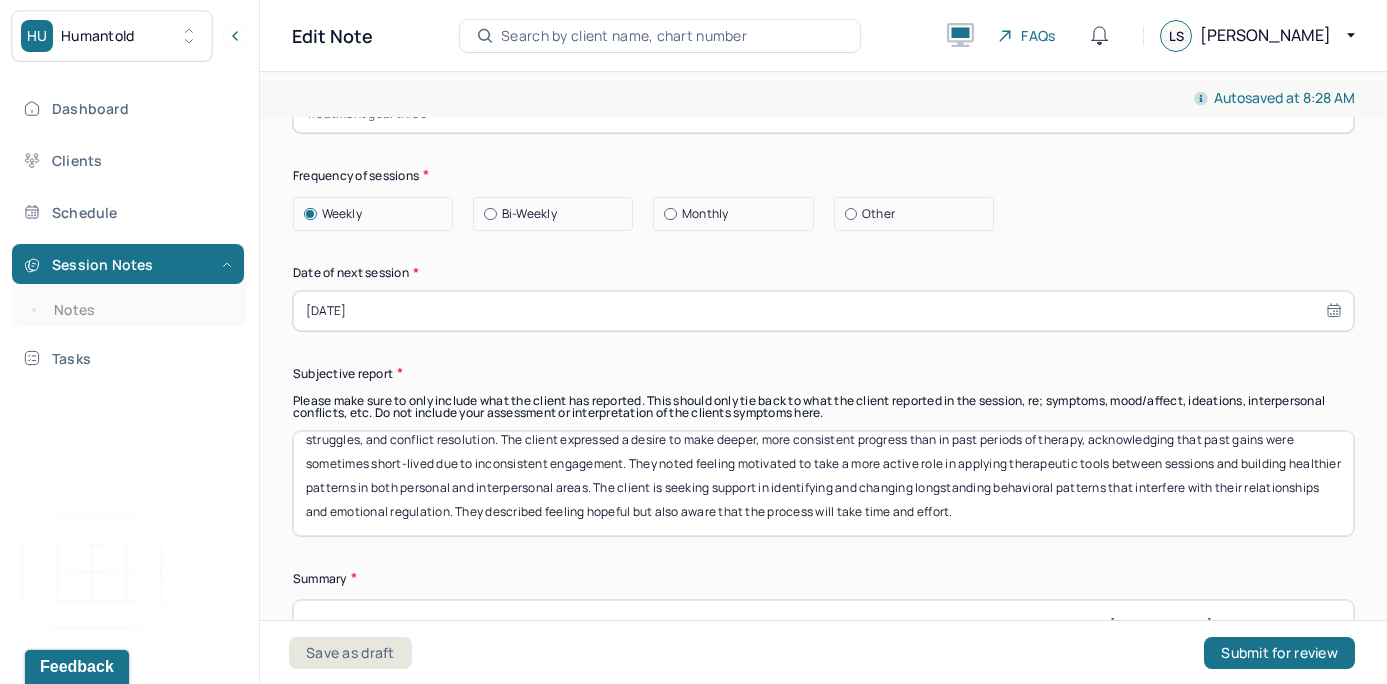 click on "Subjective report" at bounding box center (823, 373) 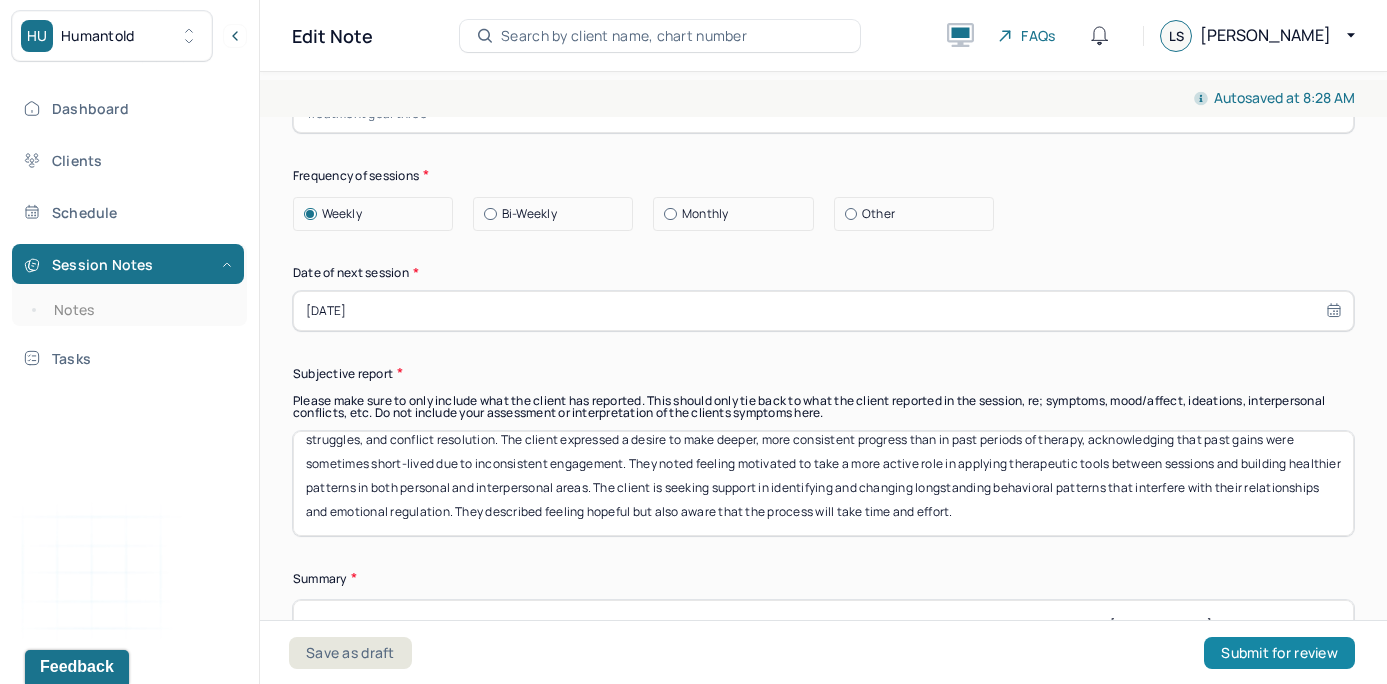 click on "Submit for review" at bounding box center [1279, 653] 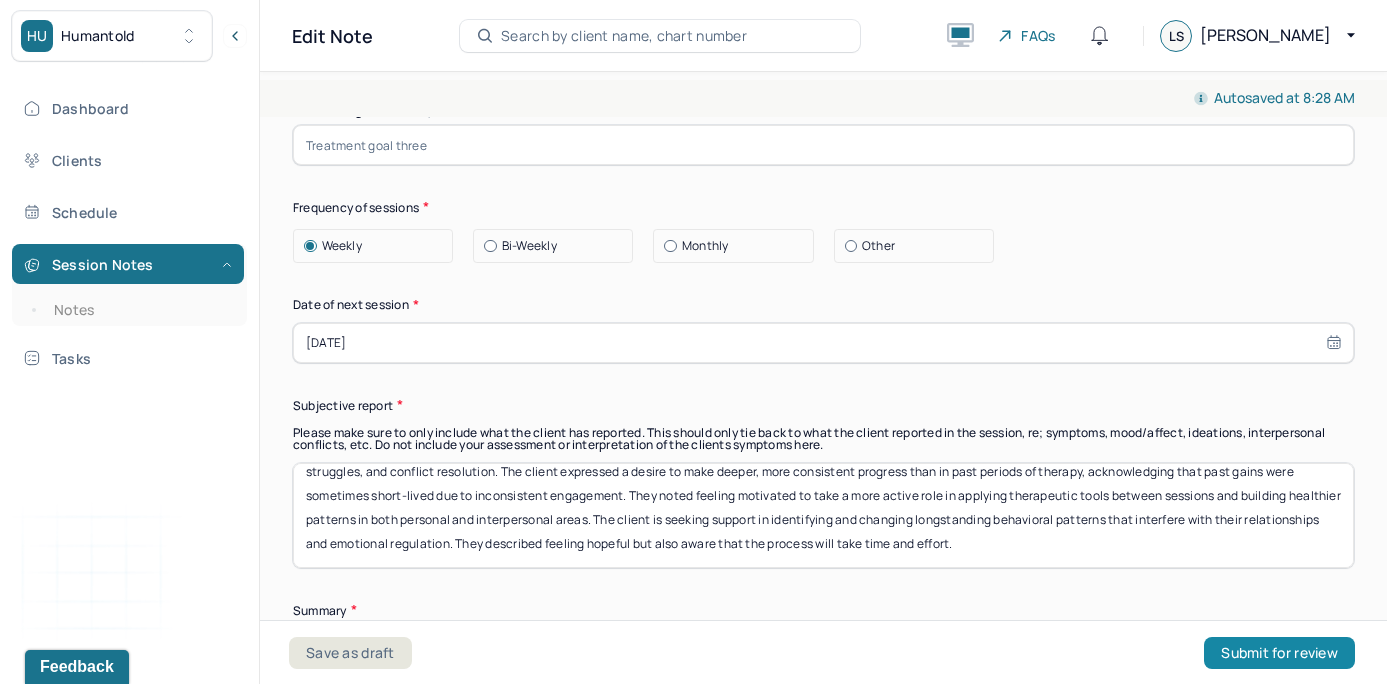 click on "Submit for review" at bounding box center [1279, 653] 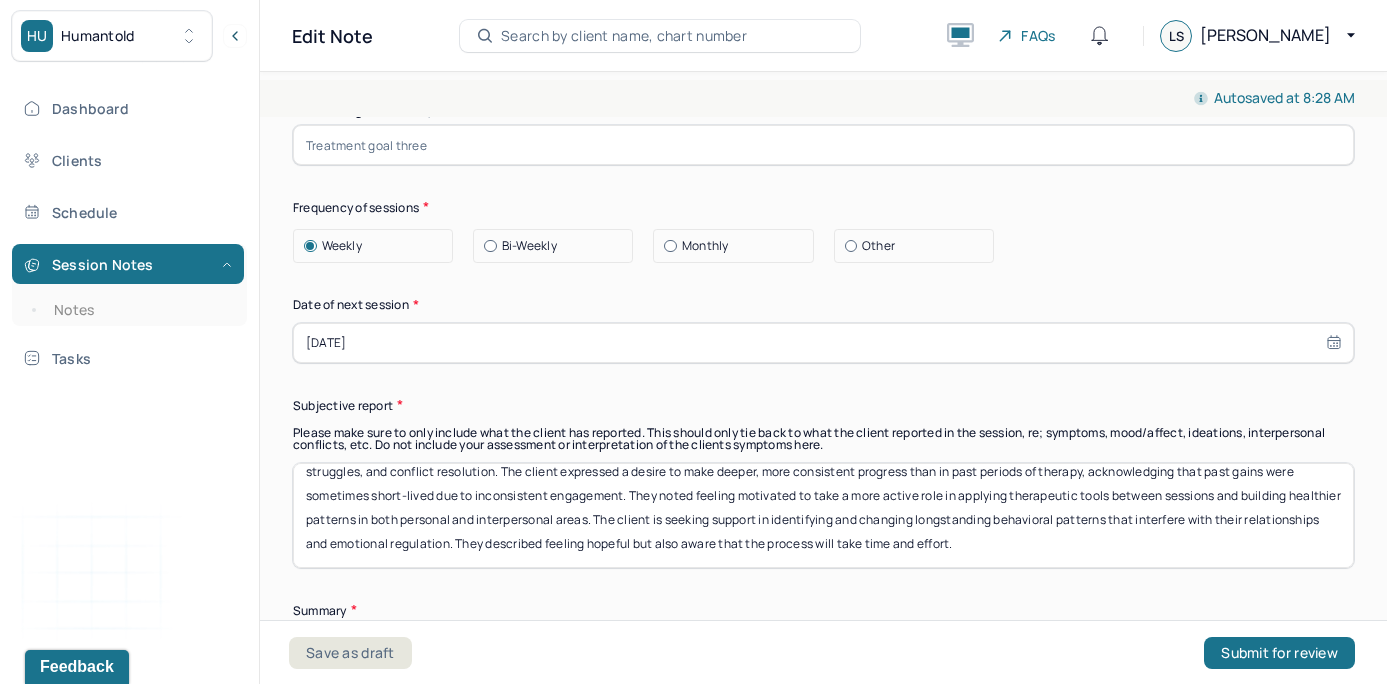 click on "Please make sure to only include what the client has reported. This should only tie back to what the client reported in the session, re; symptoms, mood/affect, ideations, interpersonal conflicts, etc. Do not include your assessment or interpretation of the clients symptoms here." at bounding box center [823, 439] 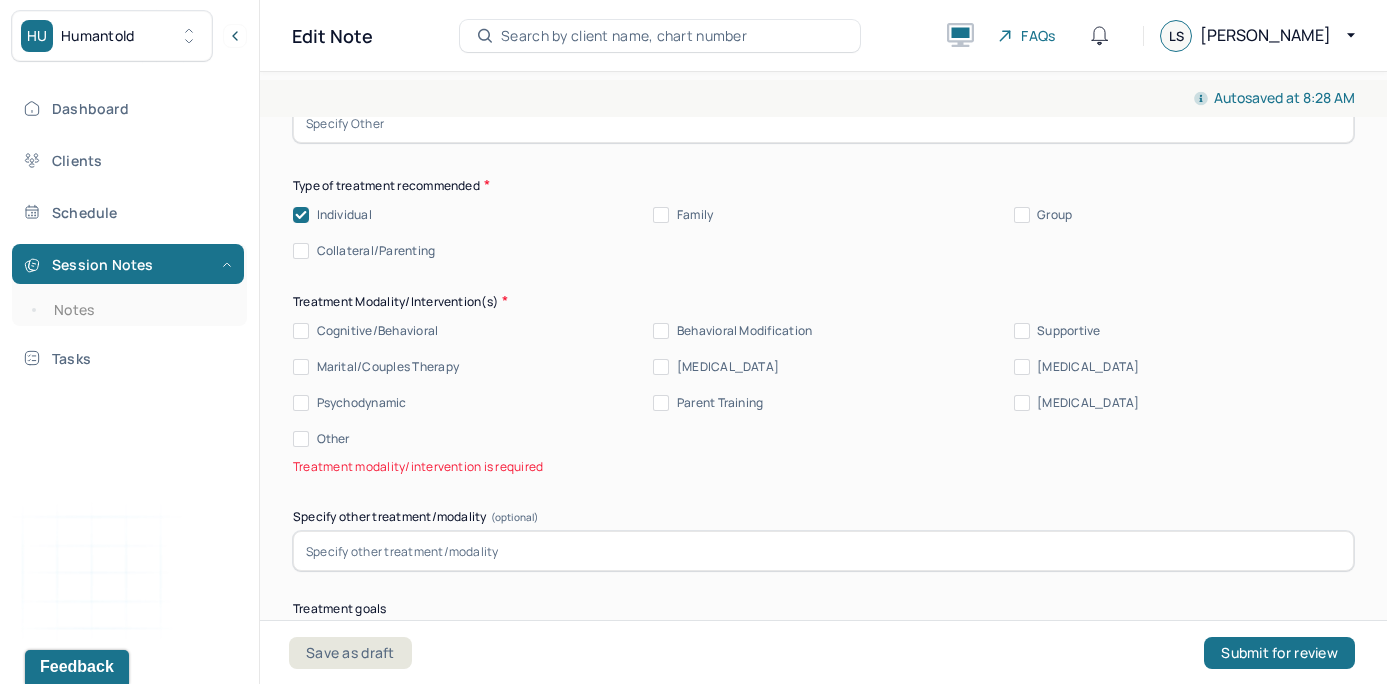 scroll, scrollTop: 11201, scrollLeft: 0, axis: vertical 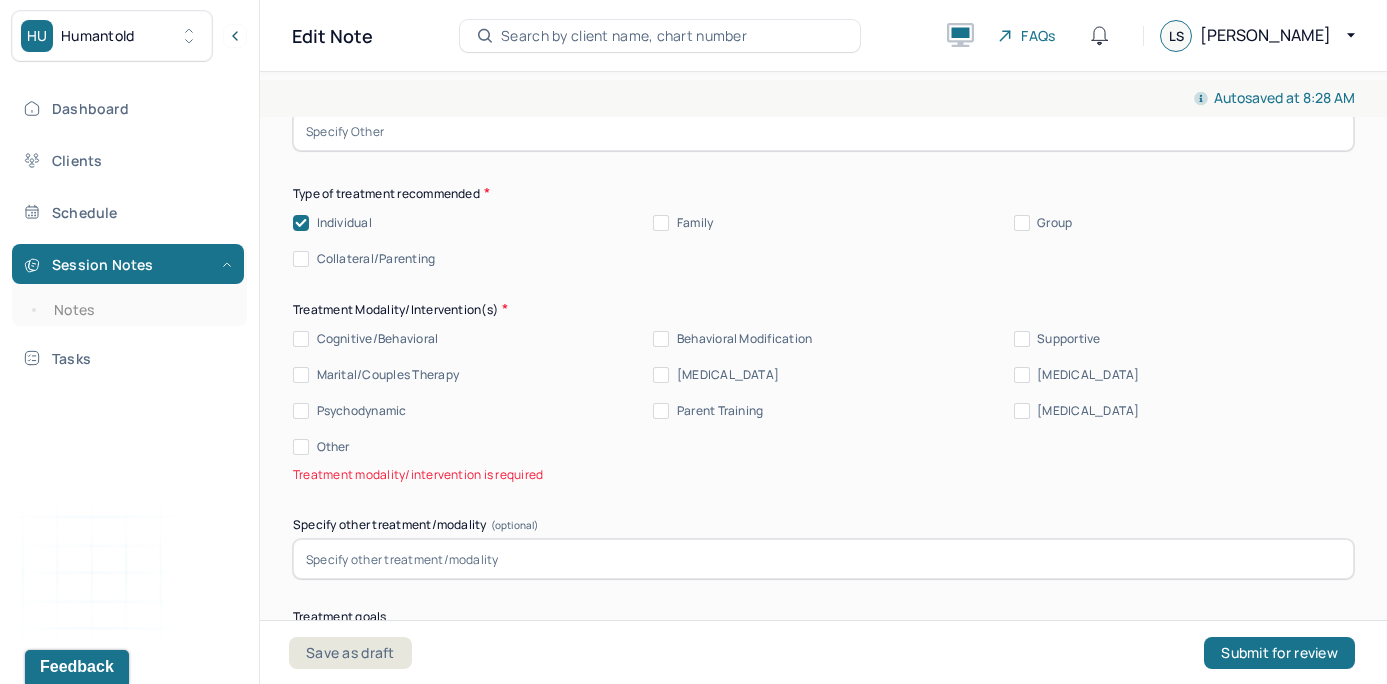 click on "Cognitive/Behavioral" at bounding box center (301, 339) 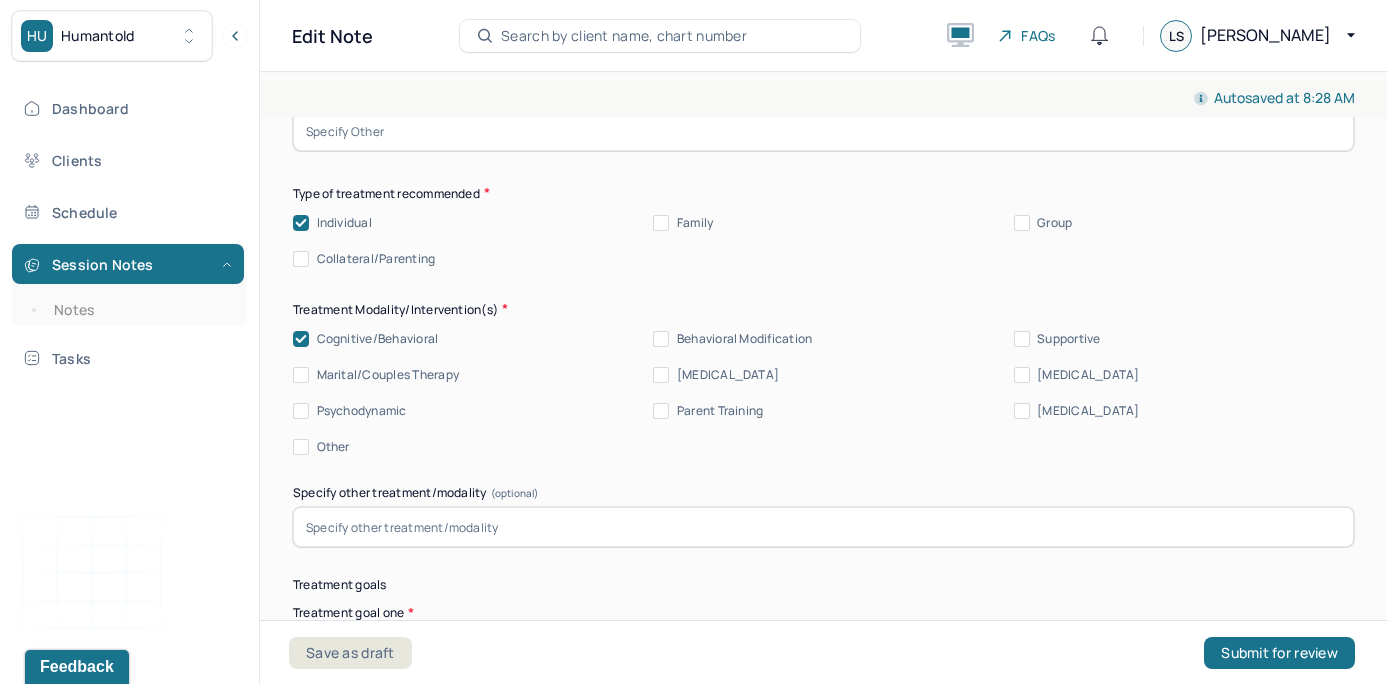 click on "Summary Present at session Patient Mother Stepfather Spouse Father Stepmother Partner Guardian Other Specify Other (optional) Type of treatment recommended Individual Family Group Collateral/Parenting Treatment Modality/Intervention(s) Cognitive/Behavioral Behavioral Modification Supportive Marital/Couples Therapy  [MEDICAL_DATA] [MEDICAL_DATA] Psychodynamic Parent Training [MEDICAL_DATA] Other Specify other treatment/modality (optional) Treatment goals Treatment goal one * Manage relationships and reduce conflict Treatment goal two * Reduce anger outbursts Treatment goal three (optional) Frequency of sessions Weekly Bi-Weekly Monthly Other Date of next session * [DATE] Subjective report Please make sure to only include what the client has reported. This should only tie back to what the client reported in the session, re; symptoms, mood/affect, ideations, interpersonal conflicts, etc. Do not include your assessment or interpretation of the clients symptoms here. Summary Prognosis" at bounding box center (823, 942) 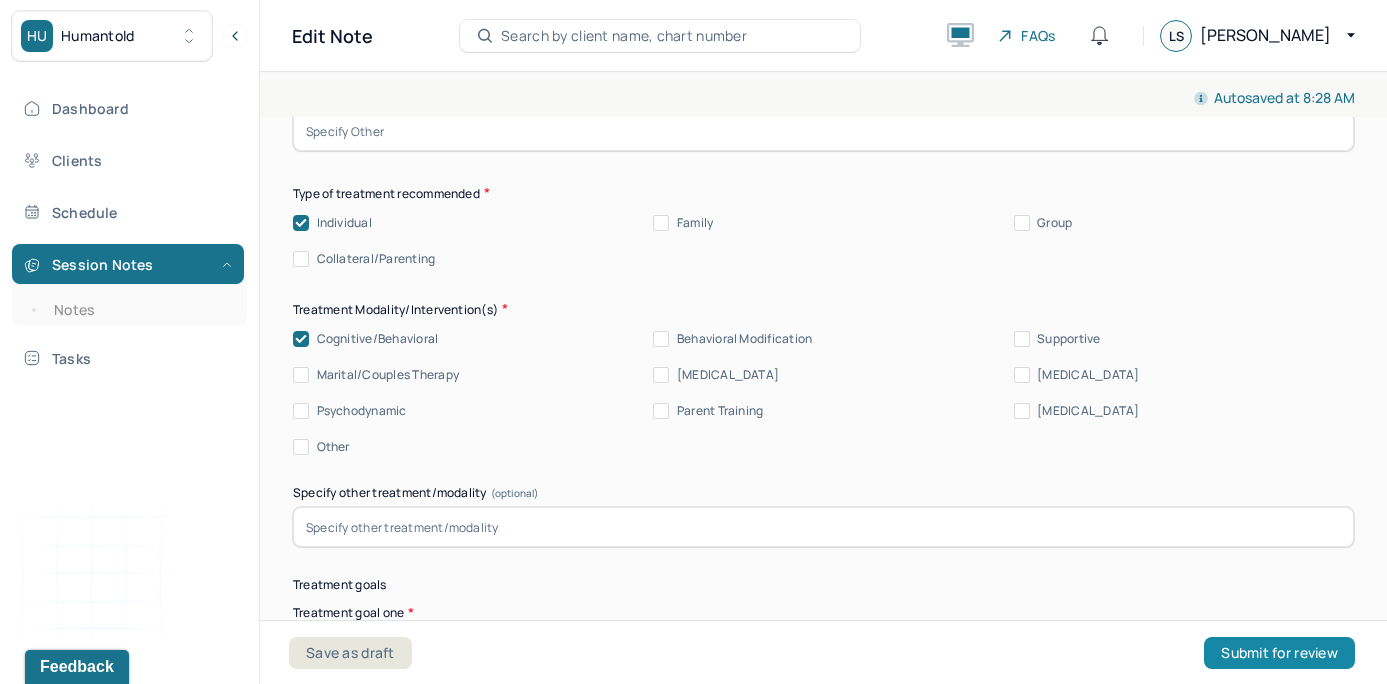 click on "Submit for review" at bounding box center (1279, 653) 